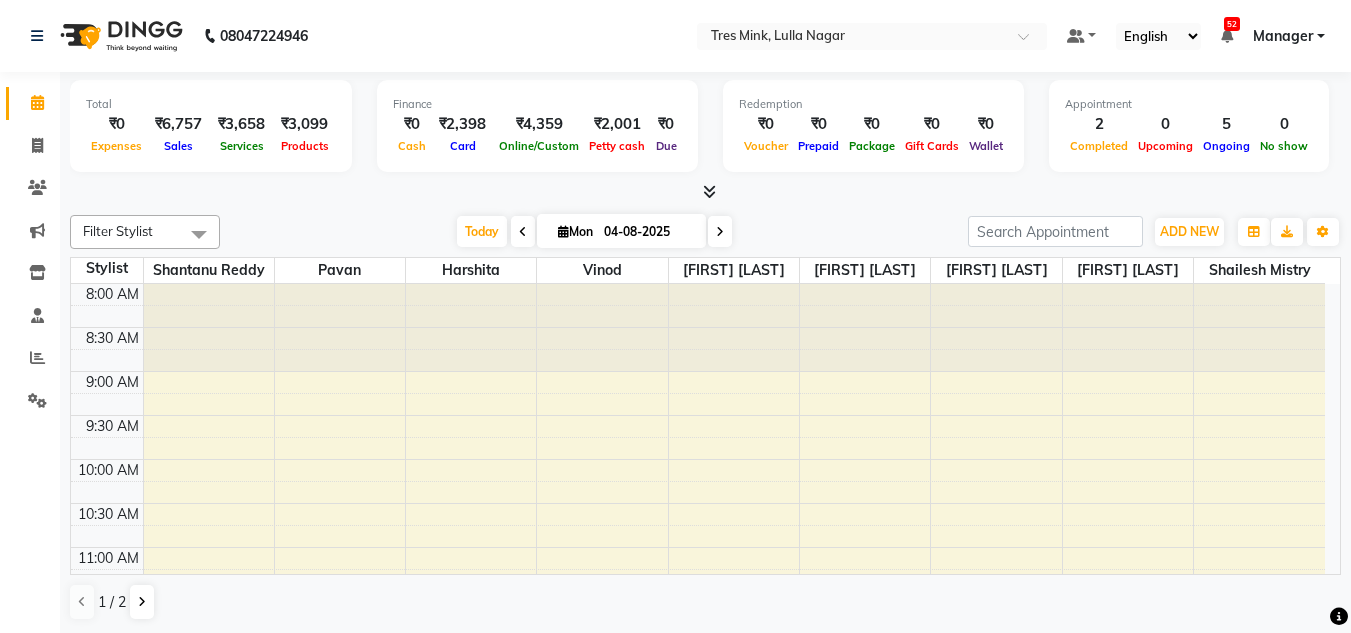 scroll, scrollTop: 0, scrollLeft: 0, axis: both 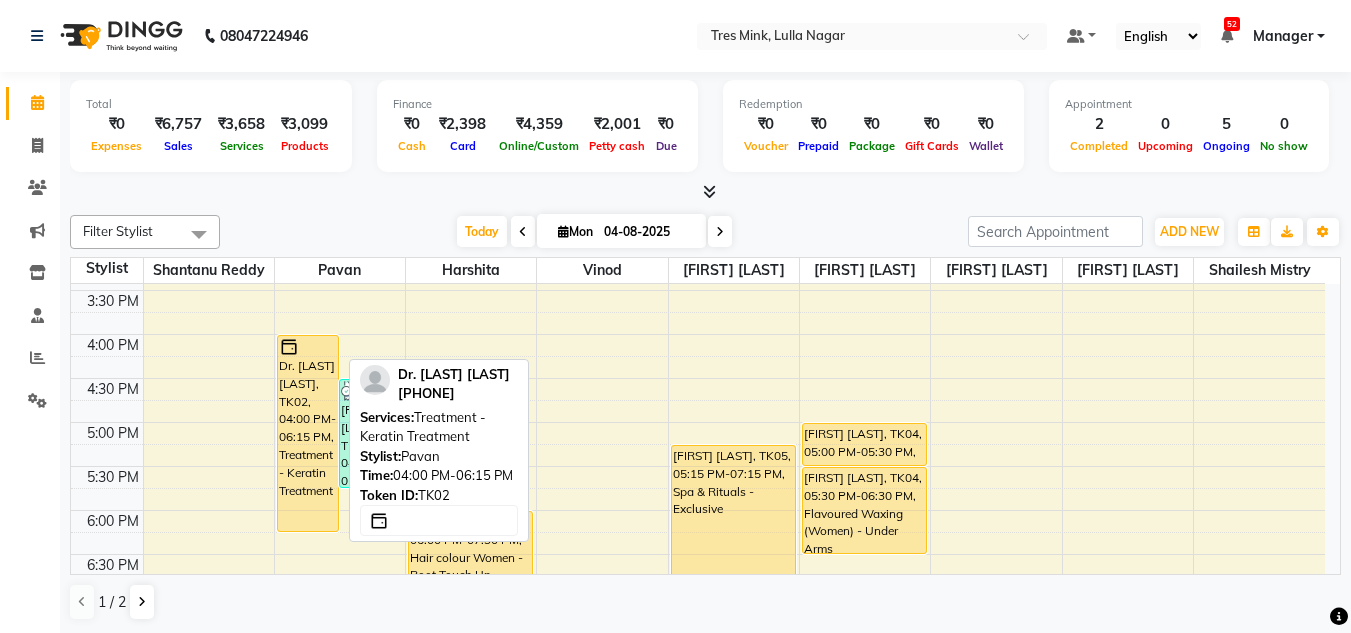 click on "Dr. [LAST] [LAST], TK02, 04:00 PM-06:15 PM, Treatment - Keratin Treatment" at bounding box center [308, 433] 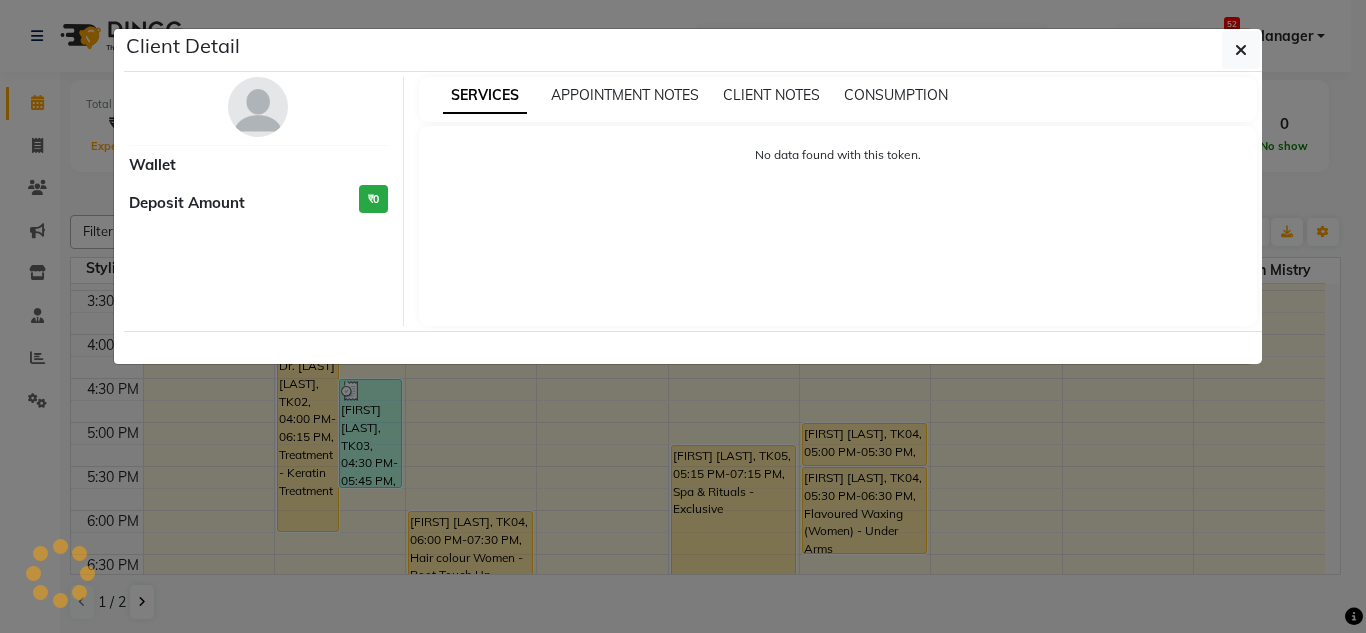select on "1" 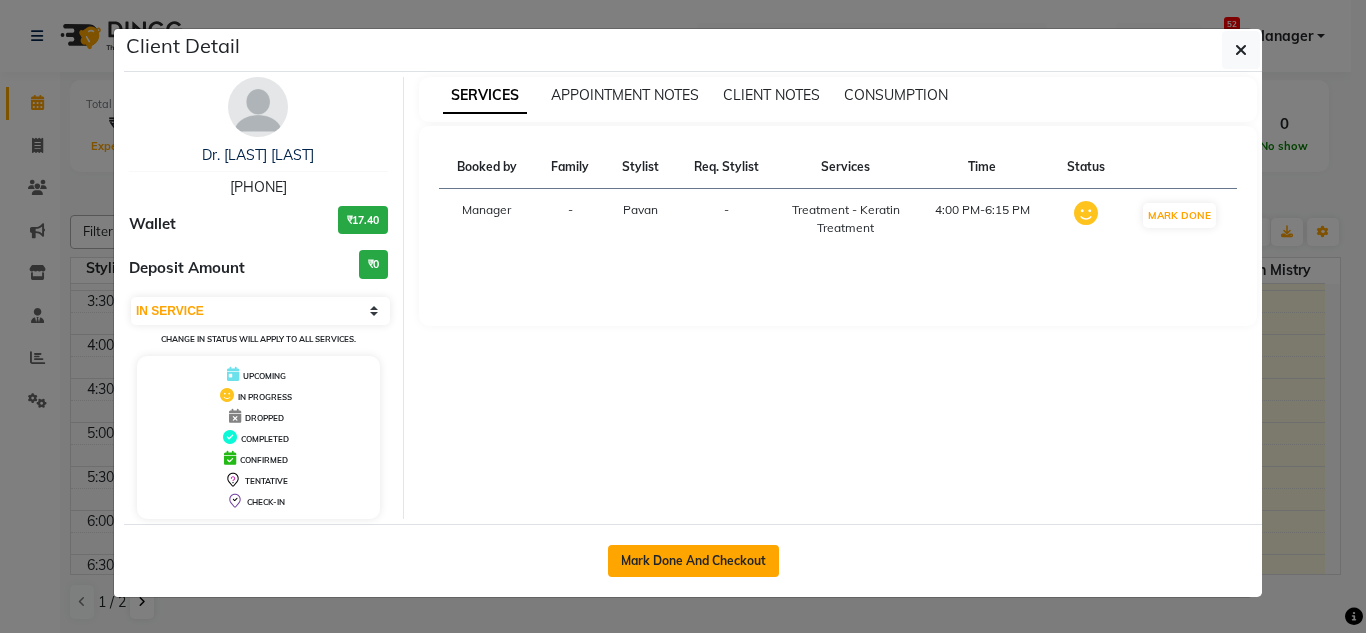 click on "Mark Done And Checkout" 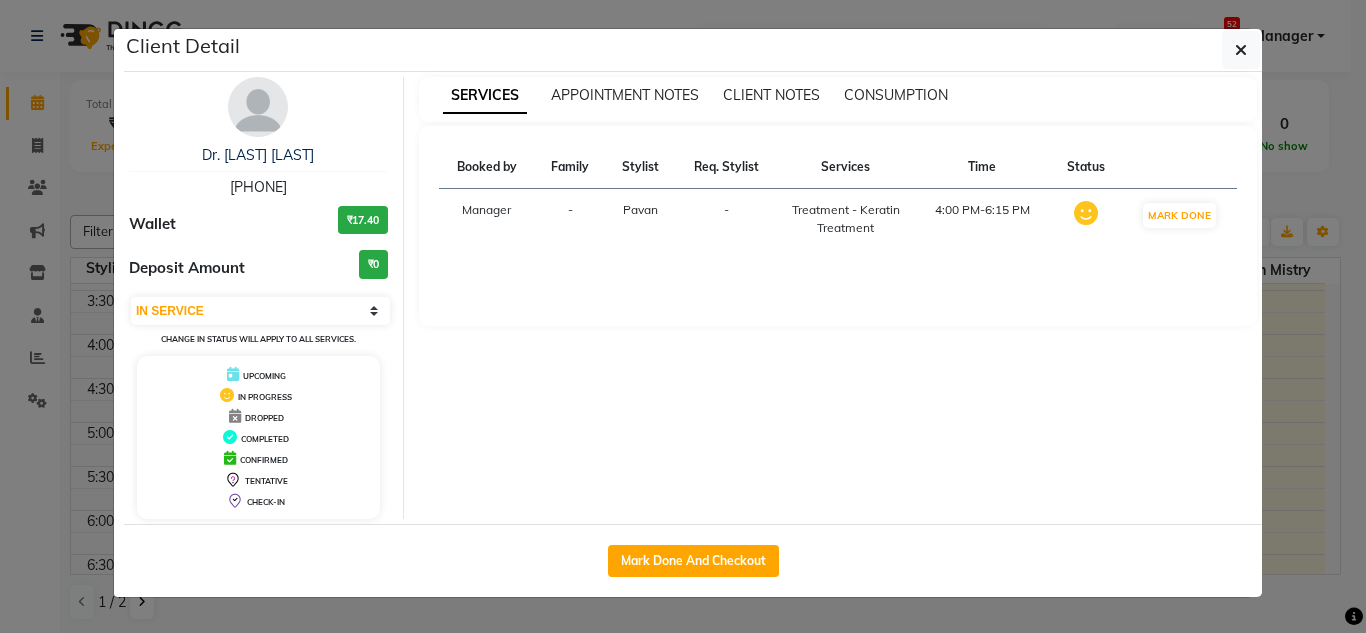 select on "service" 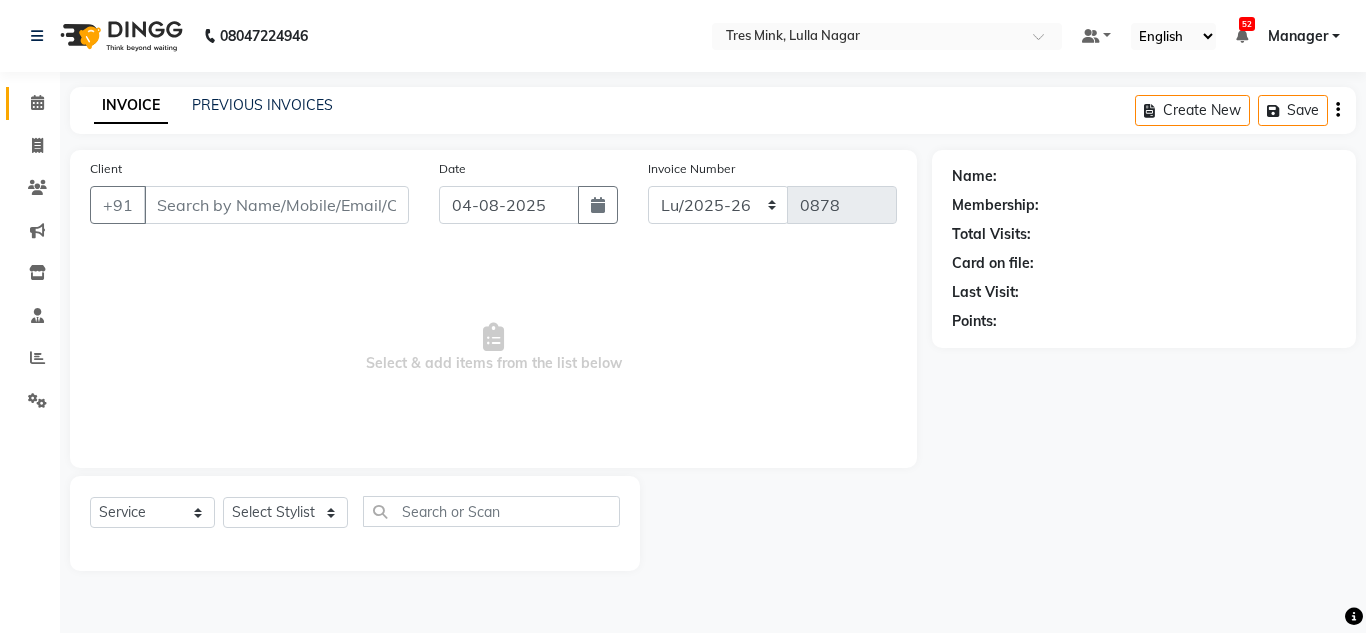 type on "[PHONE]" 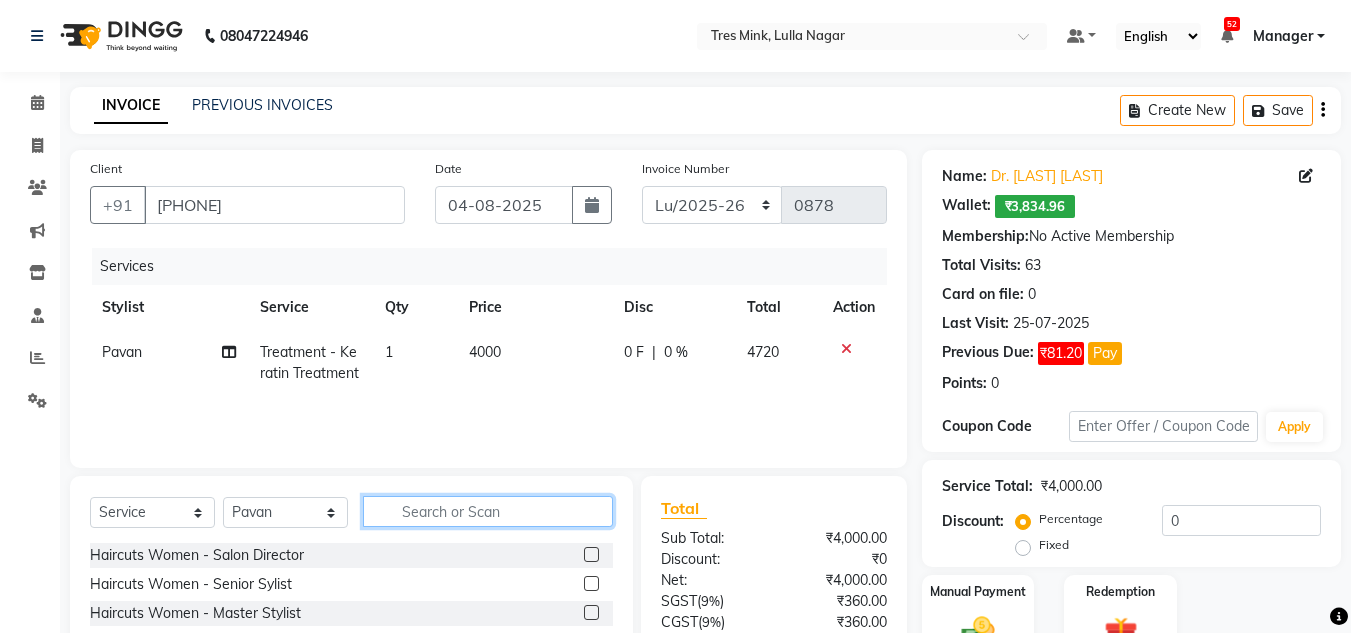 click 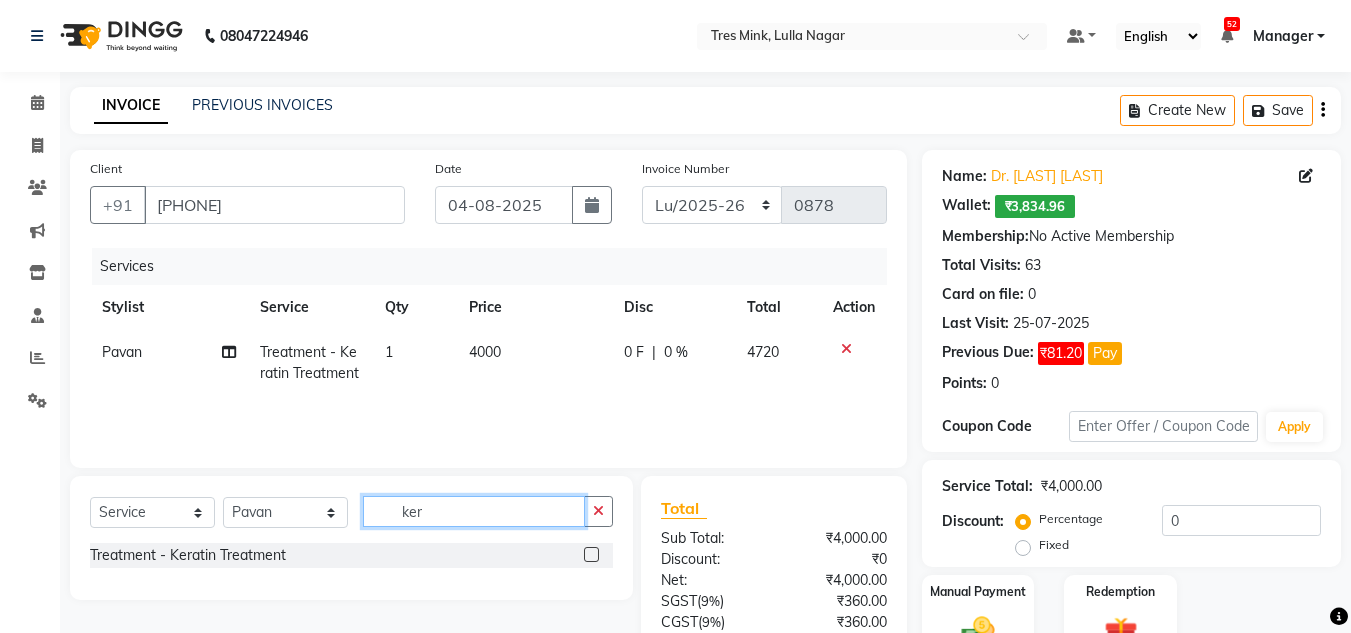 type on "ker" 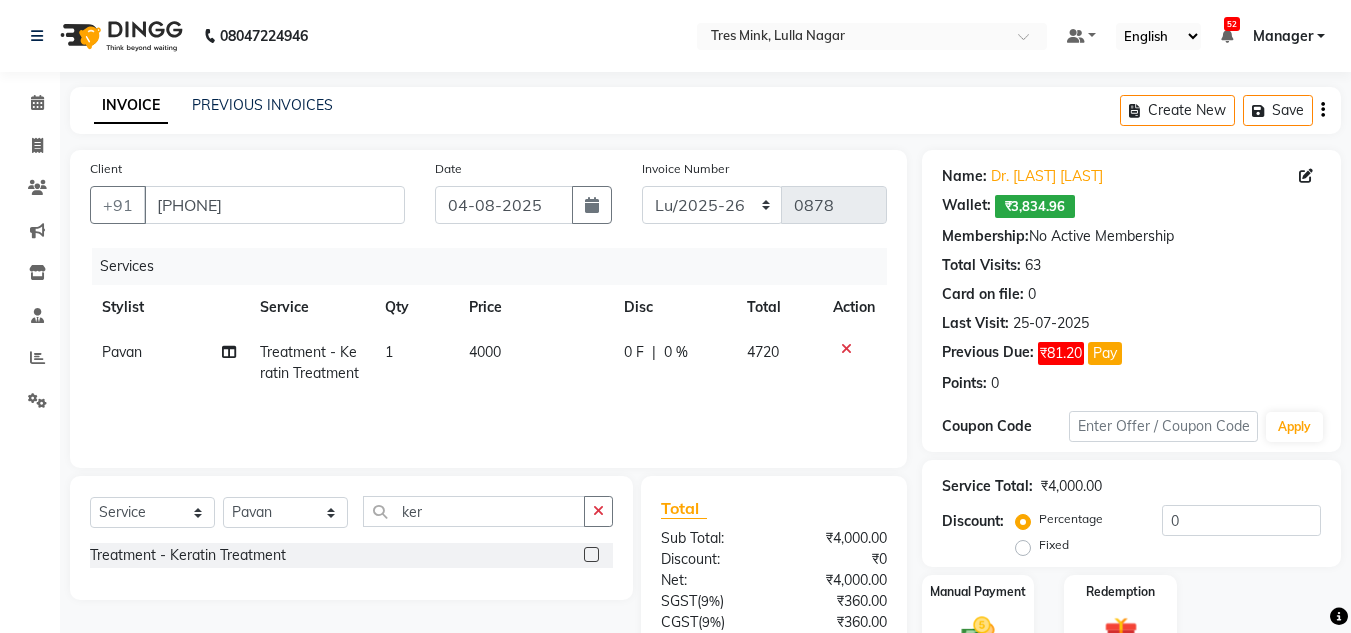 click 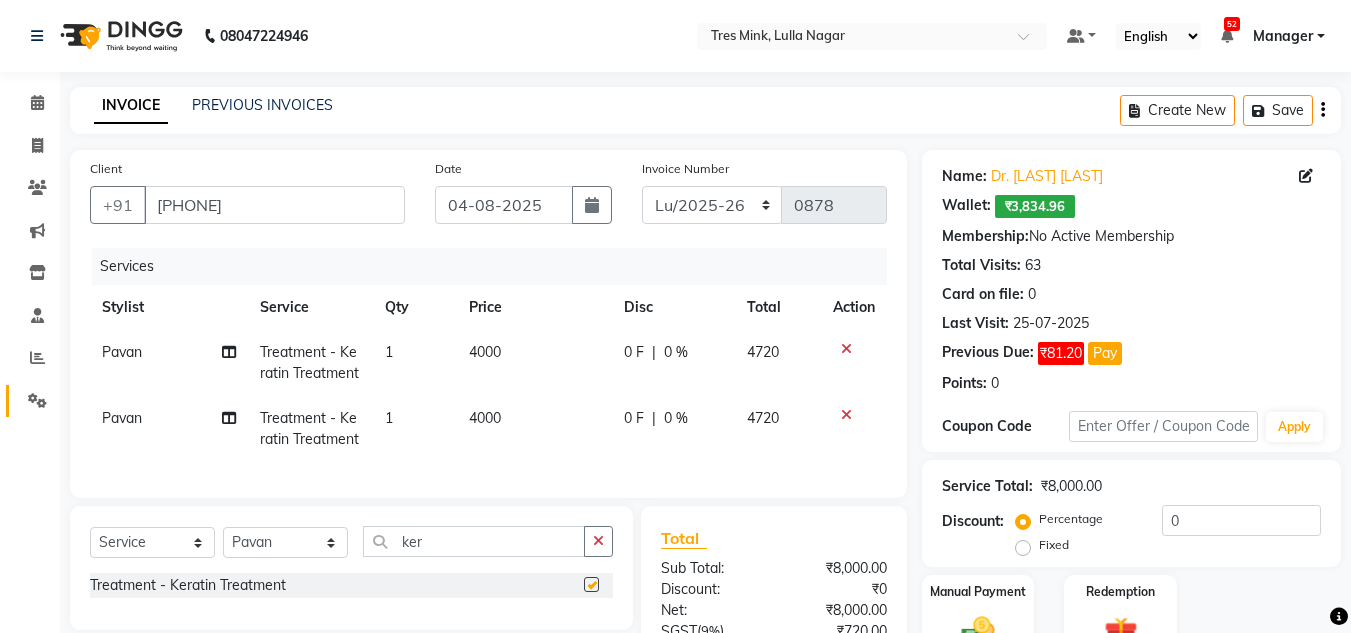 checkbox on "false" 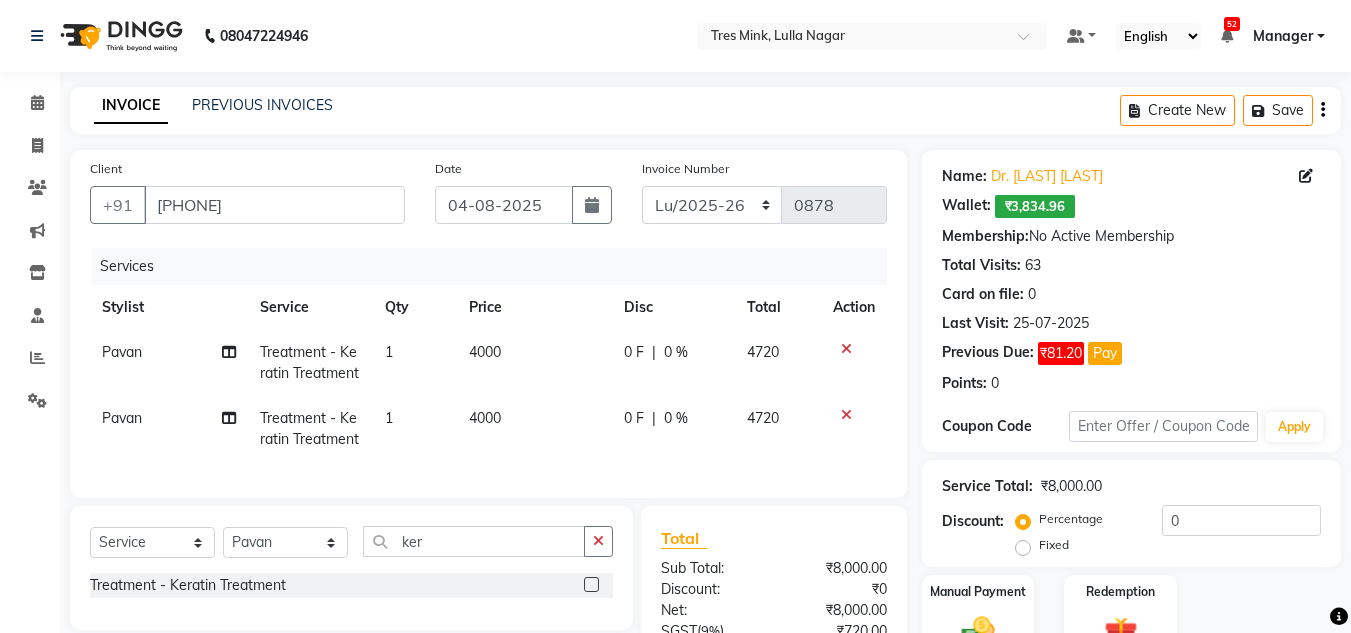 click on "4000" 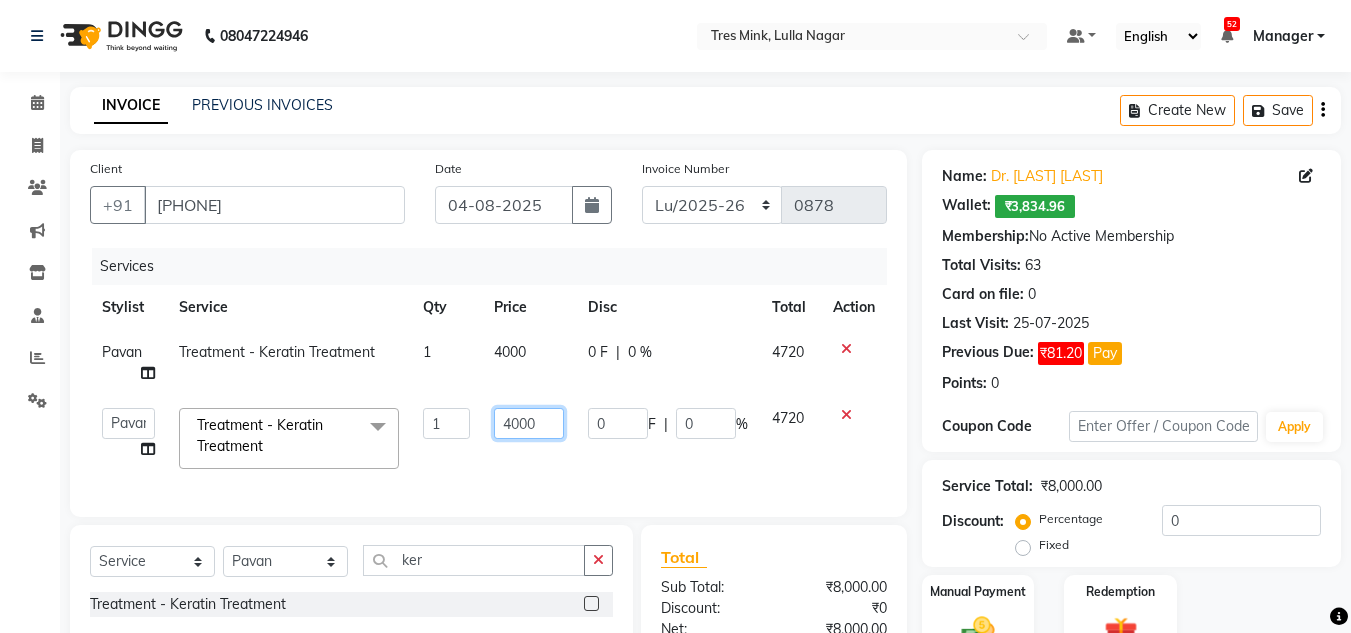 drag, startPoint x: 557, startPoint y: 420, endPoint x: 442, endPoint y: 422, distance: 115.01739 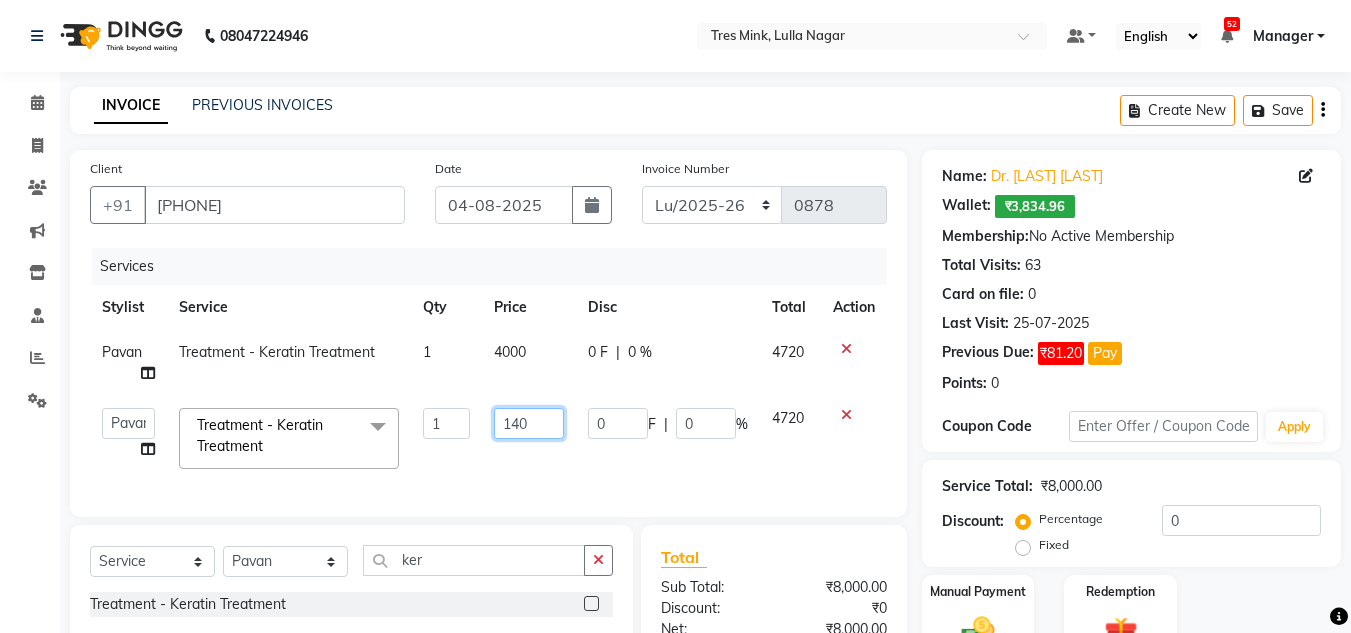 type on "1400" 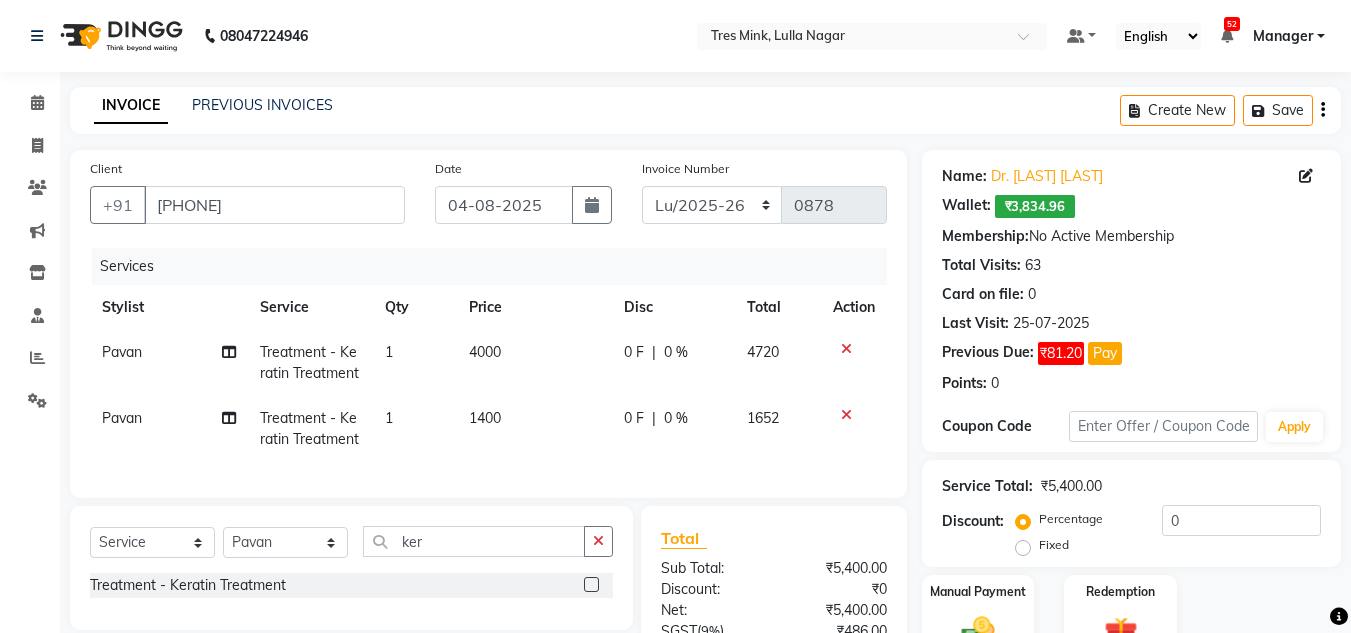 click on "4000" 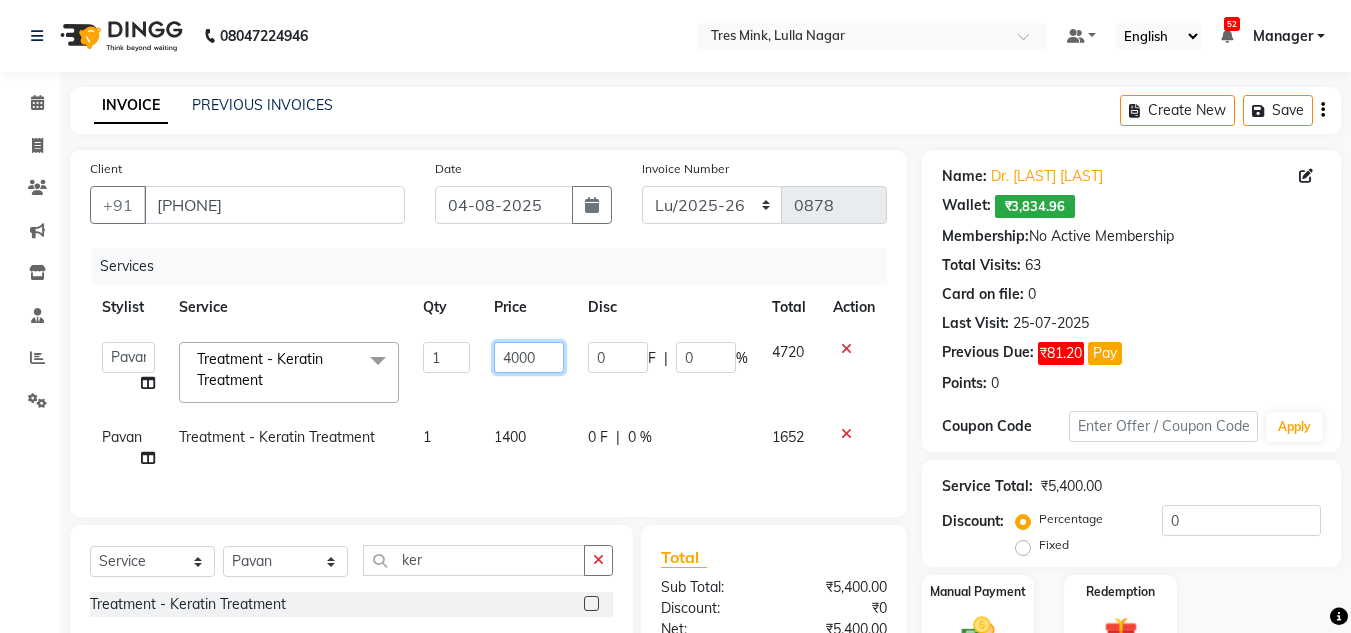 click on "4000" 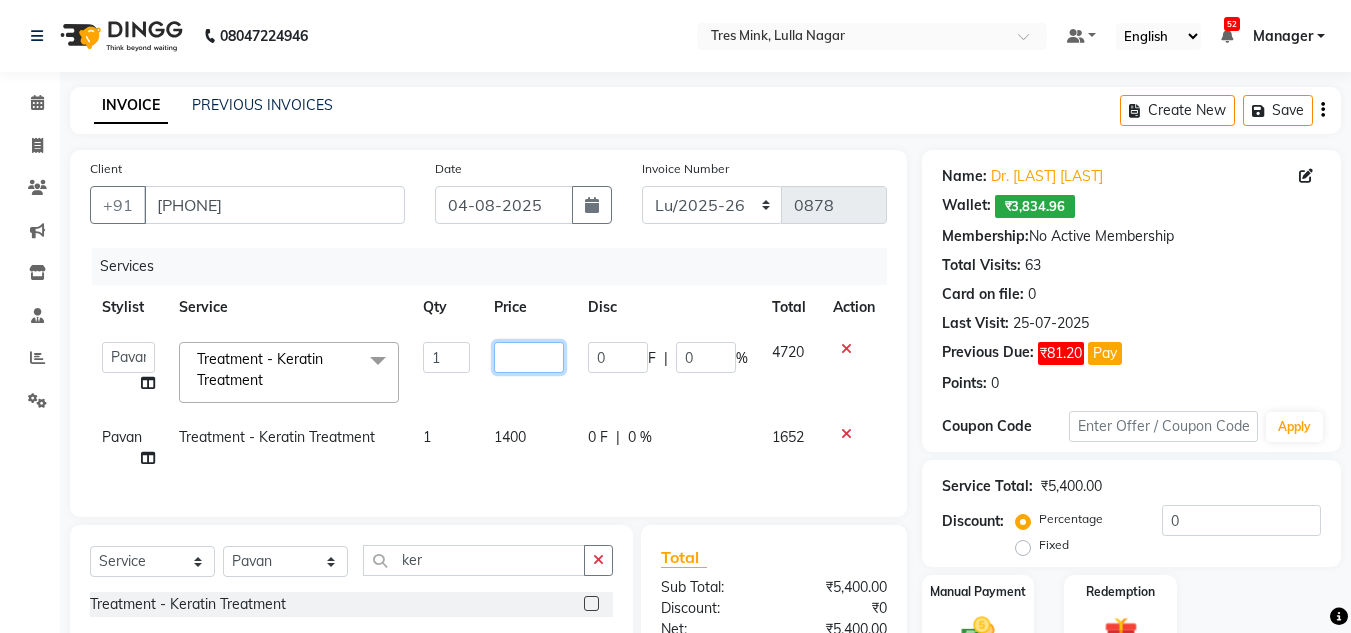type on "3" 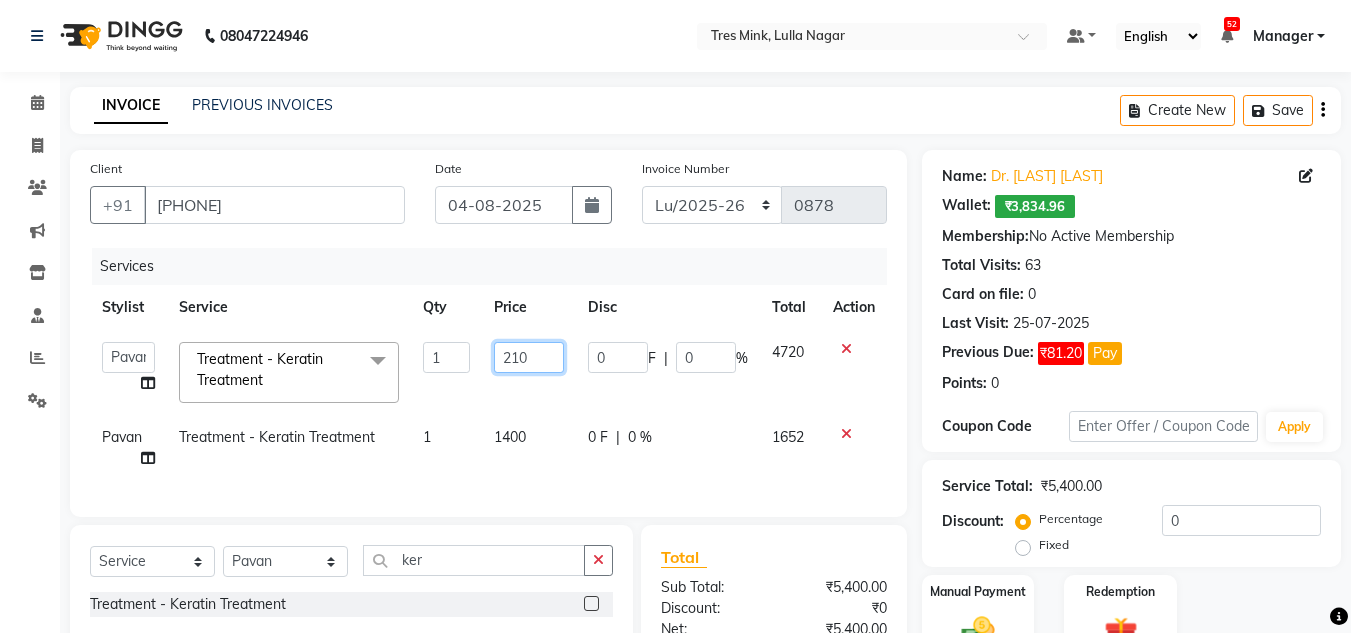 type on "2100" 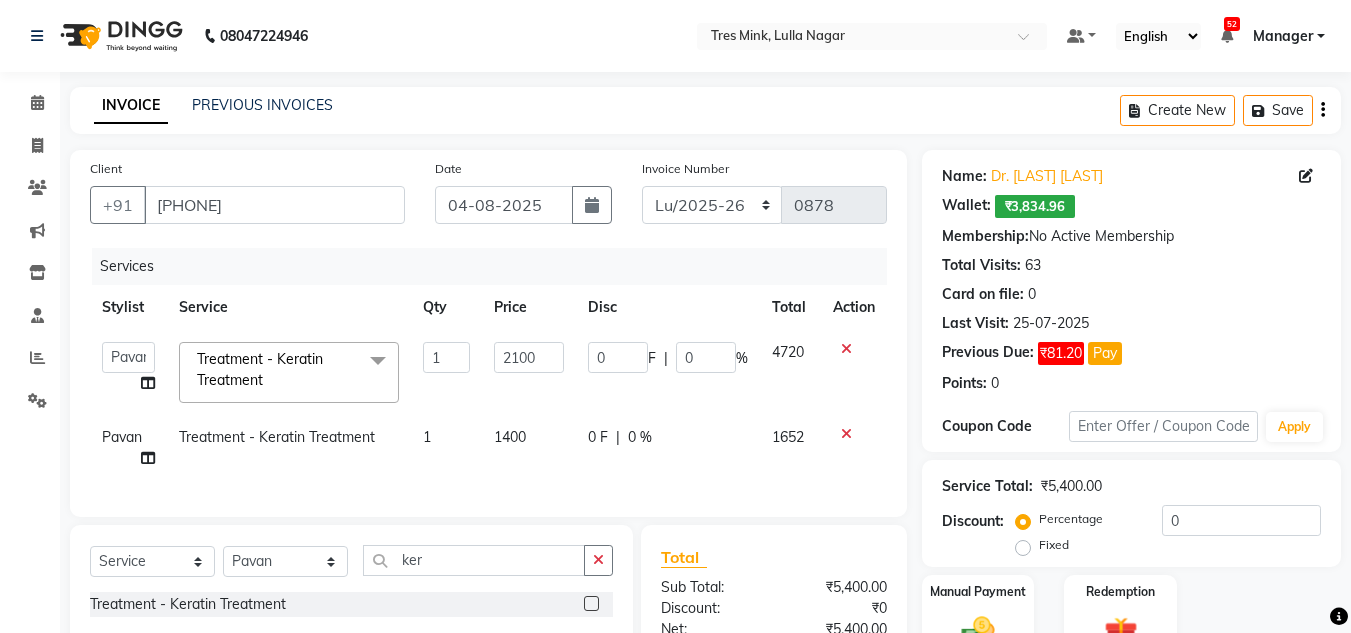 click on "Services Stylist Service Qty Price Disc Total Action [FIRST] [LAST] [FIRST] [LAST] Eva Harshita Manager [FIRST] [LAST] [FIRST] [LAST] [FIRST] [LAST] [FIRST] [LAST] [FIRST] [LAST] [FIRST] [LAST] [FIRST] [LAST] [FIRST] [LAST] [FIRST] [LAST] Treatment - Keratin Treatment x Haircuts Women - Salon Director Haircuts Women - Senior Sylist Haircuts Women - Master Stylist Haircuts Women - Kids (Below 10 Year) Haircut Men - Salon Director Haircut Men - Senior Sylist Haircut Men - Master Stylist Haircut Men - Kids (Below 10 Year) Hair Colour Men - Highlights Hair Colour Men - Global (Ammonia Free) Hair Colour Men - Global Hair Colour Men - Root Touch (Ammonia Free) Hair Colour Men - Root Touch Hair Colour Women - Highlights Hair Colour Women - Global (Ammonia Free) Hair Colour Women - Global Hair colour Women - Root Touch Up (Ammonia Free) Hair colour Women - Root Touch Up Styling - Shampoo & conditioner Styling - Blow‑dry without Hair Wash Styling - Blow‑dry with Hair Wash Styling - Hair Ironing 1 2100 0" 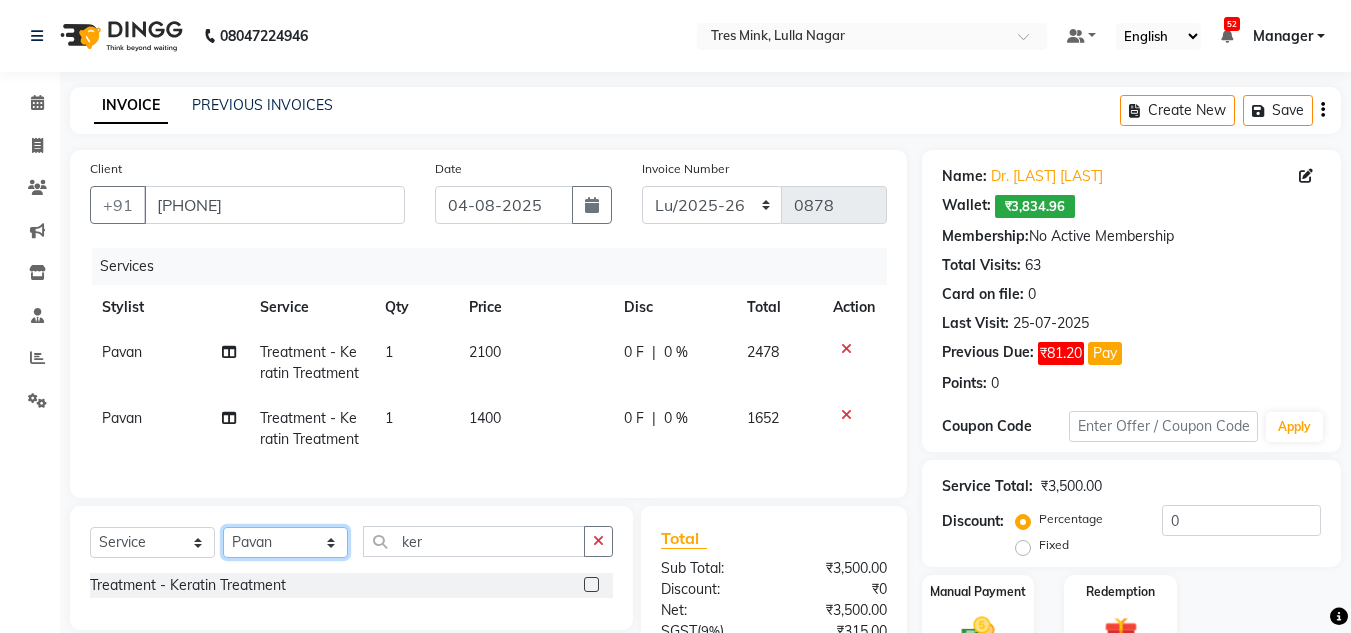 click on "Select Stylist Ansh Jadhav  Chetan Mahale Eva Harshita Manager Neha Aywale Pallavi H Pavan Pranjali Kothari Shailesh Mistry Shantanu Reddy Sharon Anthony Siddhanth  Sonu N Vinod" 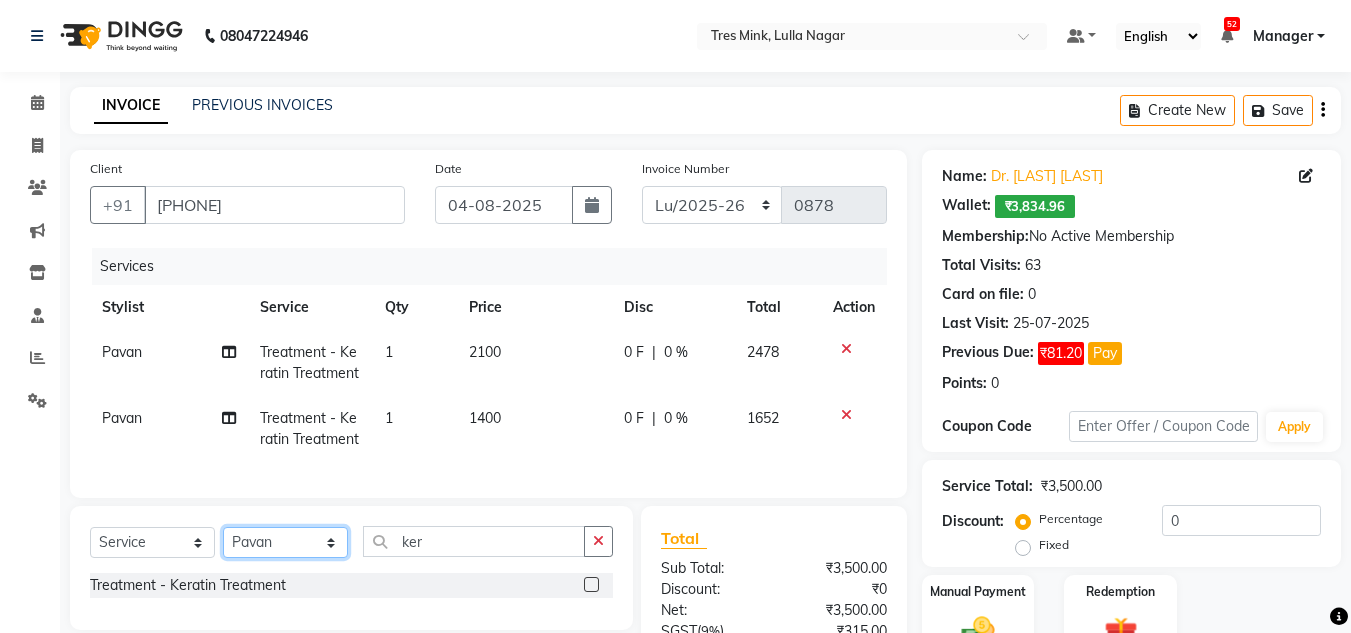 select on "85930" 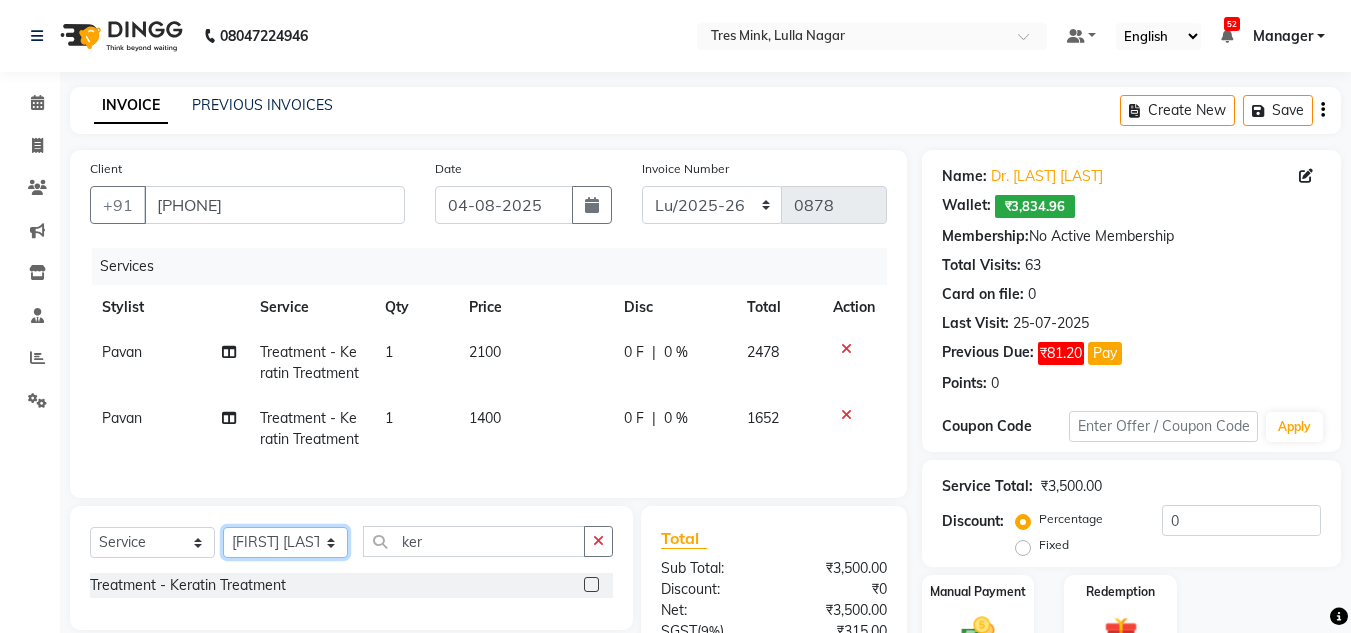 click on "Select Stylist Ansh Jadhav  Chetan Mahale Eva Harshita Manager Neha Aywale Pallavi H Pavan Pranjali Kothari Shailesh Mistry Shantanu Reddy Sharon Anthony Siddhanth  Sonu N Vinod" 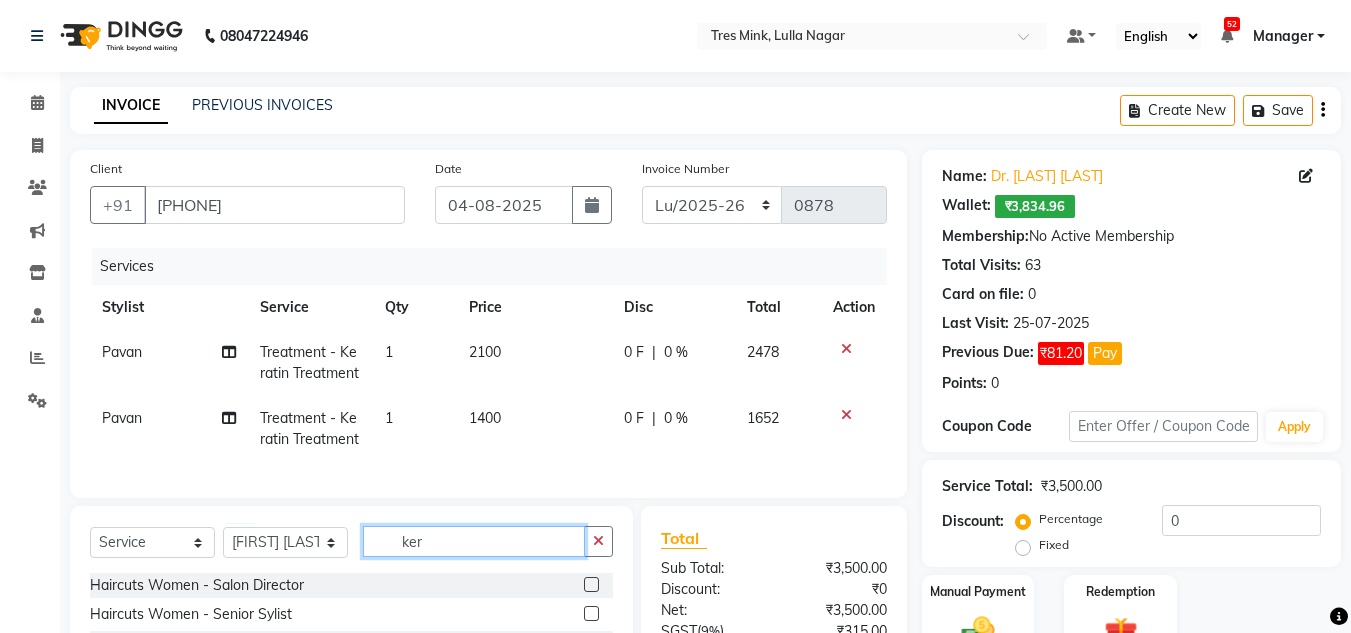 drag, startPoint x: 428, startPoint y: 551, endPoint x: 343, endPoint y: 552, distance: 85.00588 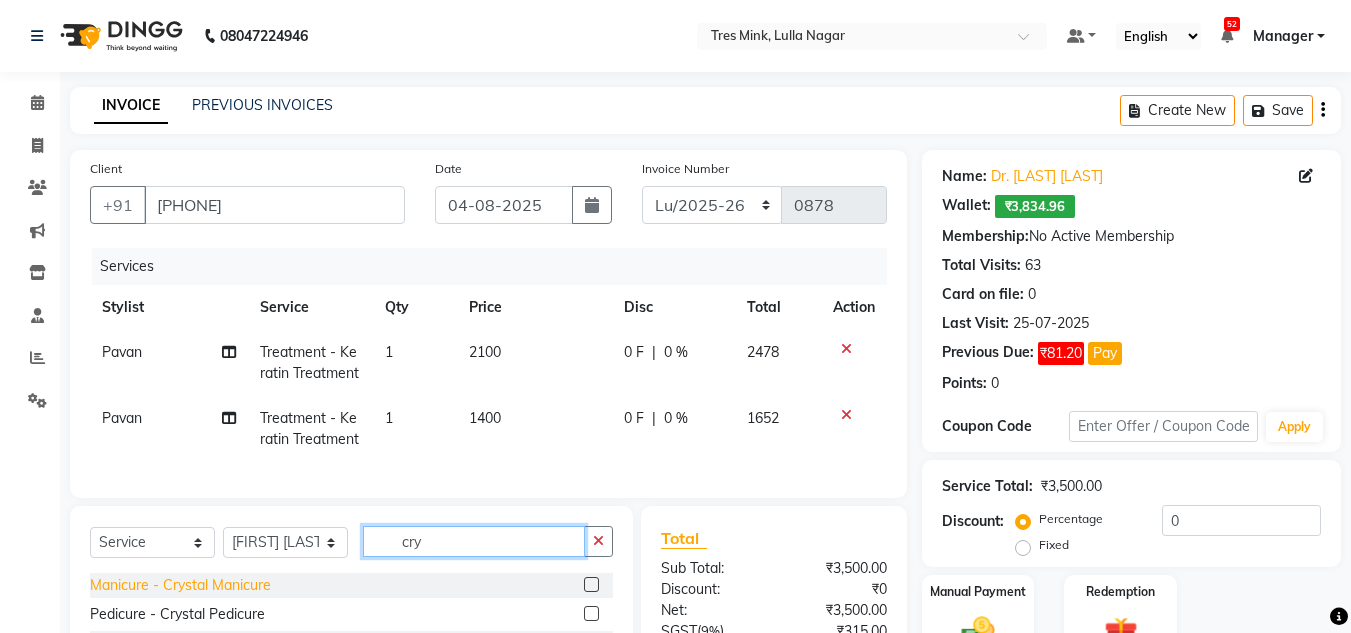 scroll, scrollTop: 100, scrollLeft: 0, axis: vertical 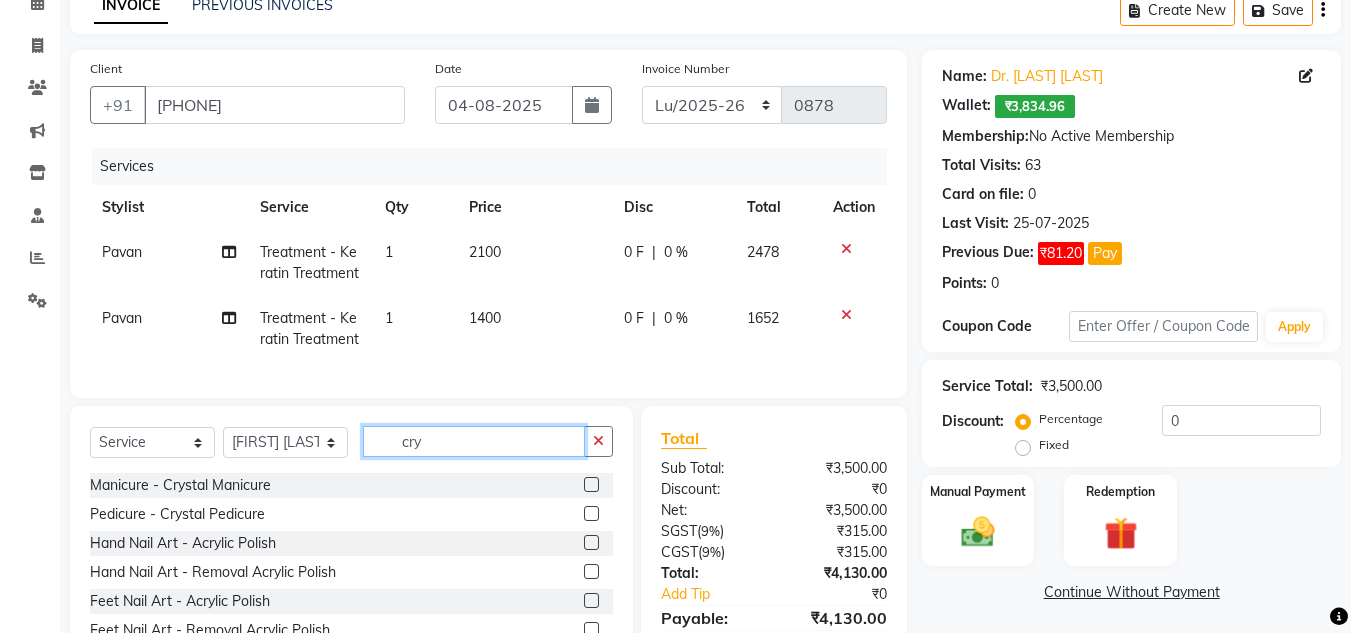 type on "cry" 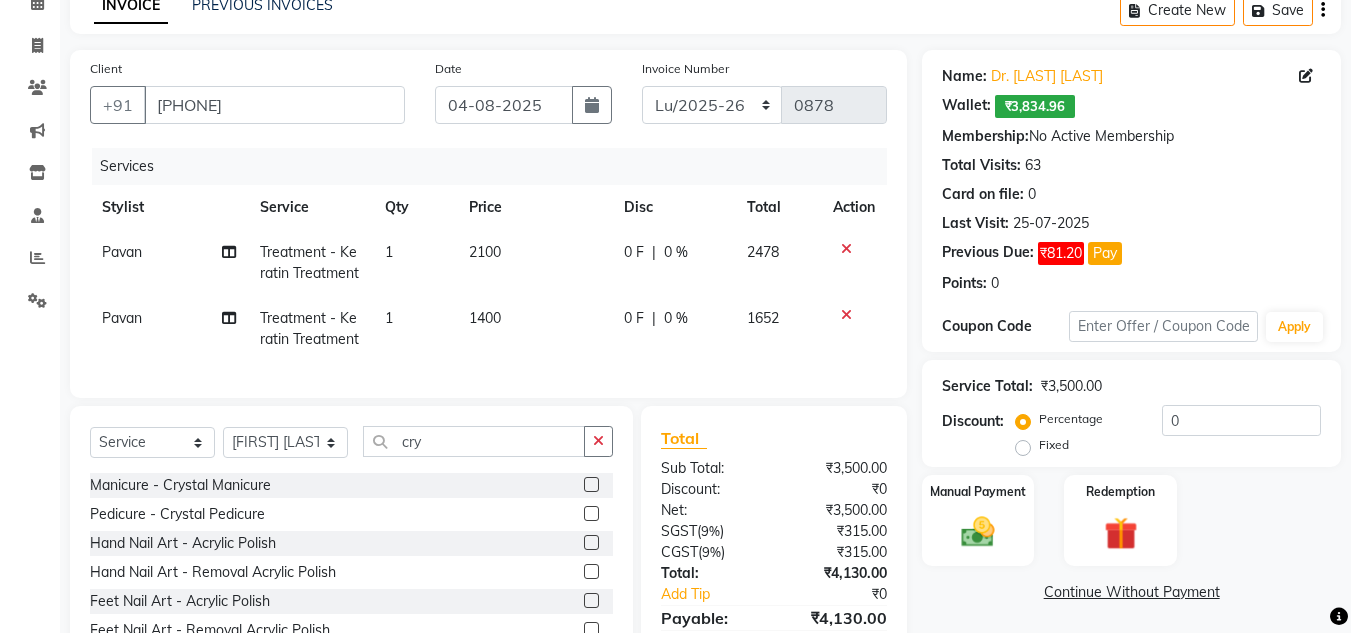 click 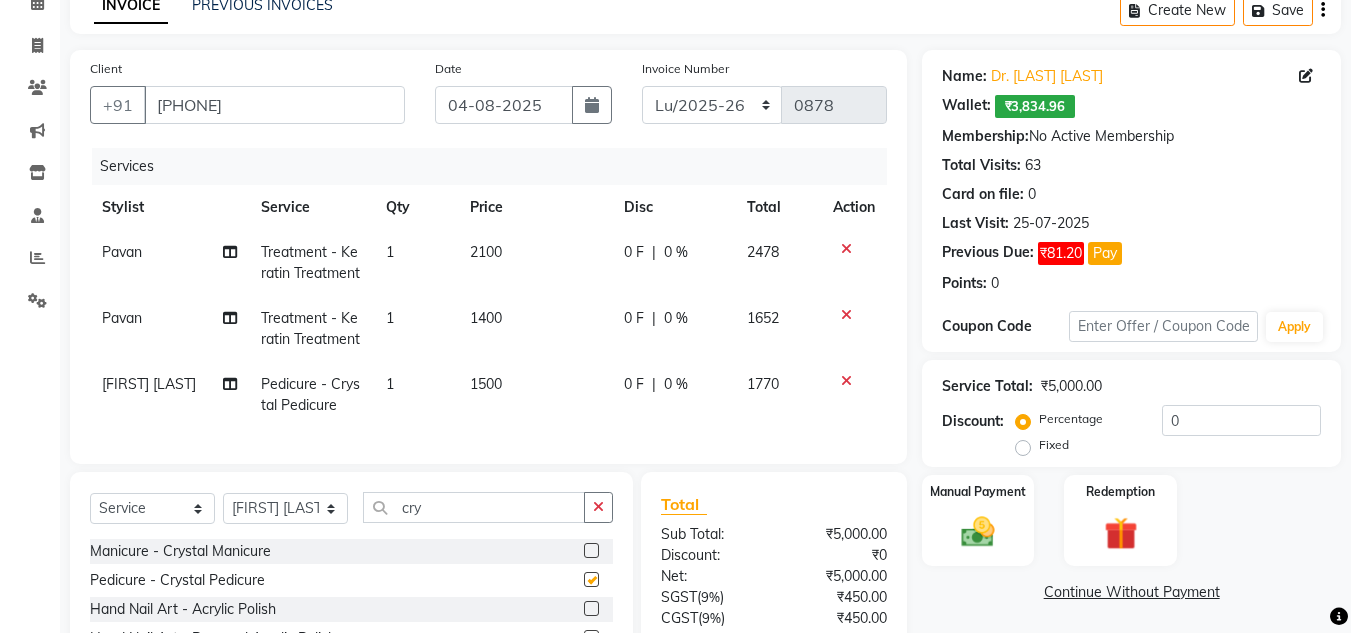 checkbox on "false" 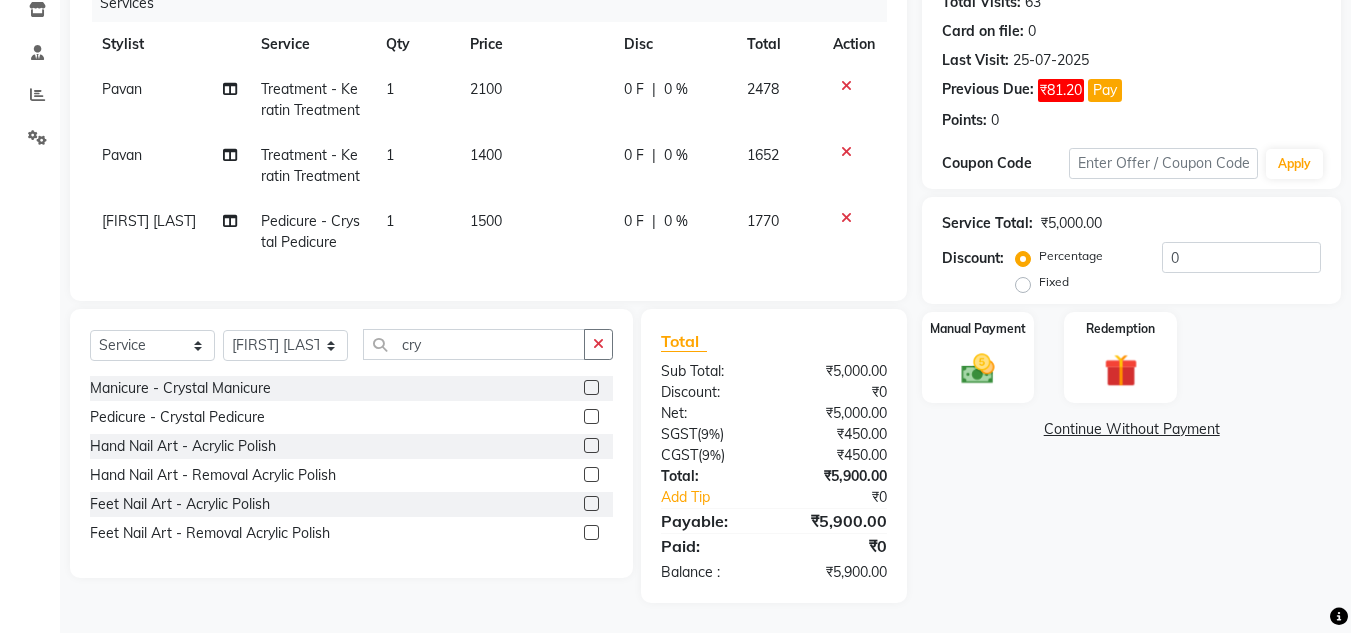 scroll, scrollTop: 0, scrollLeft: 0, axis: both 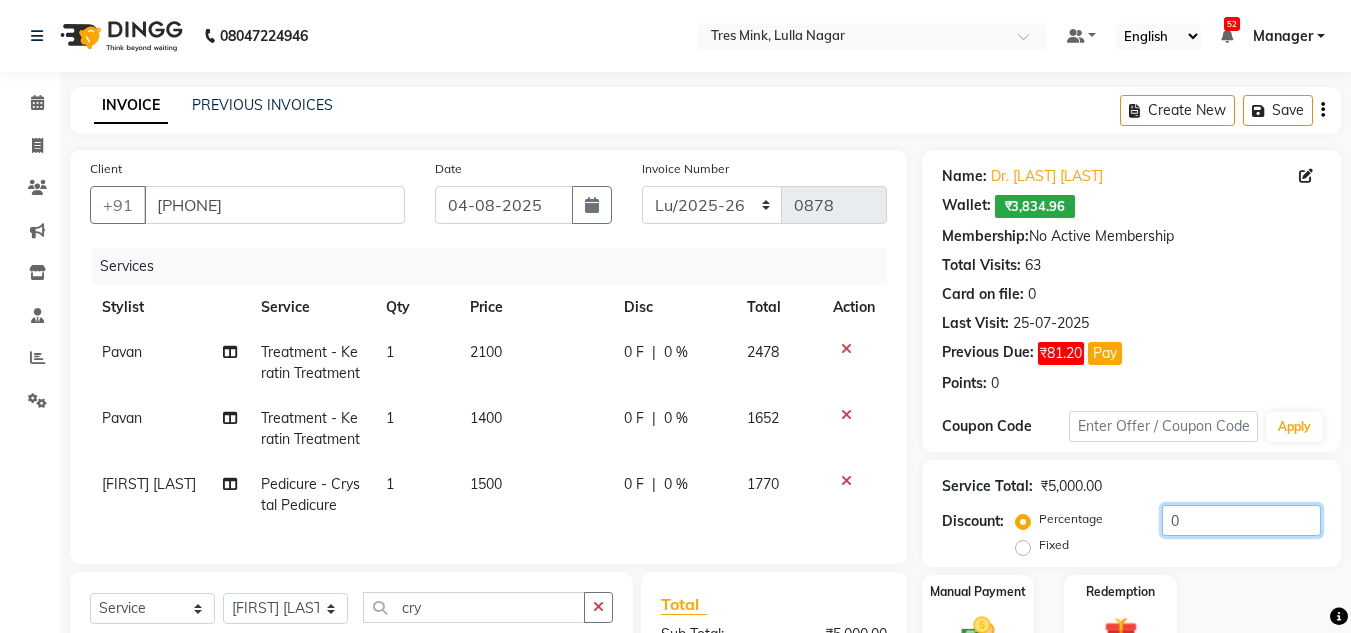 drag, startPoint x: 1216, startPoint y: 520, endPoint x: 1035, endPoint y: 509, distance: 181.33394 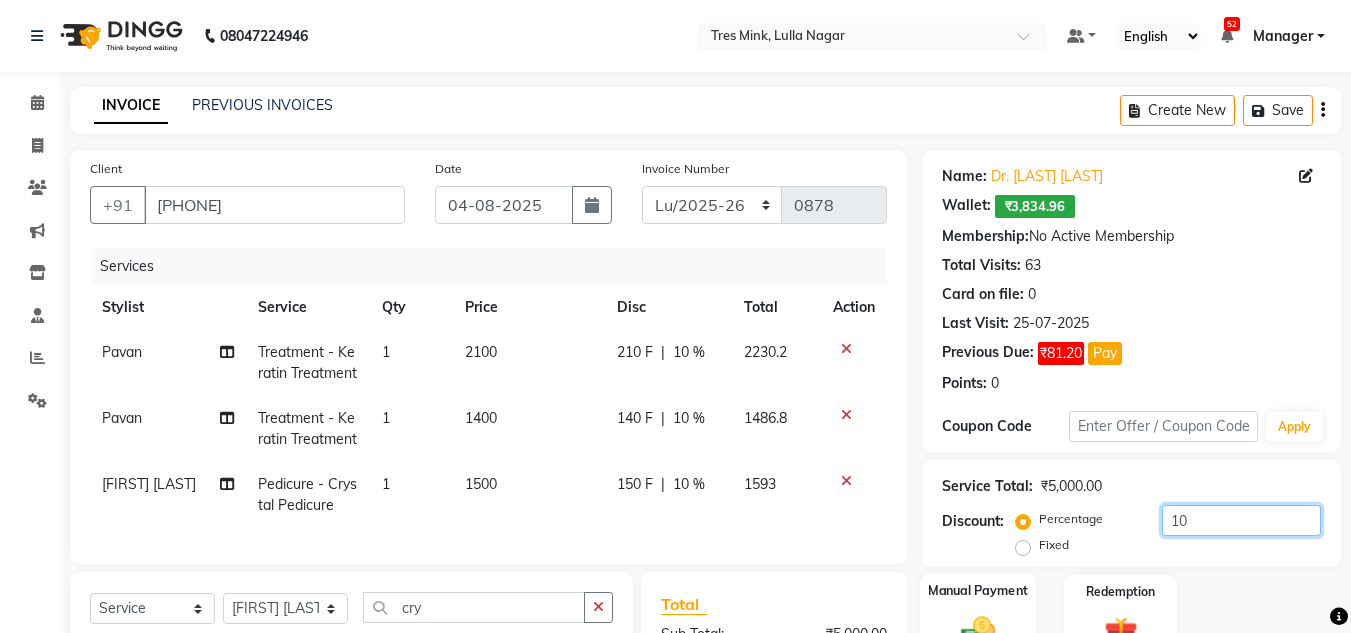 scroll, scrollTop: 320, scrollLeft: 0, axis: vertical 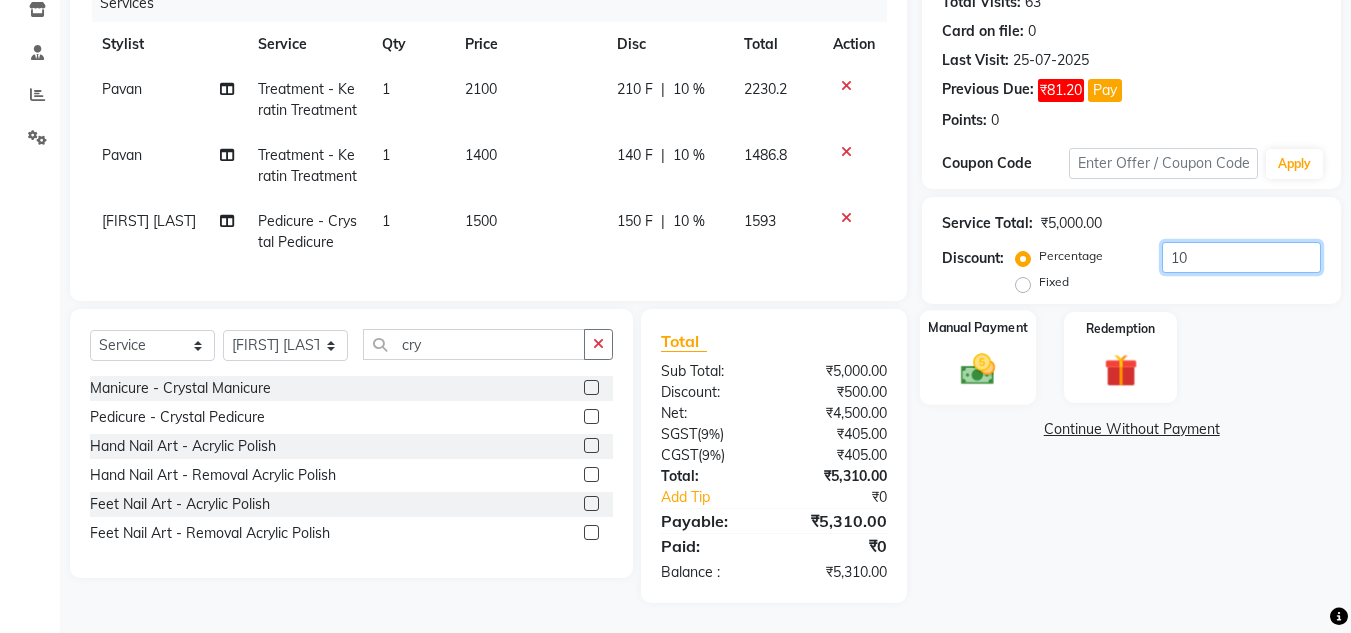 type on "10" 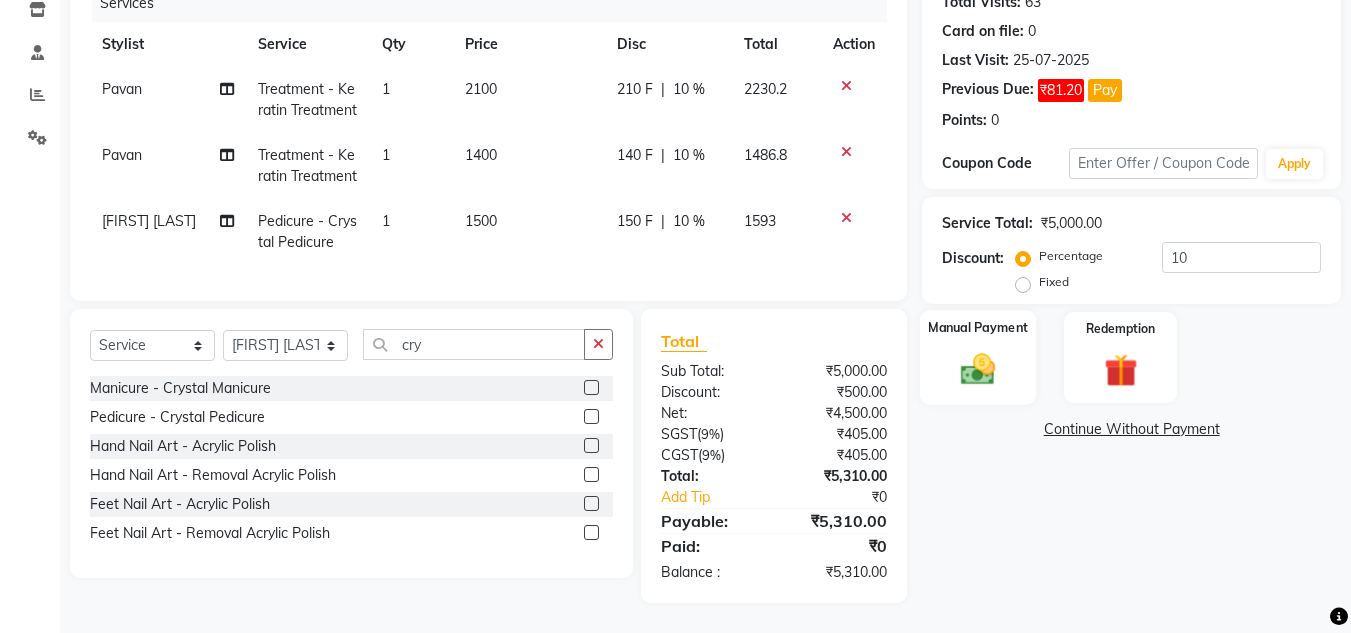 click 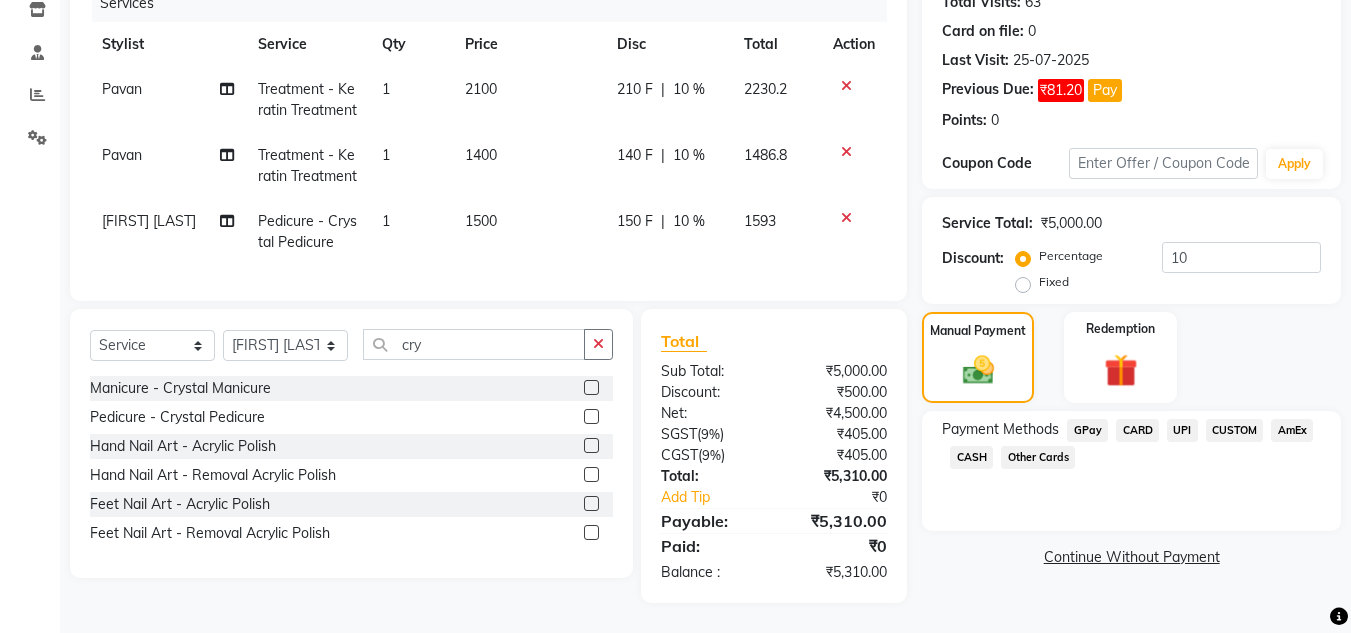 click on "CUSTOM" 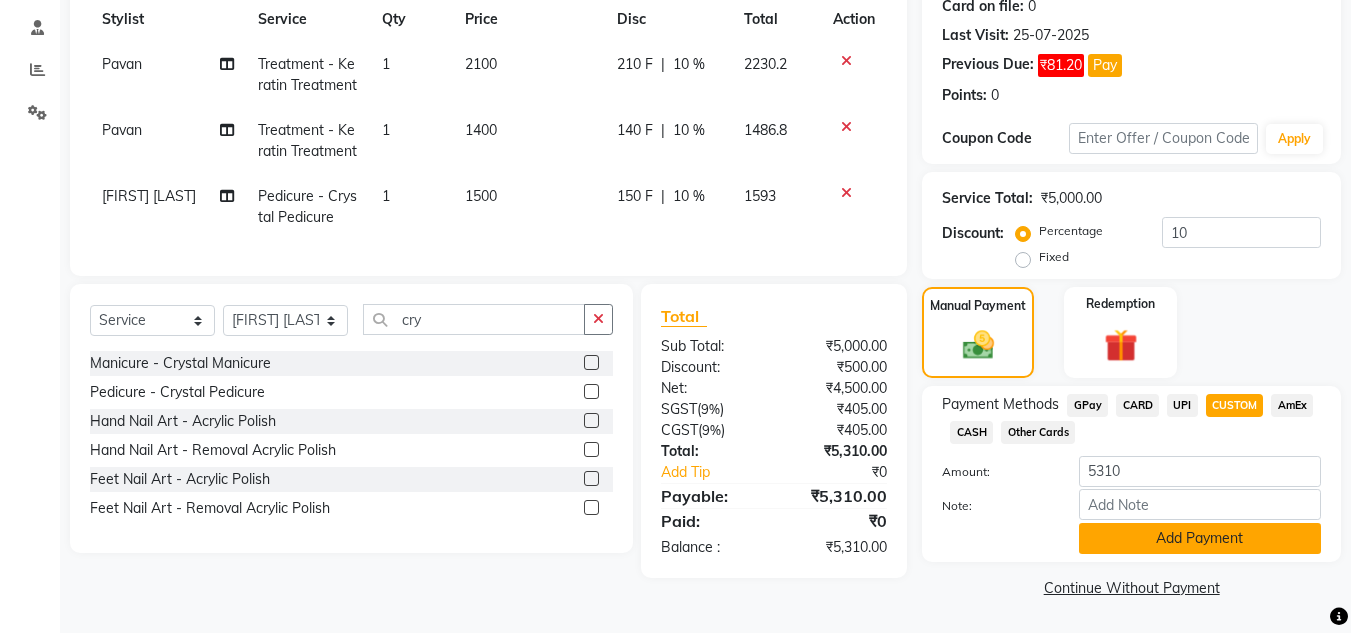 click on "Add Payment" 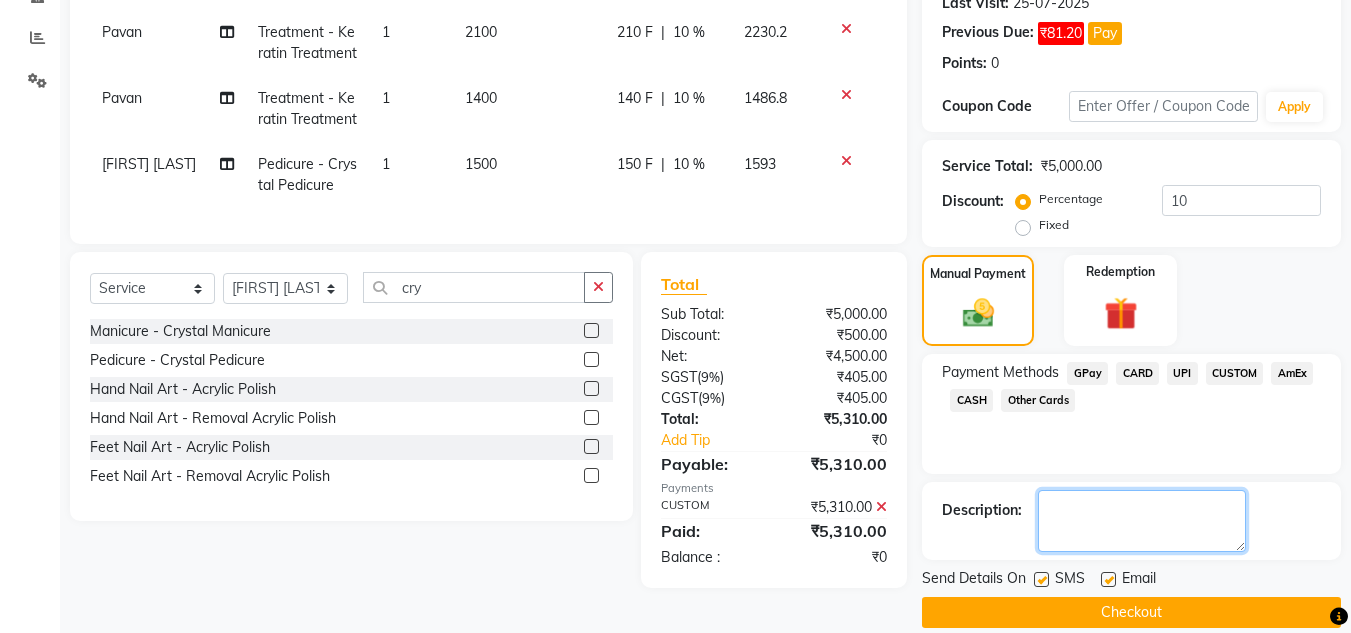 click 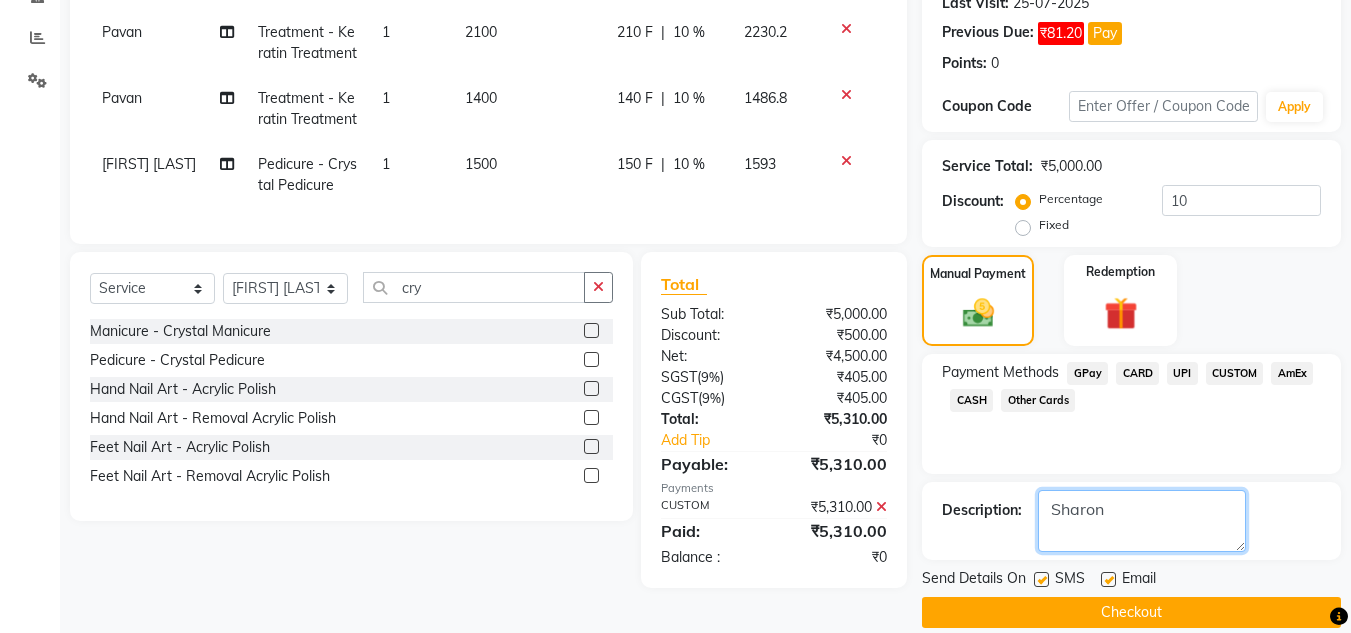 scroll, scrollTop: 362, scrollLeft: 0, axis: vertical 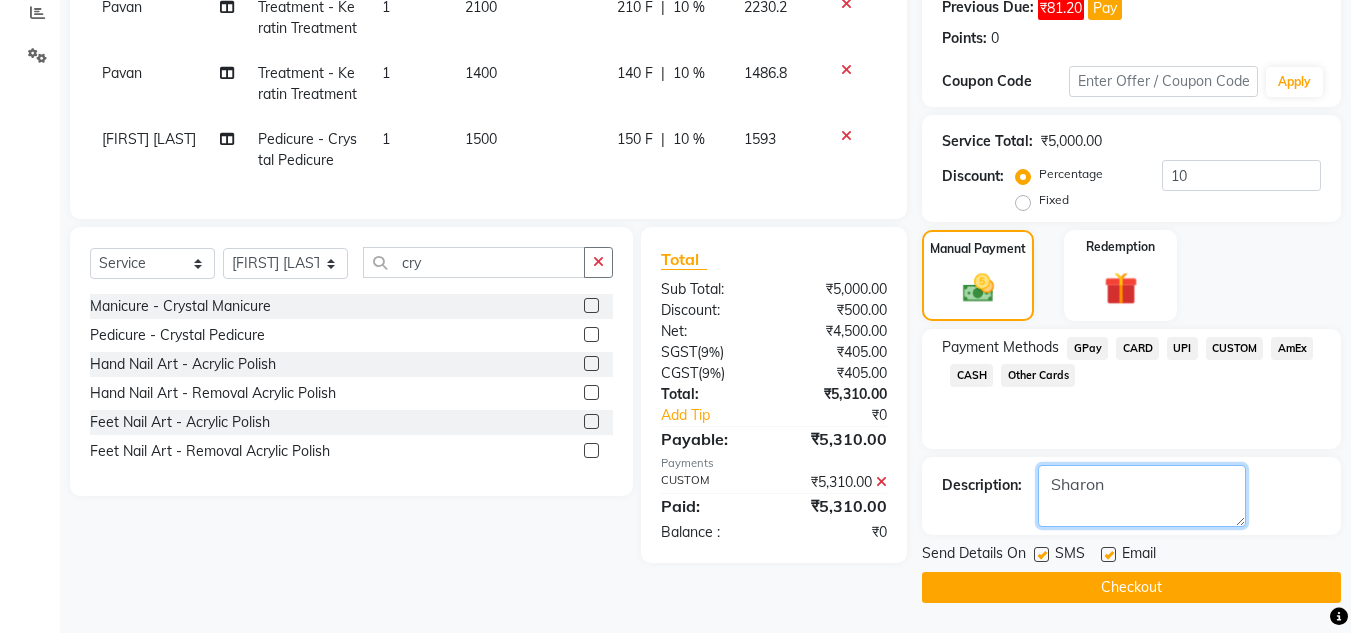 type on "Sharon" 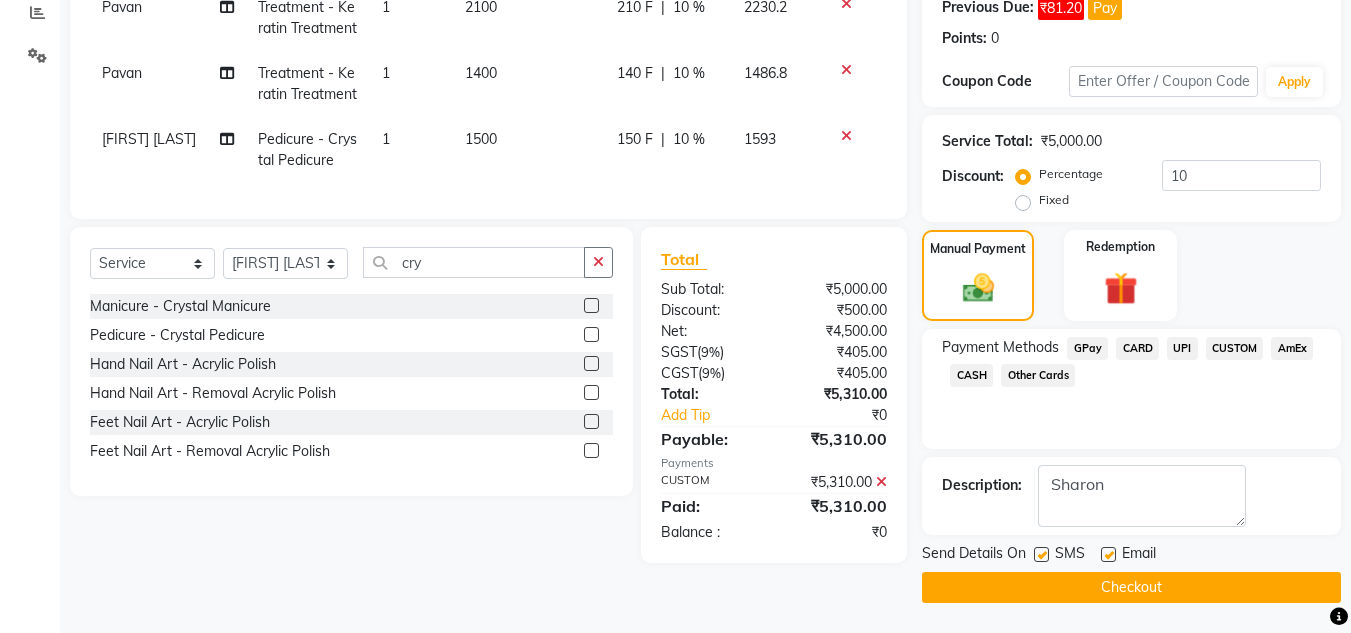 click on "Checkout" 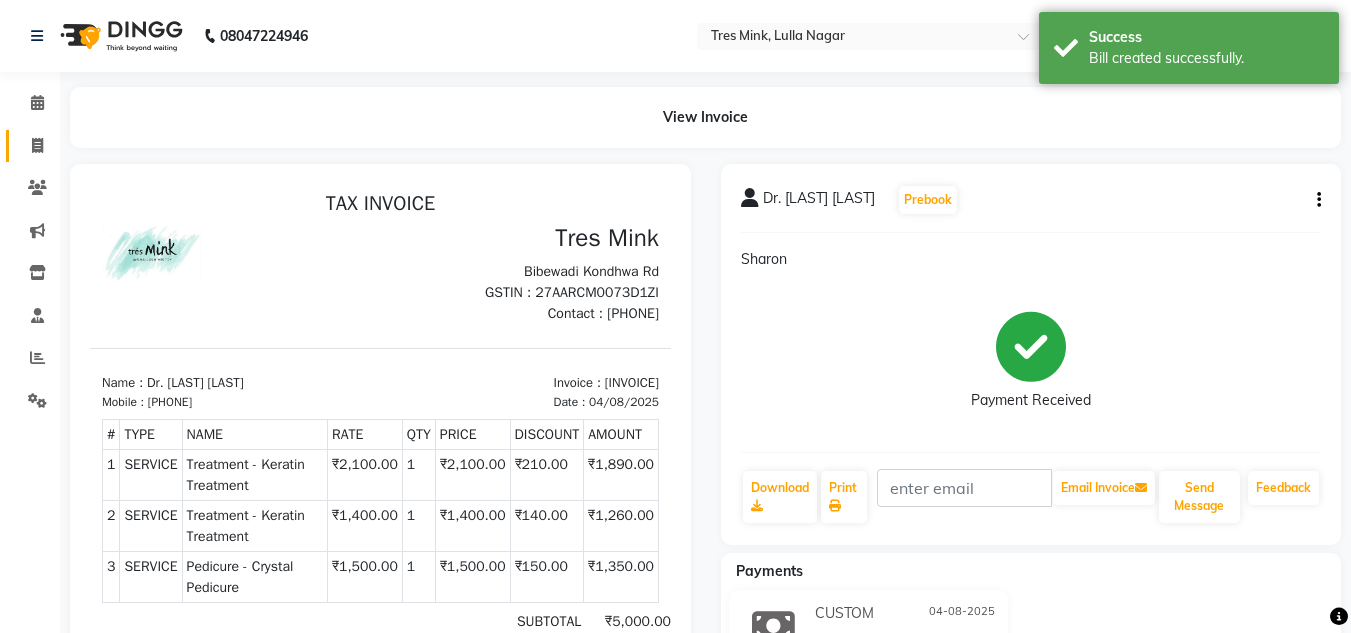 scroll, scrollTop: 0, scrollLeft: 0, axis: both 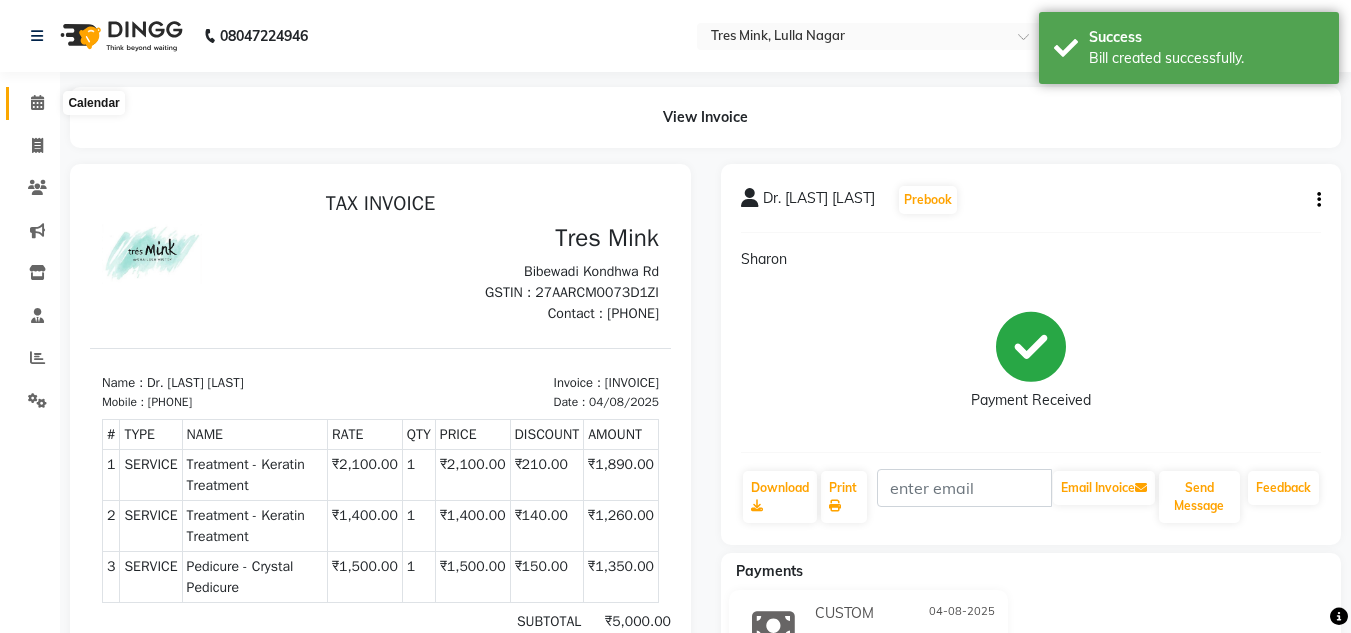 click 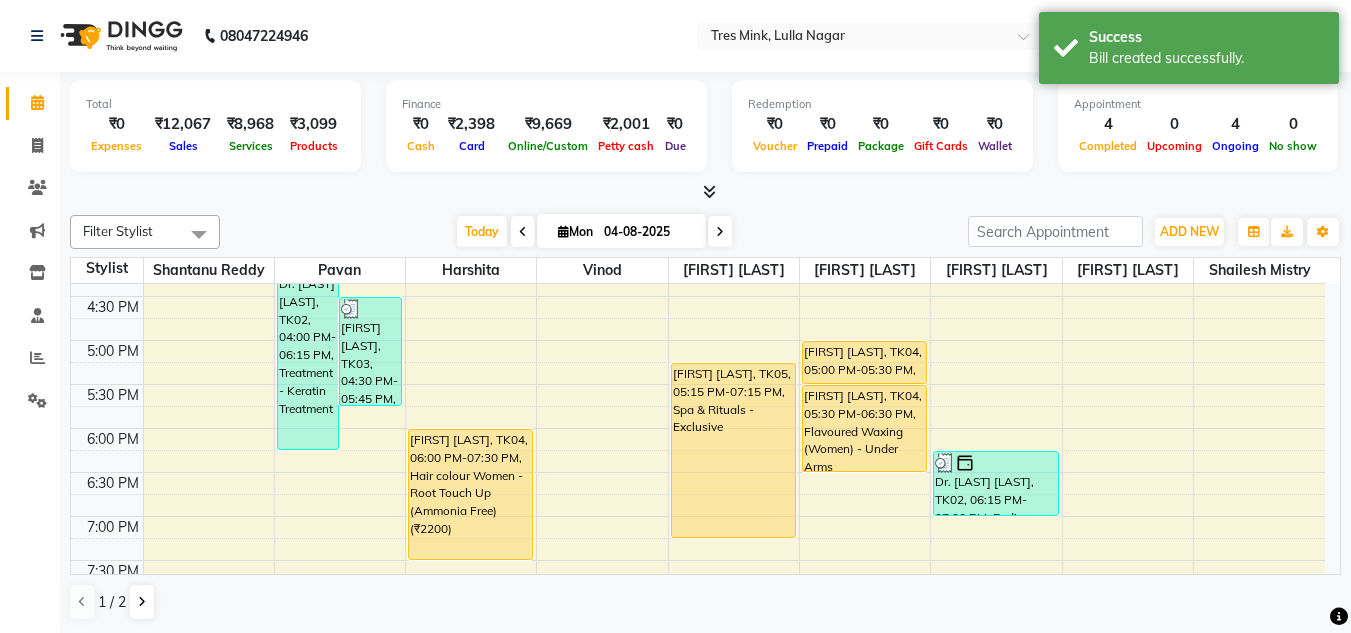 scroll, scrollTop: 700, scrollLeft: 0, axis: vertical 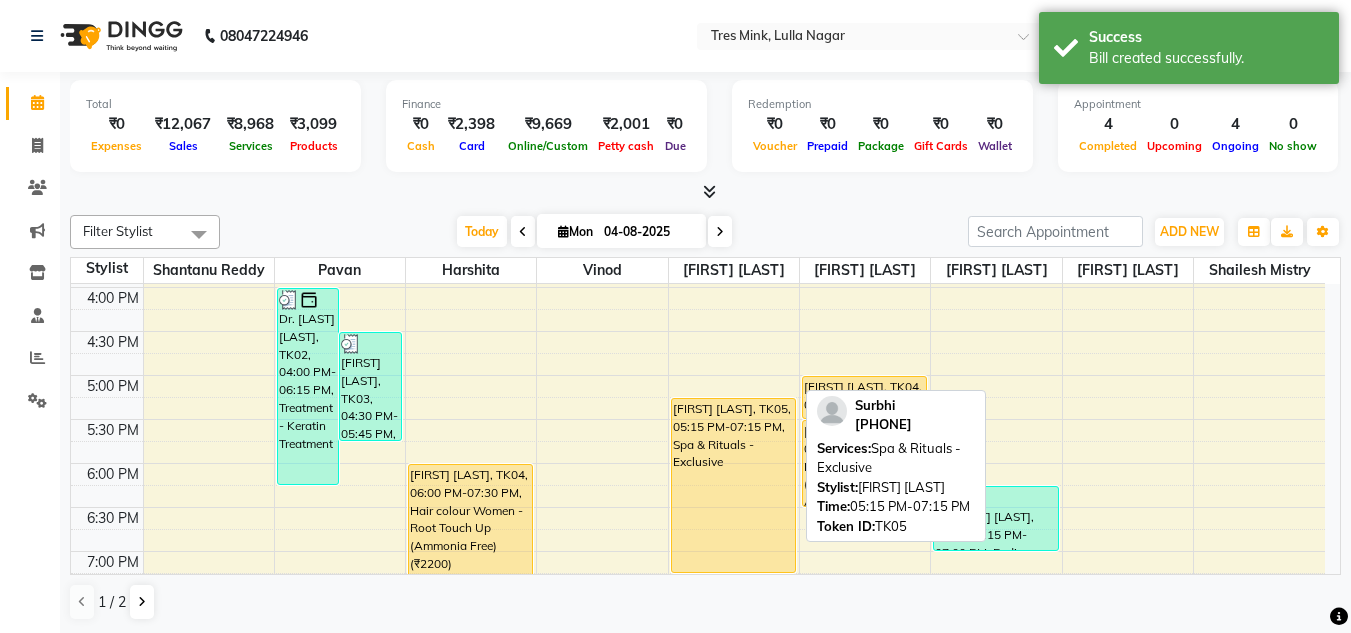 click on "[FIRST] [LAST], TK05, 05:15 PM-07:15 PM, Spa & Rituals - Exclusive" at bounding box center [733, 485] 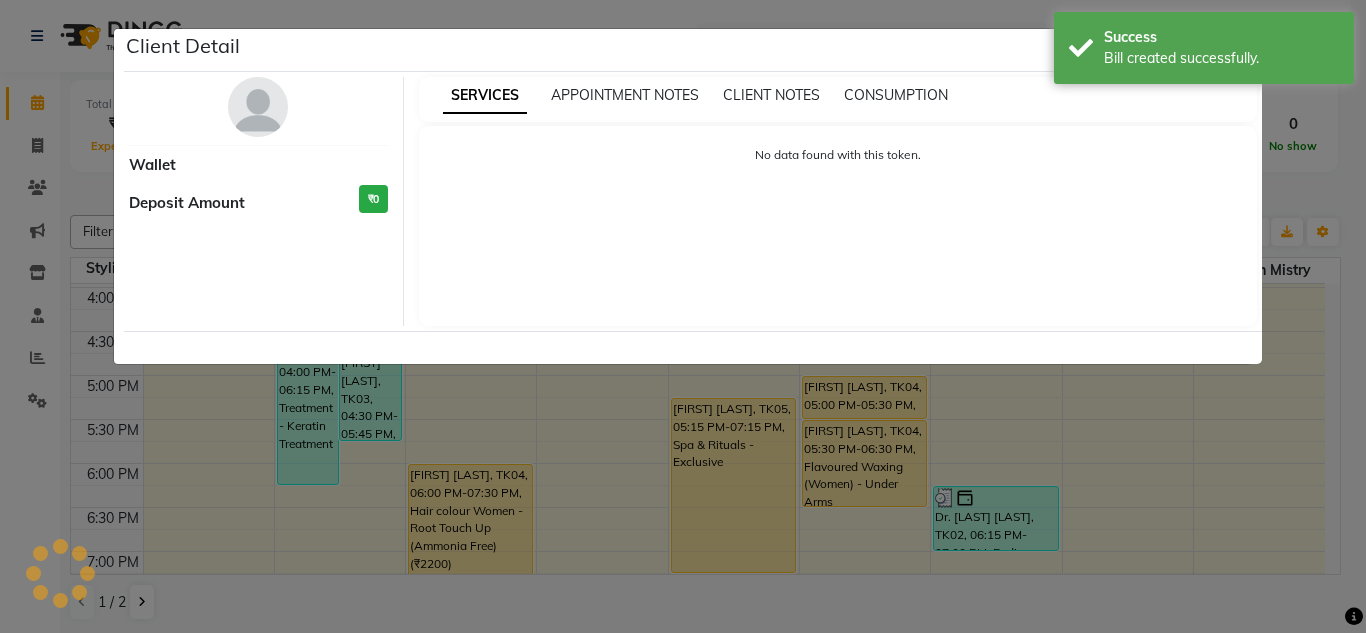 select on "1" 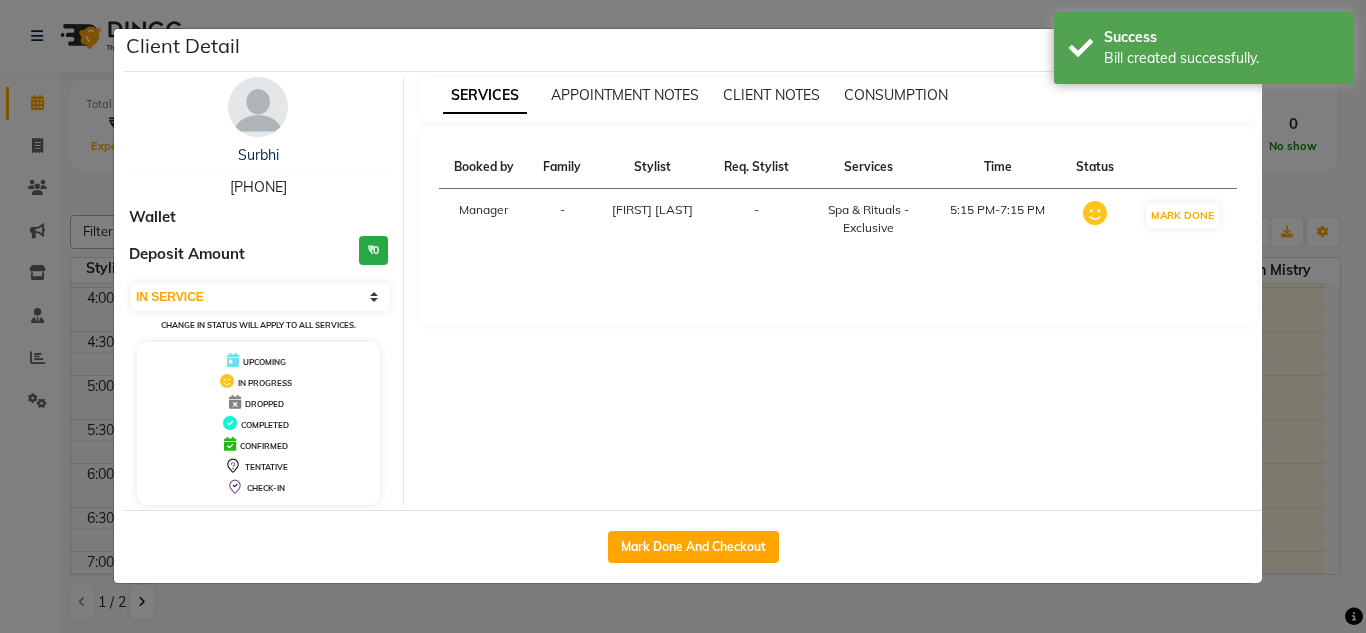 click on "Mark Done And Checkout" 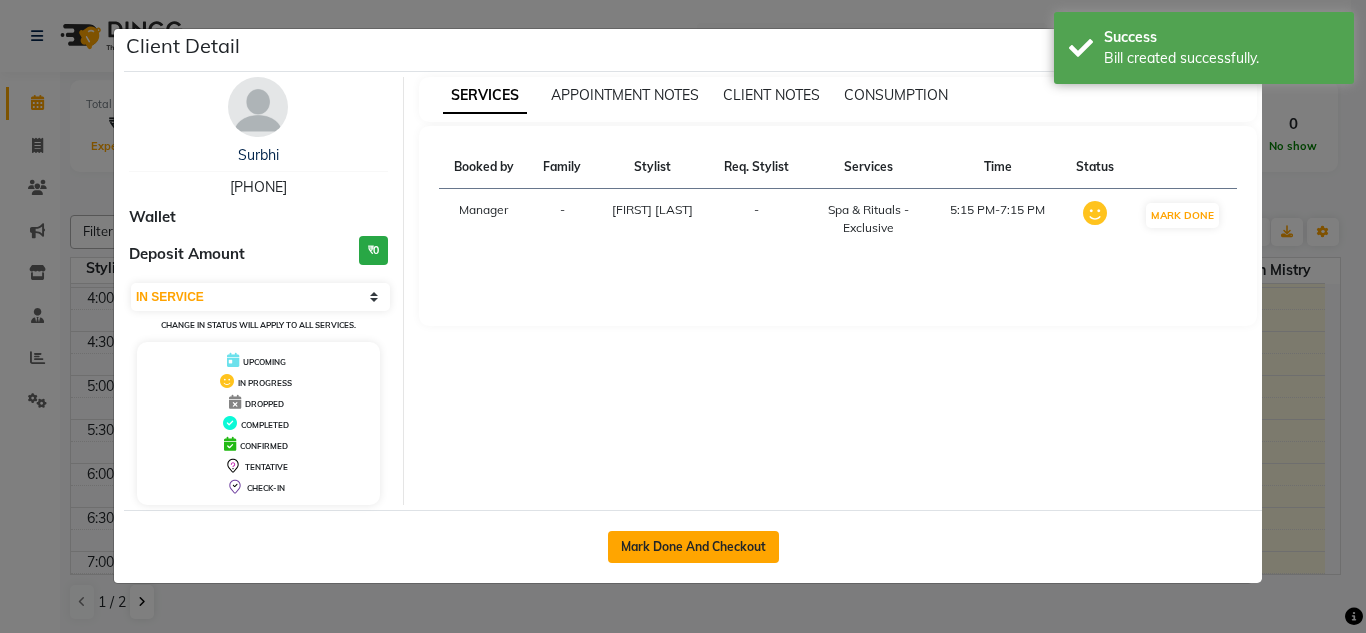 click on "Mark Done And Checkout" 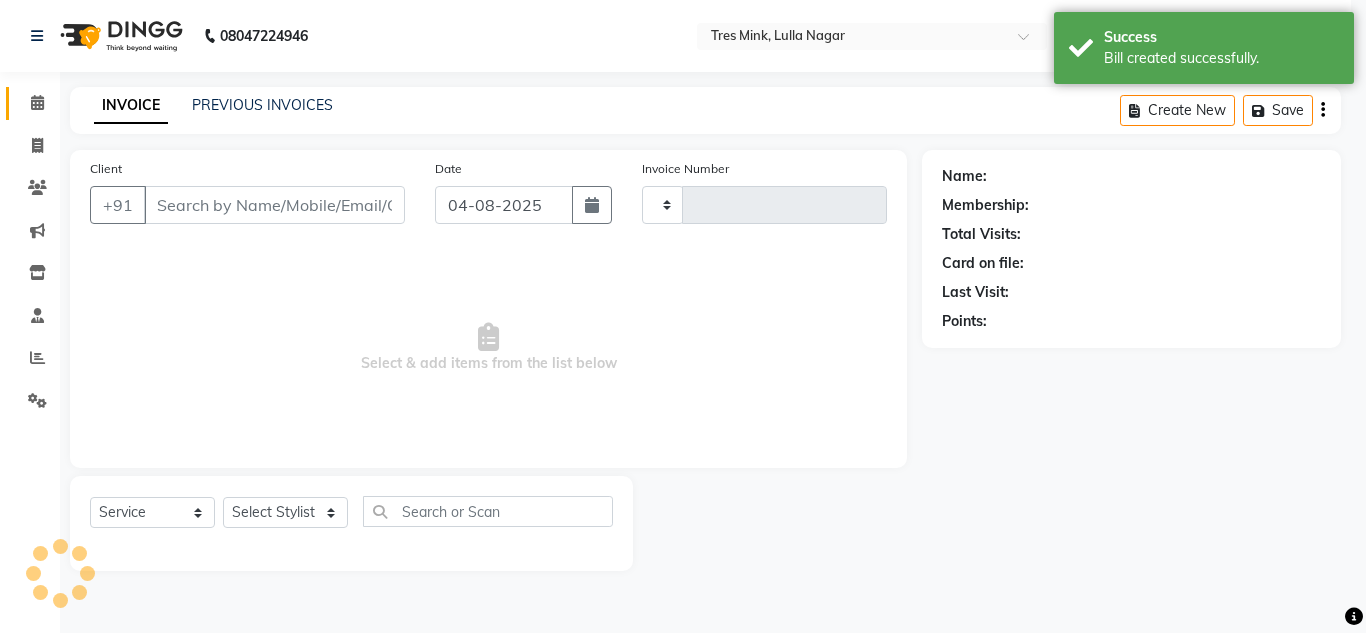 type on "0879" 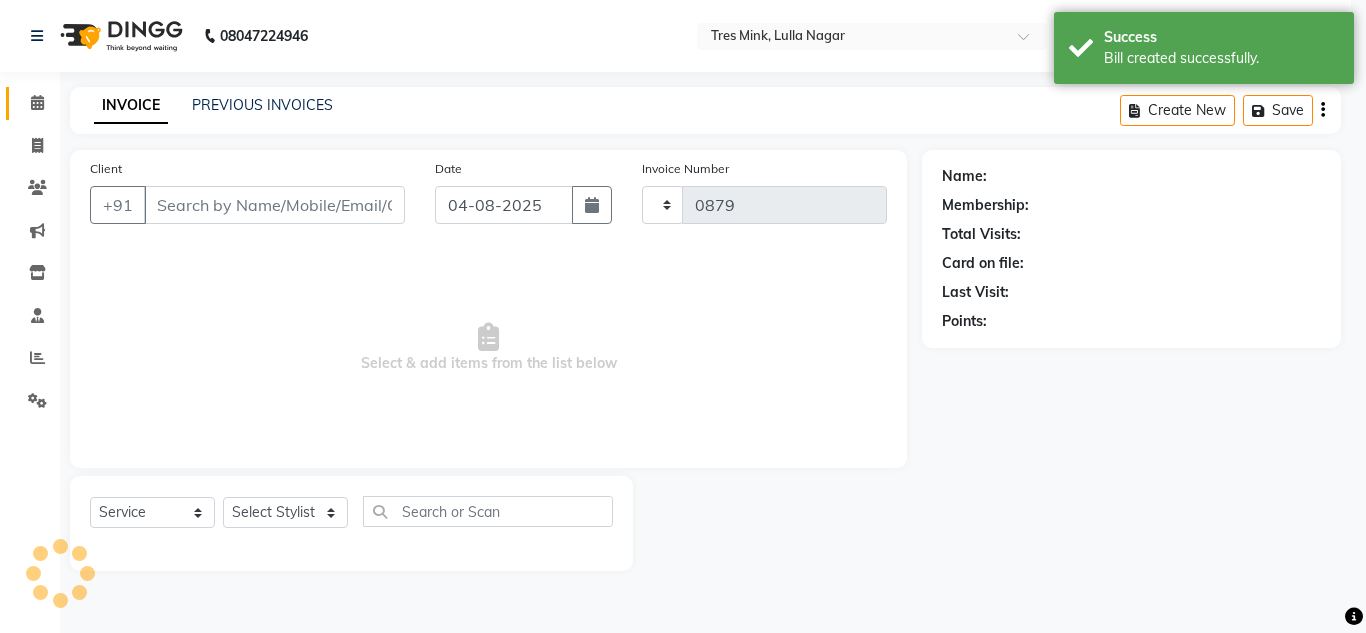select on "3" 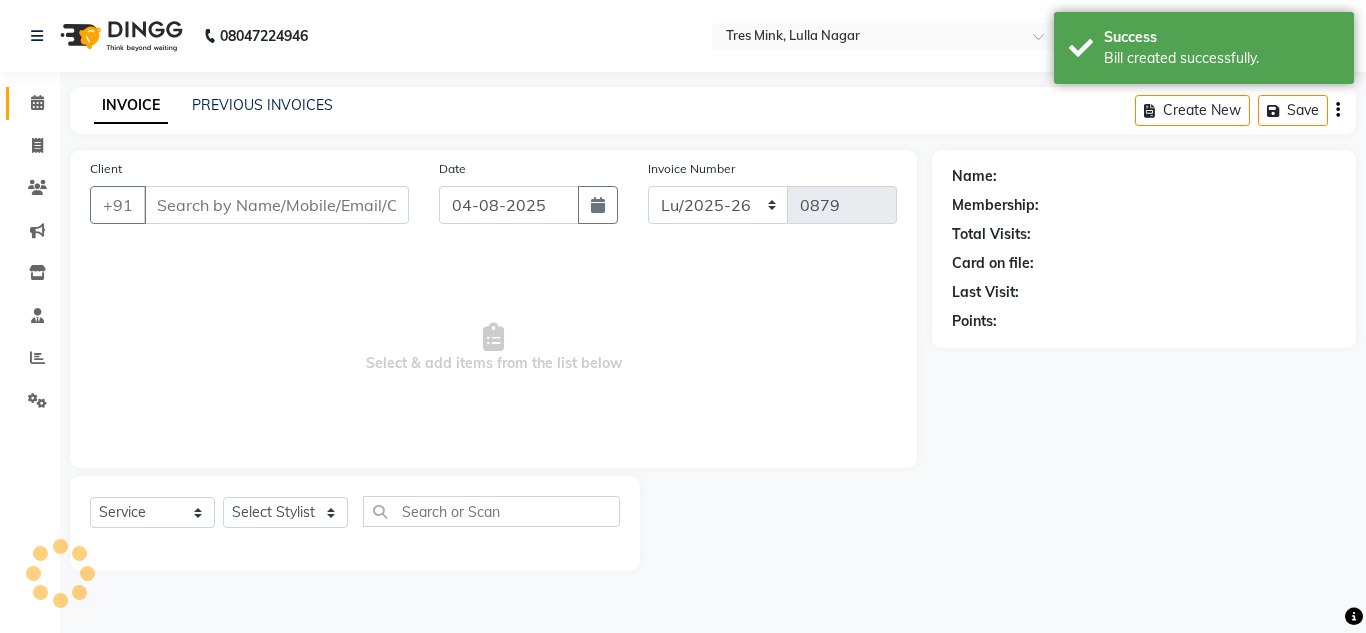 type on "[PHONE]" 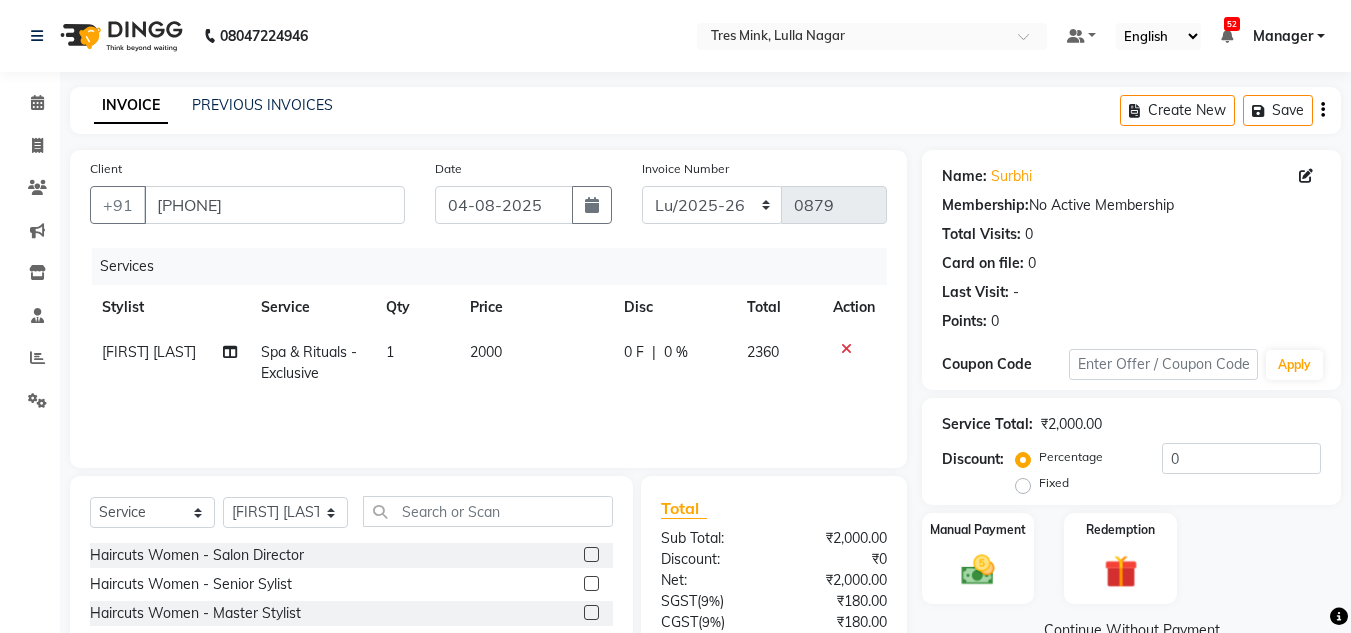 click on "2000" 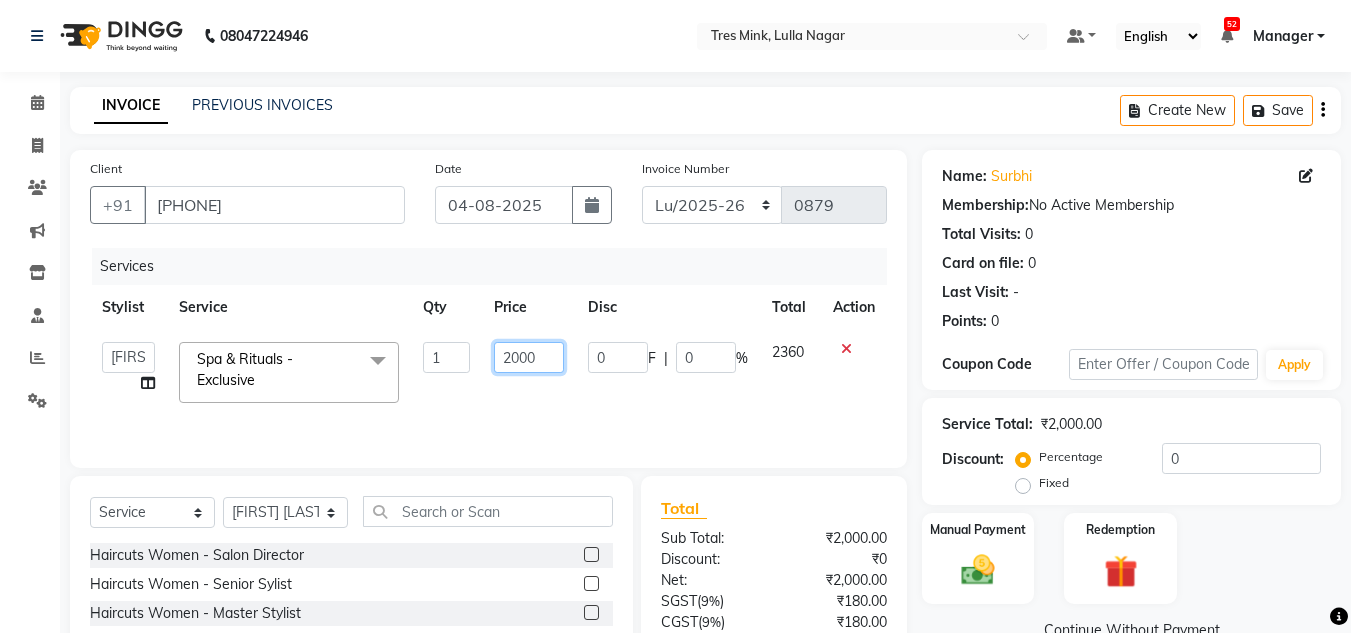 click on "2000" 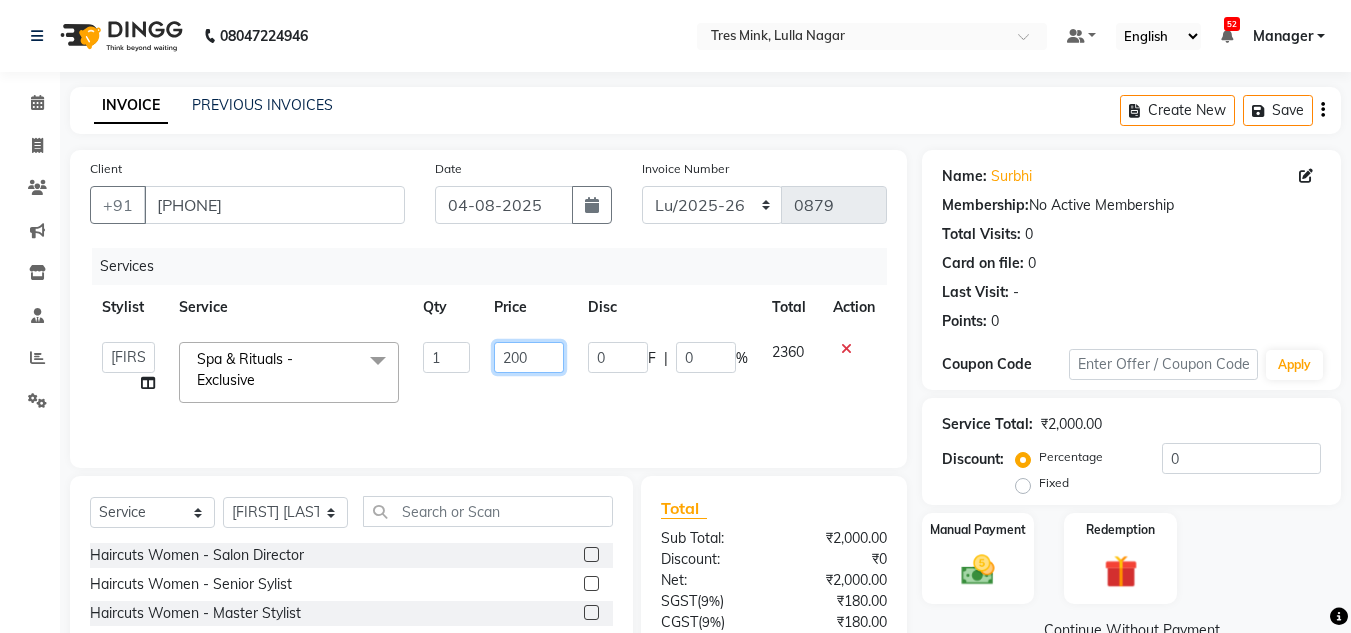 type on "2500" 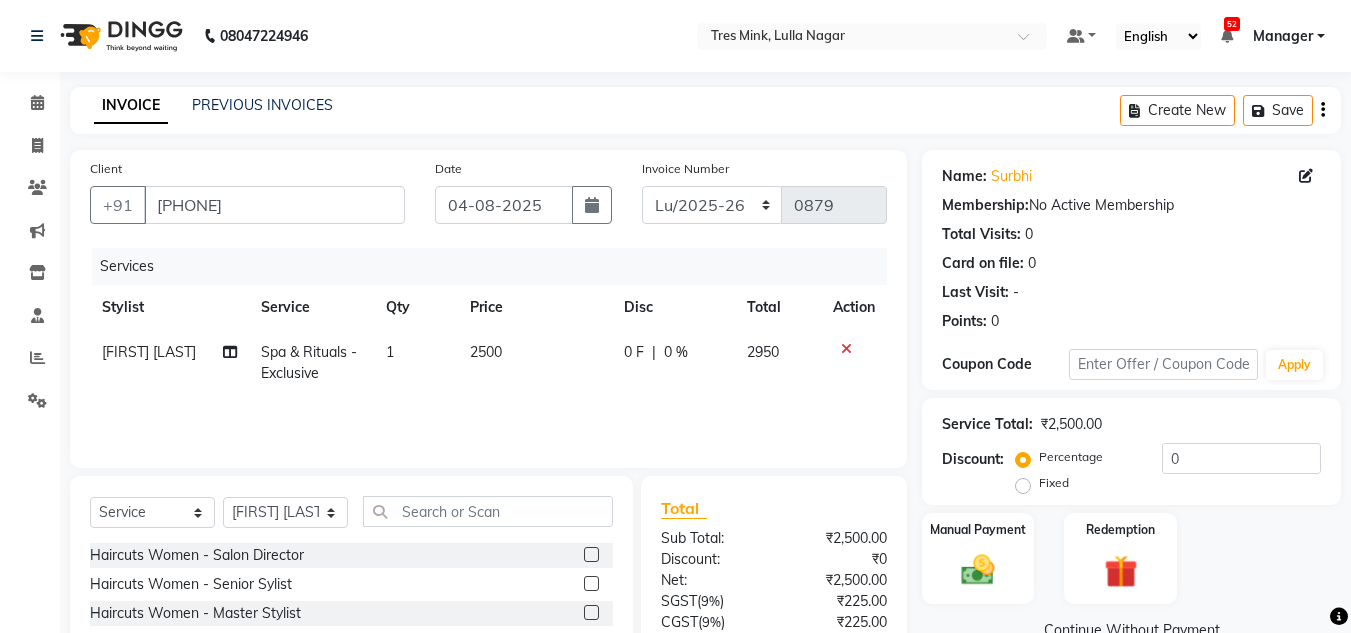 click on "Services Stylist Service Qty Price Disc Total Action [FIRST] [LAST] Spa & Rituals - Exclusive 1 2500 0 F | 0 % 2950" 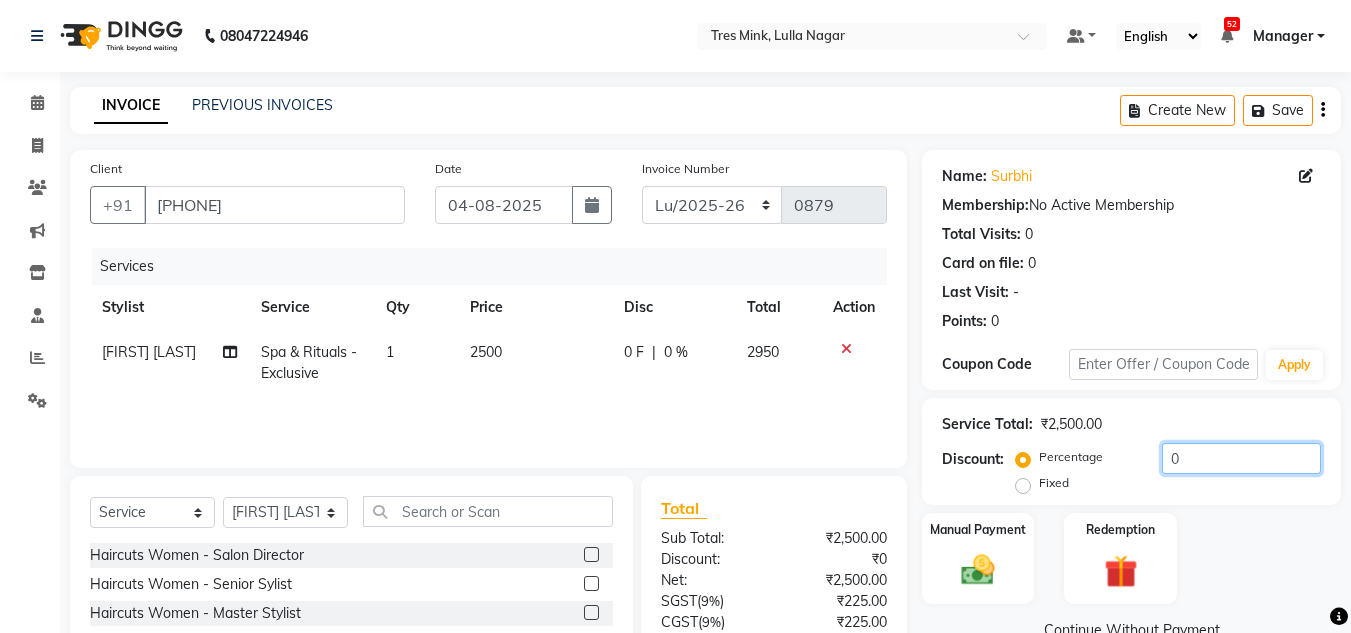 drag, startPoint x: 1199, startPoint y: 460, endPoint x: 1150, endPoint y: 462, distance: 49.0408 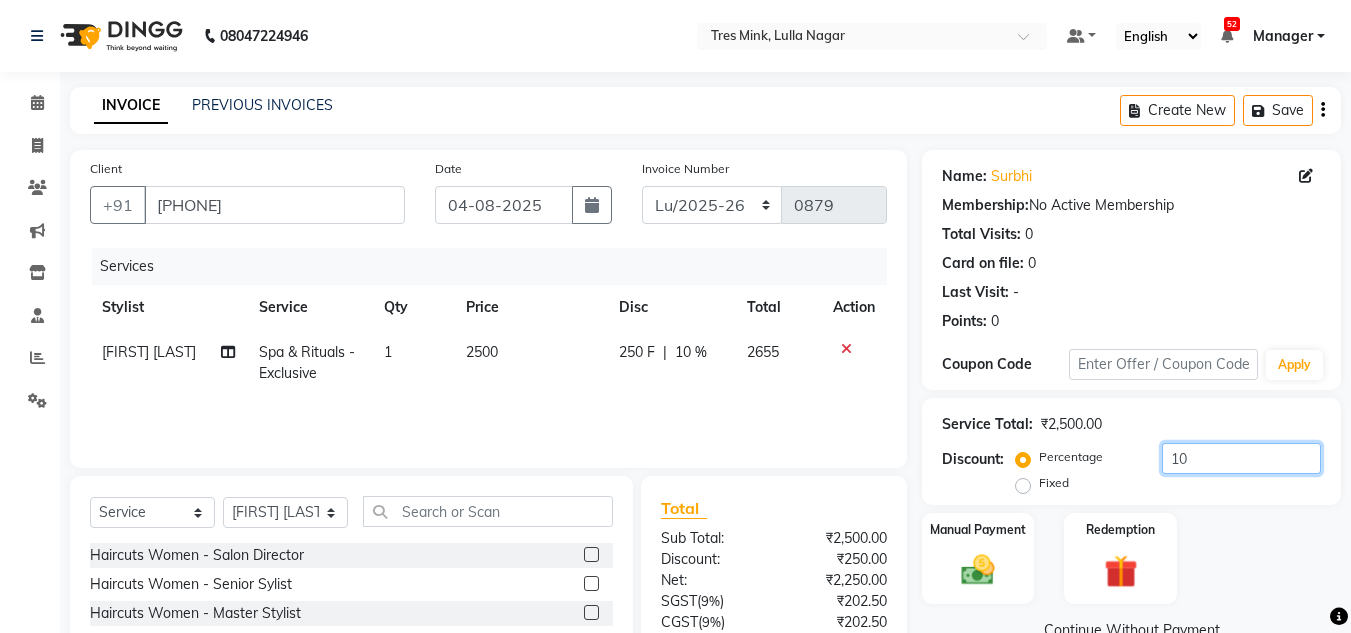 type on "10" 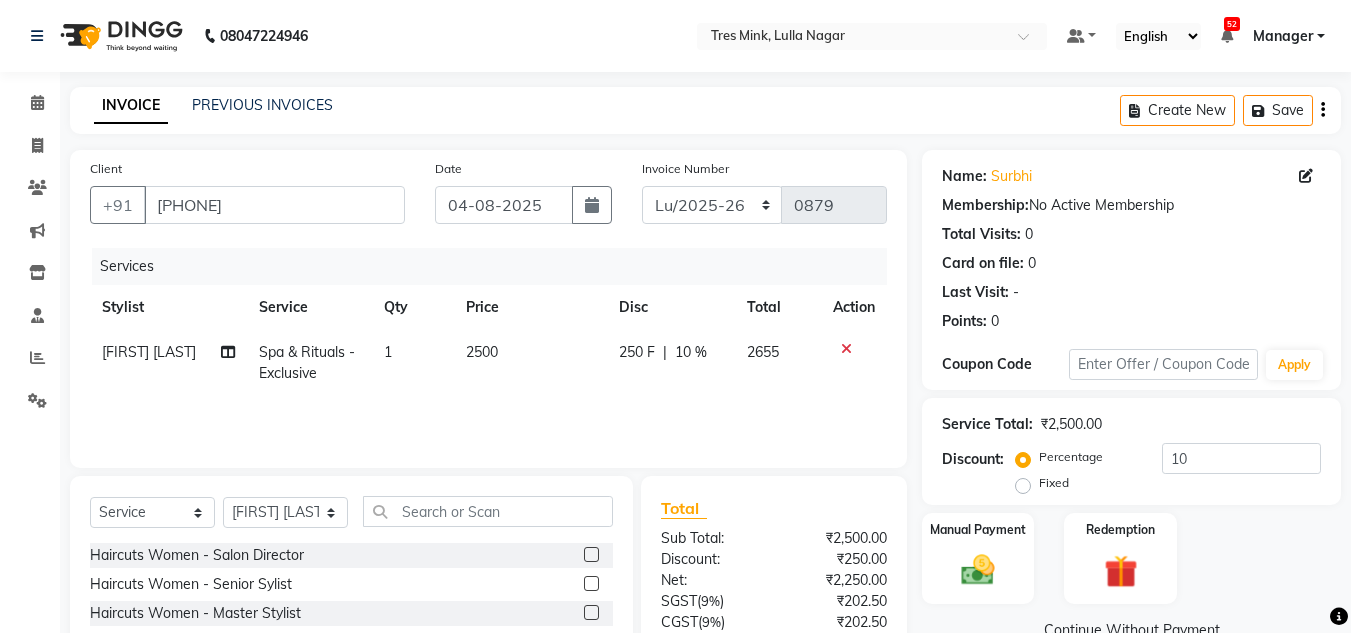 click on "2655" 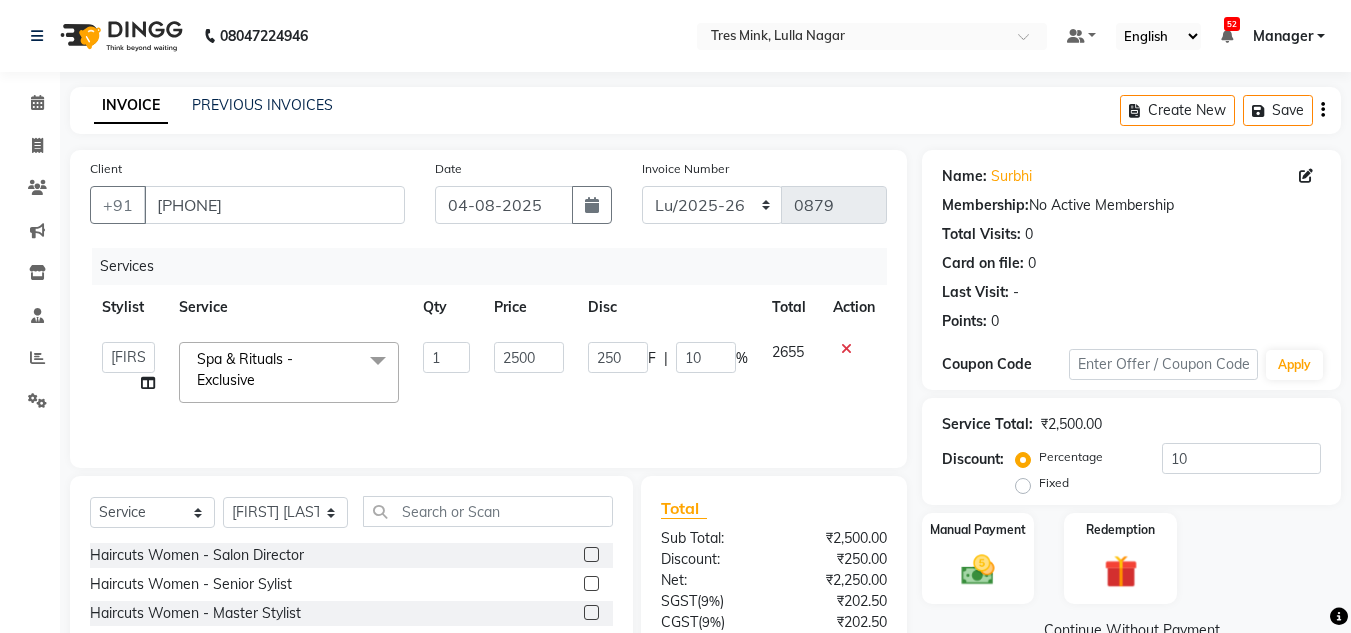 scroll, scrollTop: 168, scrollLeft: 0, axis: vertical 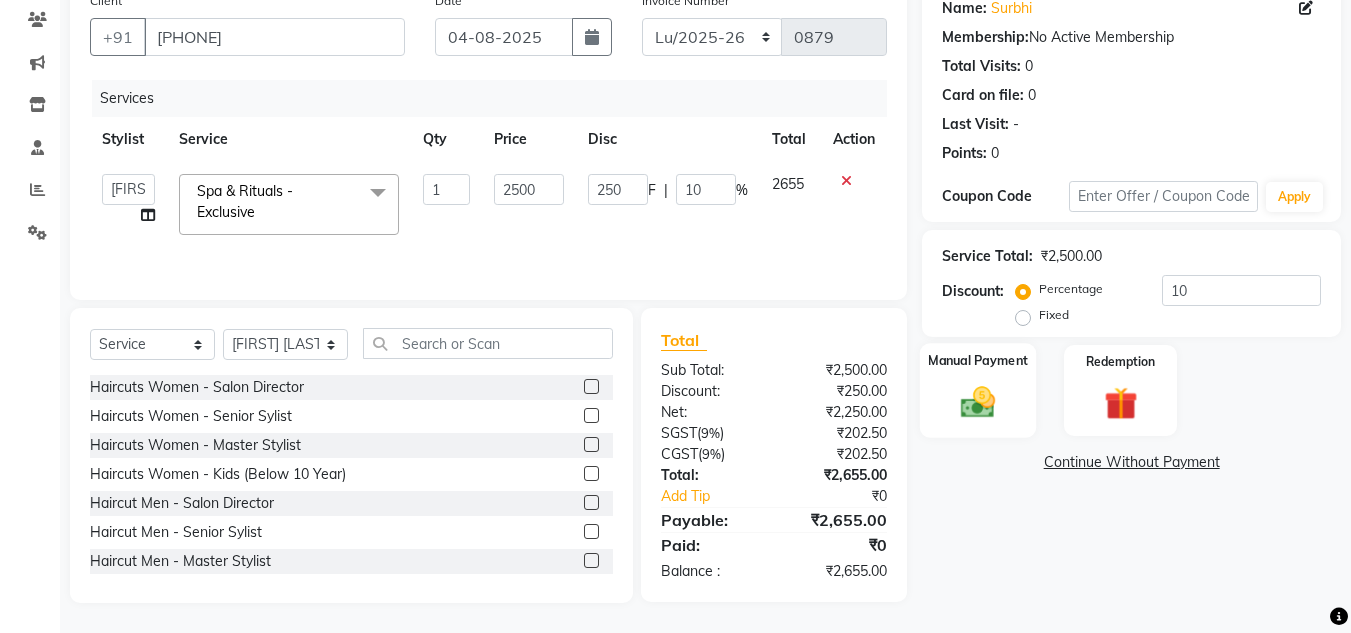click on "Manual Payment" 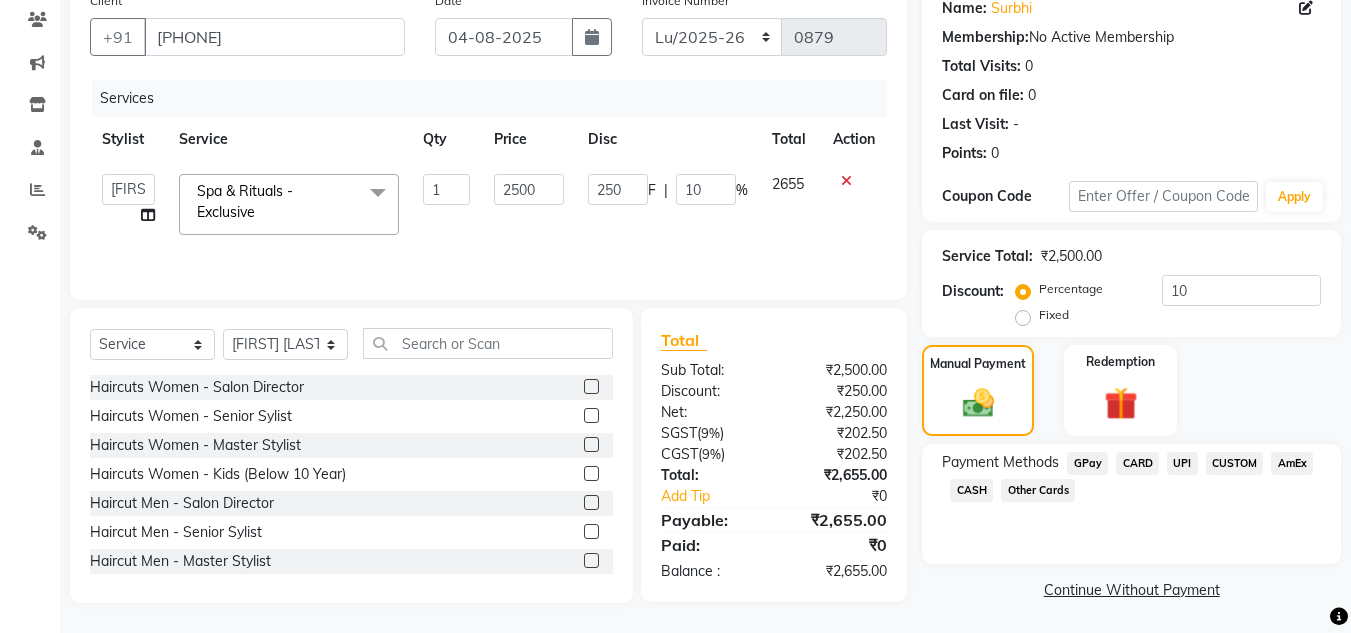 click on "UPI" 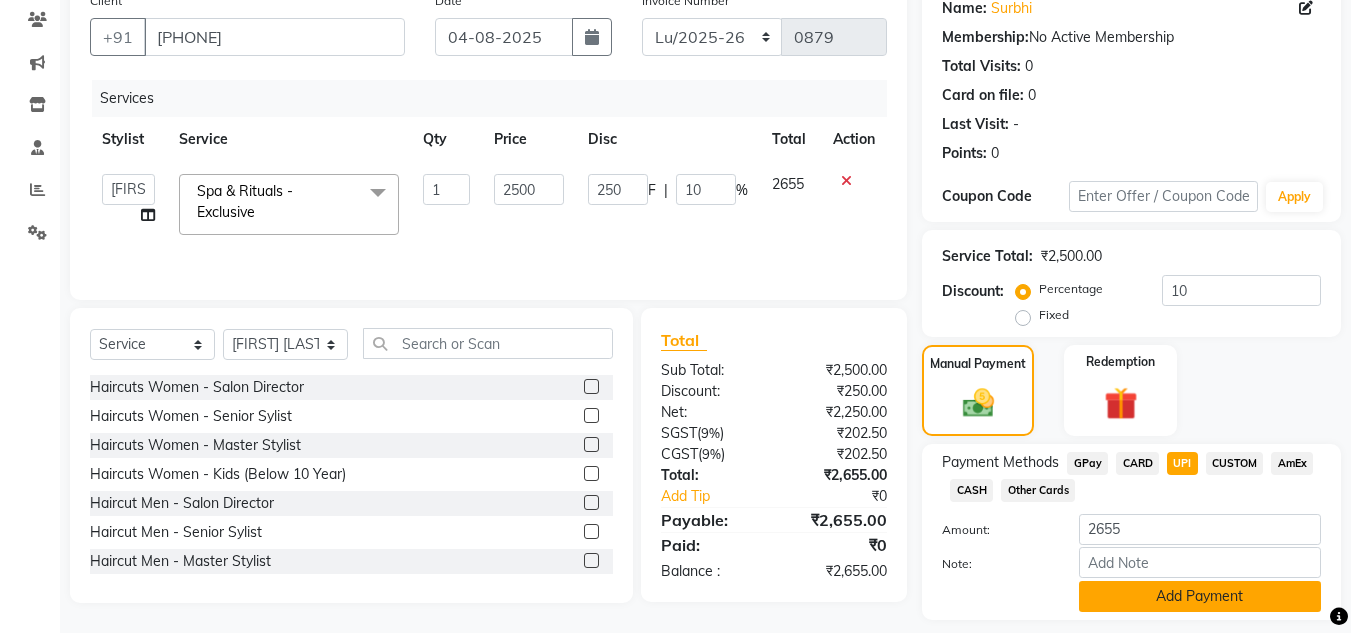 click on "Add Payment" 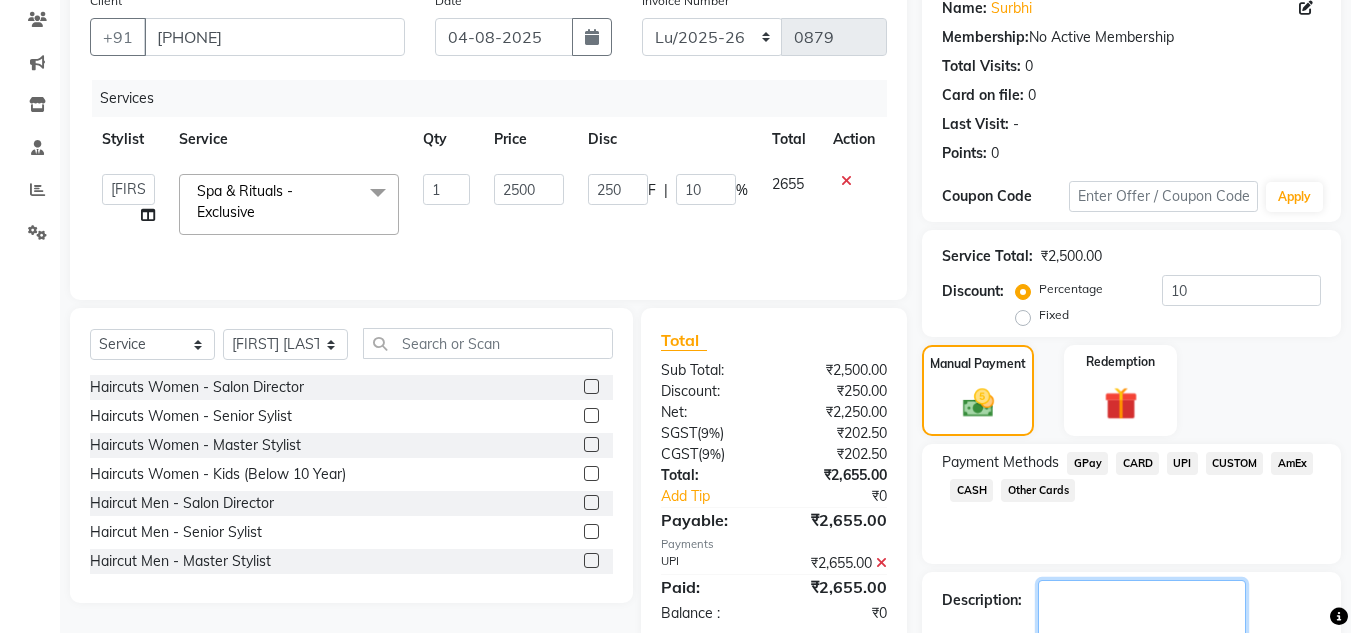 click 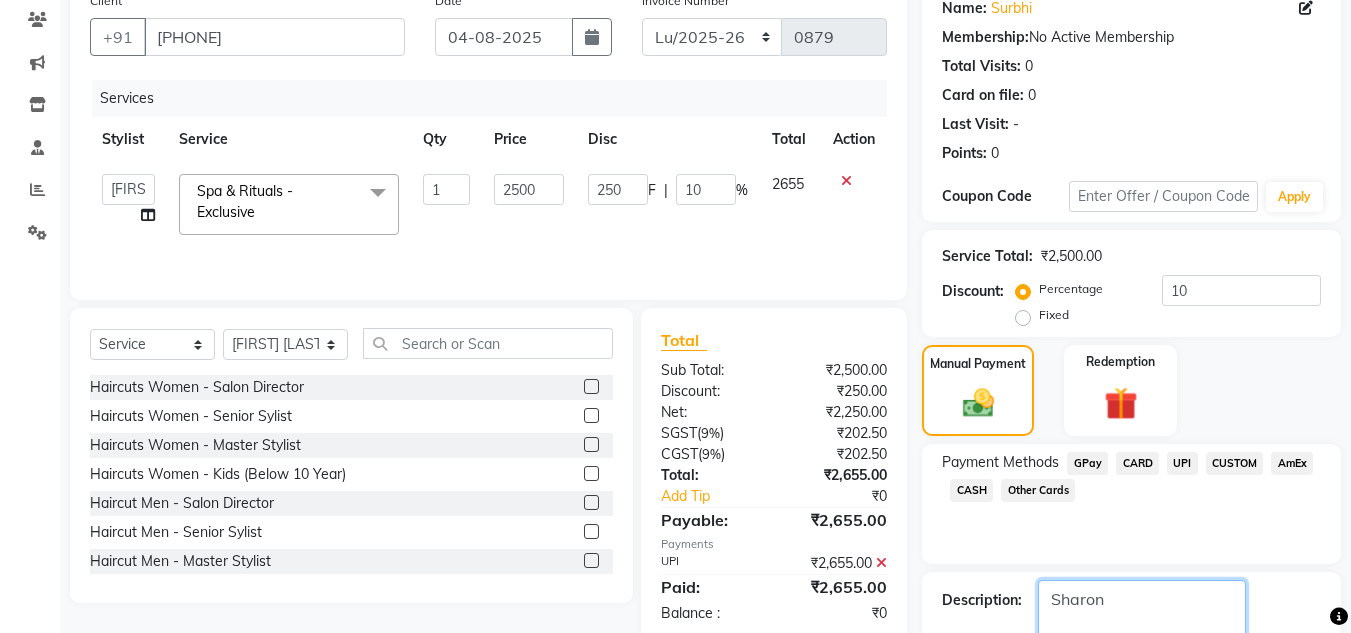 scroll, scrollTop: 283, scrollLeft: 0, axis: vertical 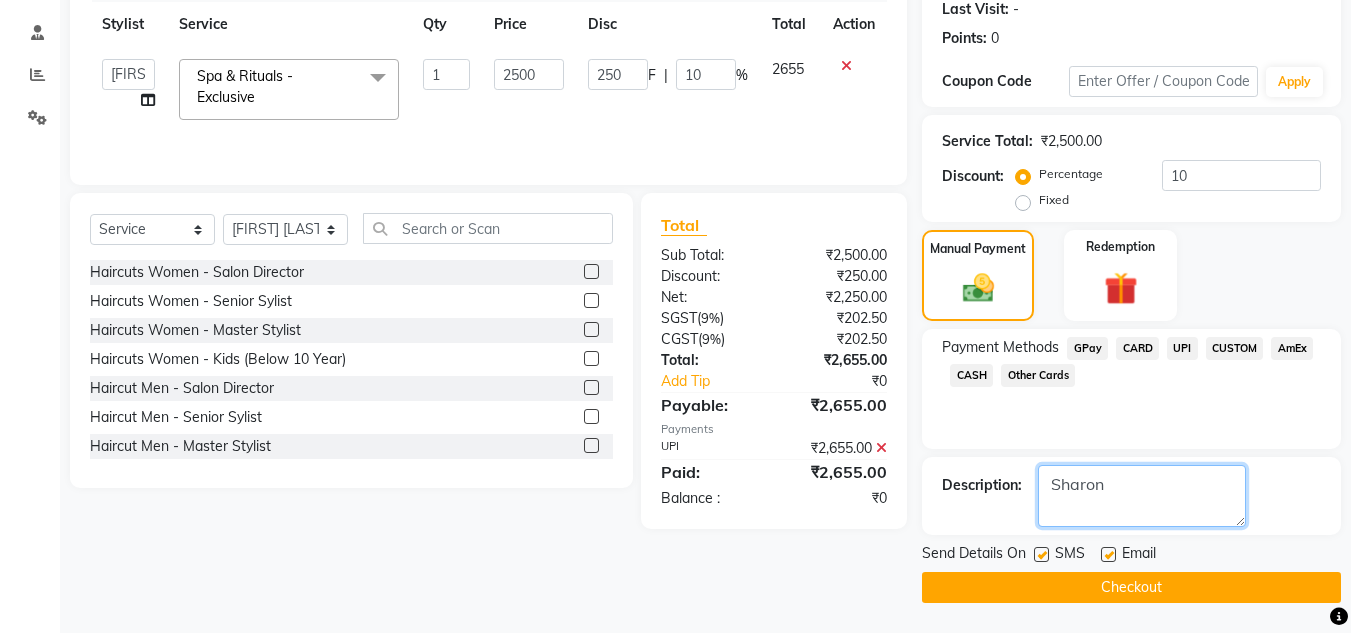 type on "Sharon" 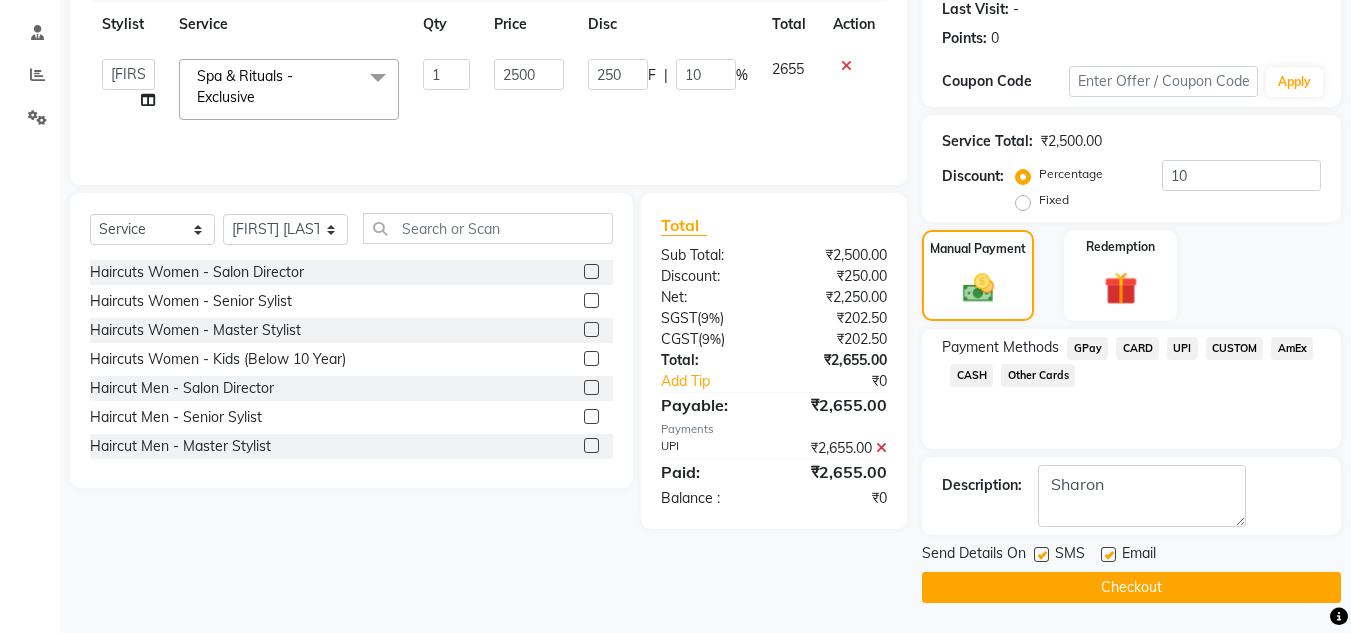 click on "Checkout" 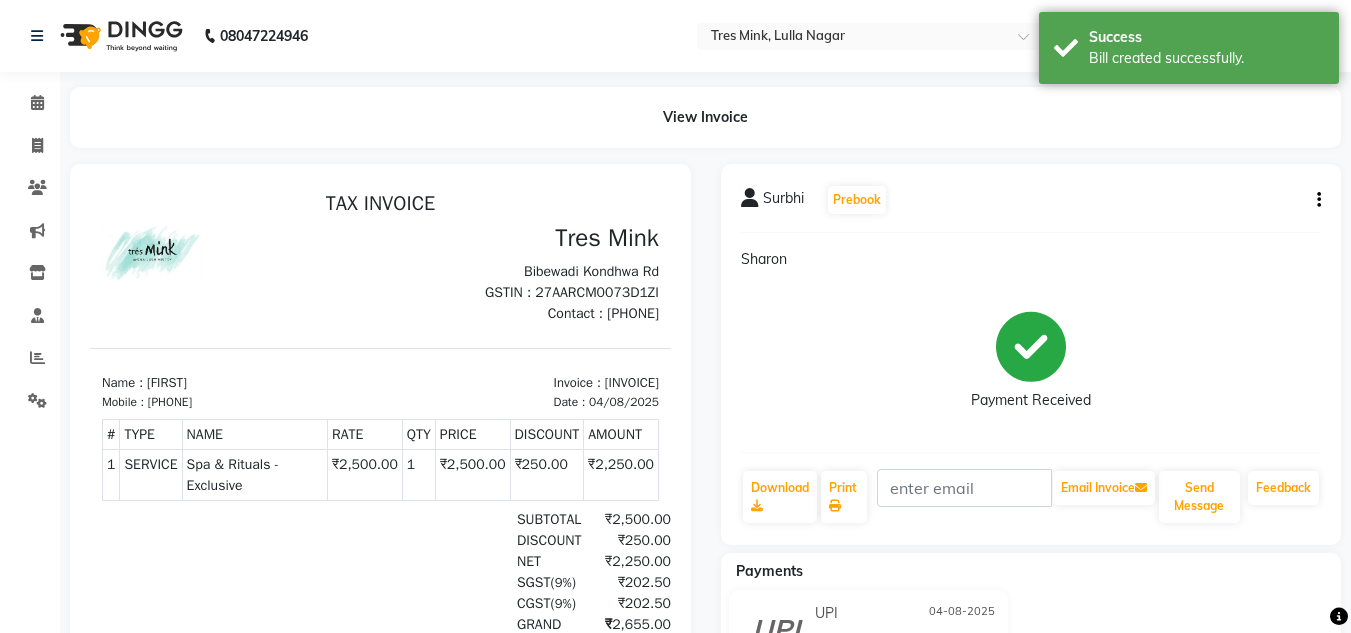 scroll, scrollTop: 0, scrollLeft: 0, axis: both 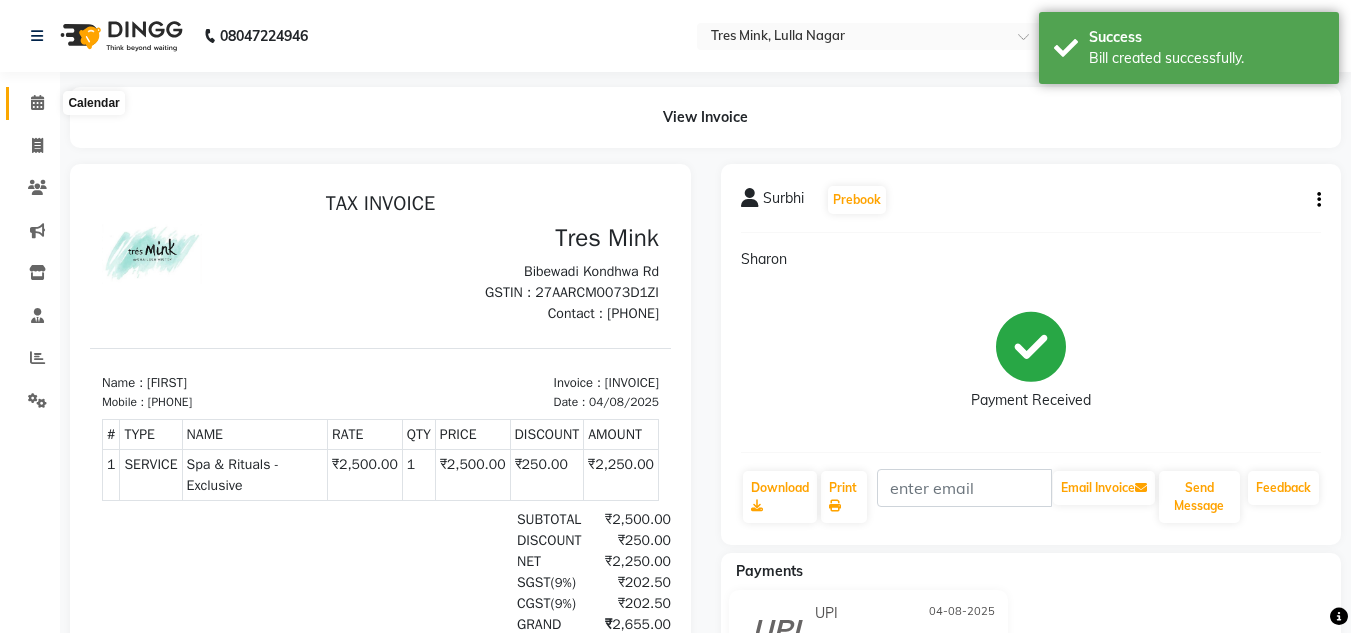 click 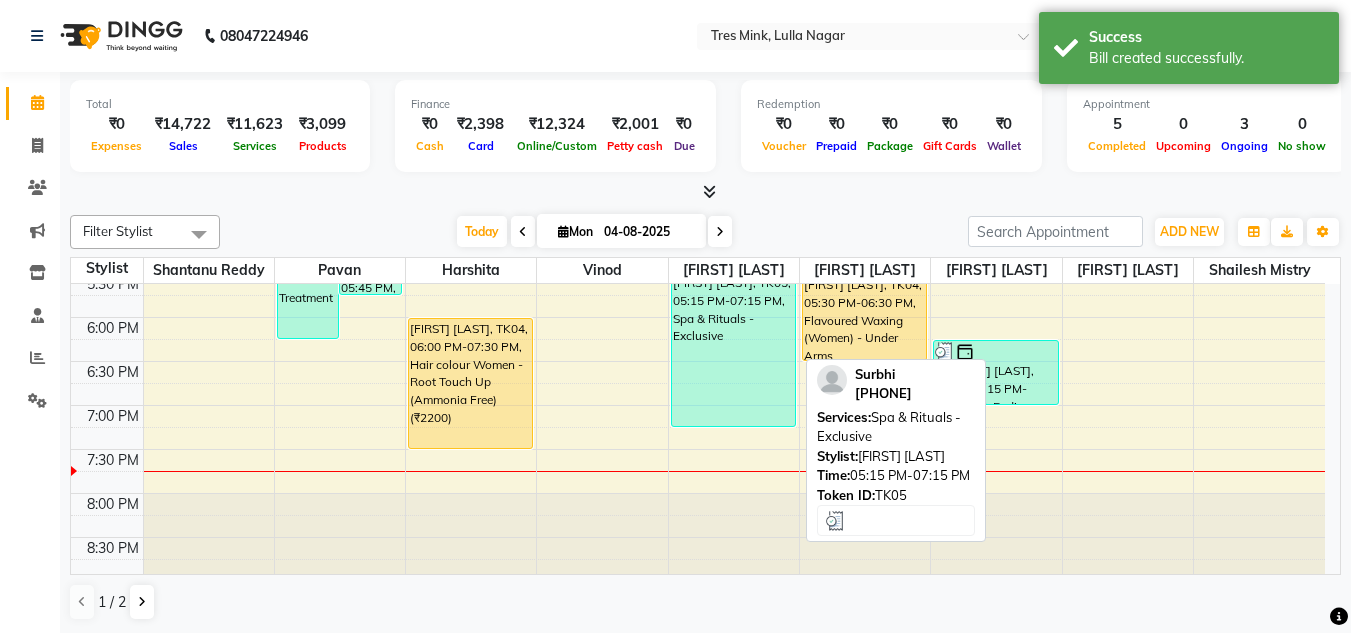 scroll, scrollTop: 853, scrollLeft: 0, axis: vertical 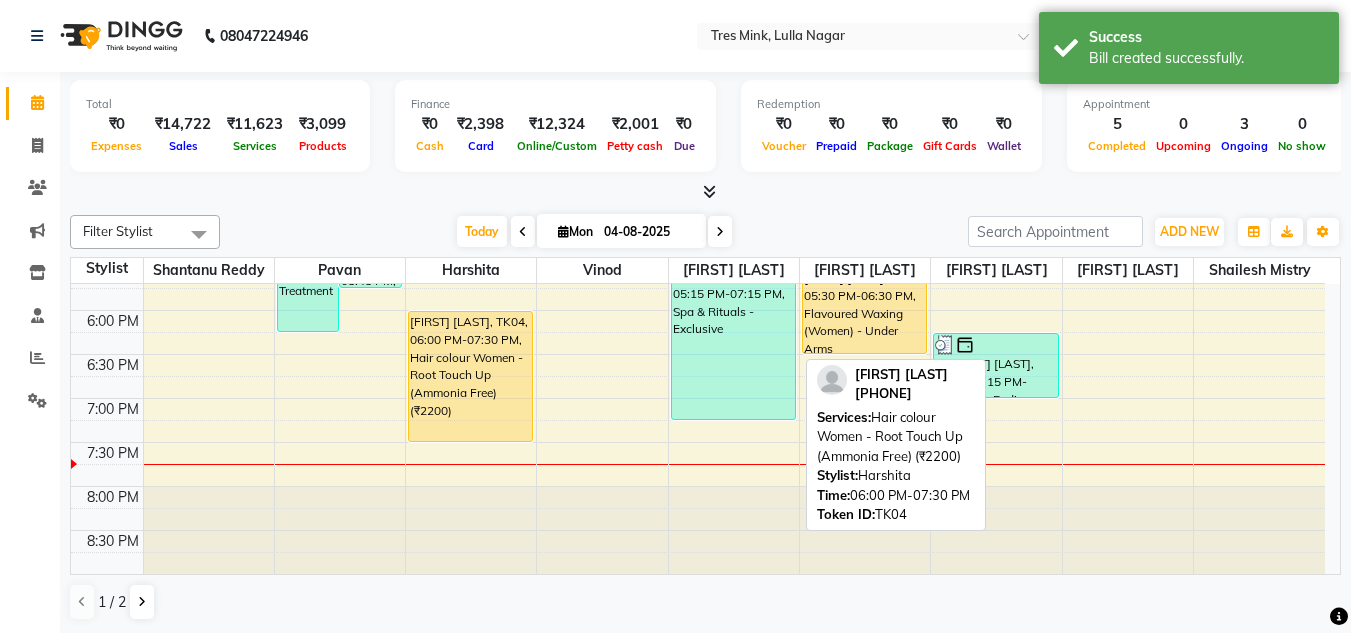 click on "[FIRST] [LAST], TK04, 06:00 PM-07:30 PM, Hair colour Women - Root Touch Up (Ammonia Free) (₹2200)" at bounding box center [470, 376] 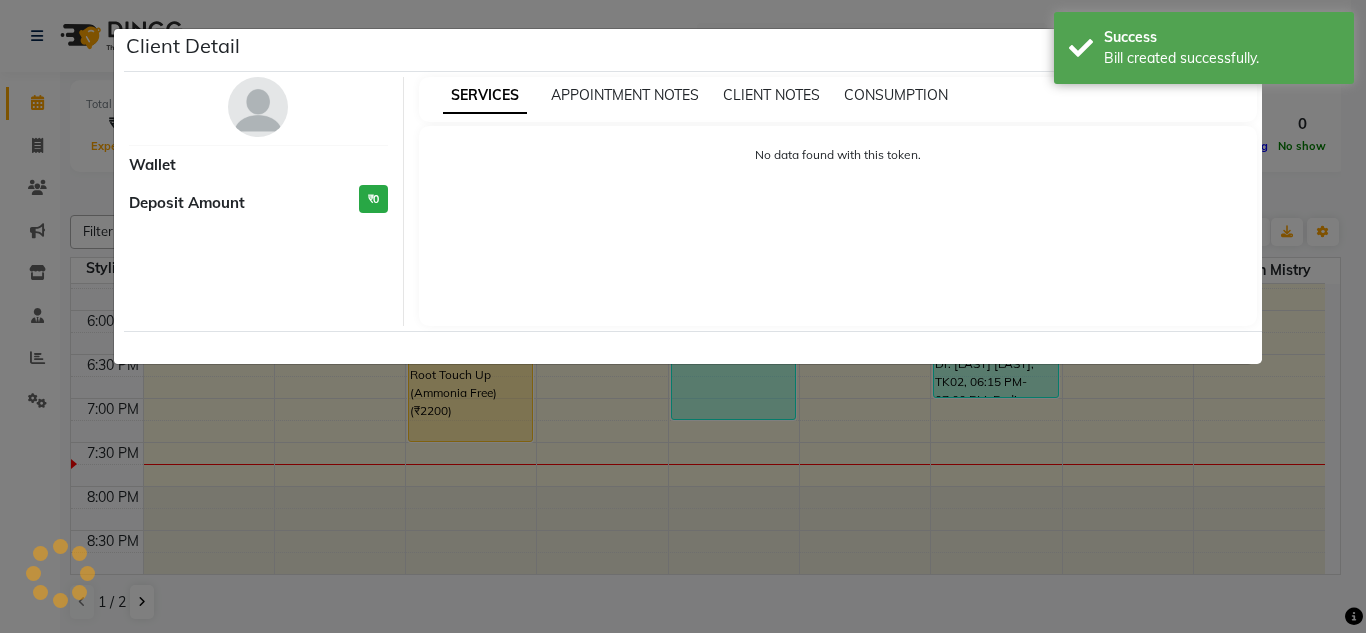 select on "1" 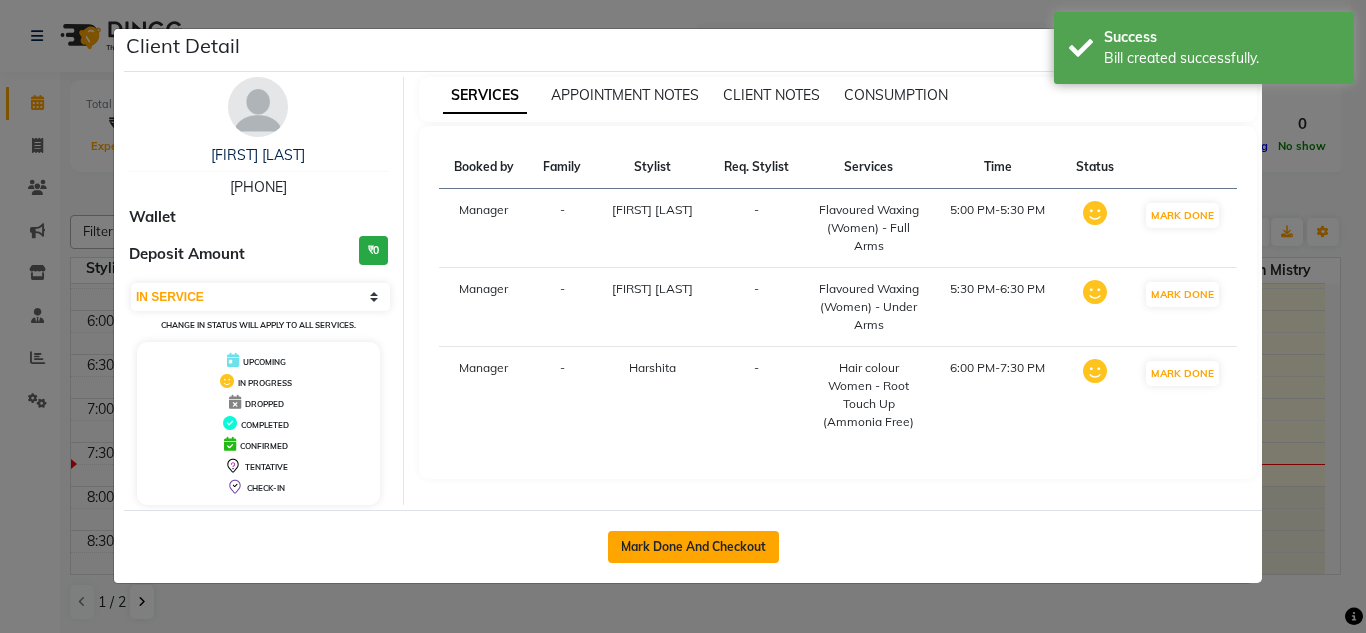 click on "Mark Done And Checkout" 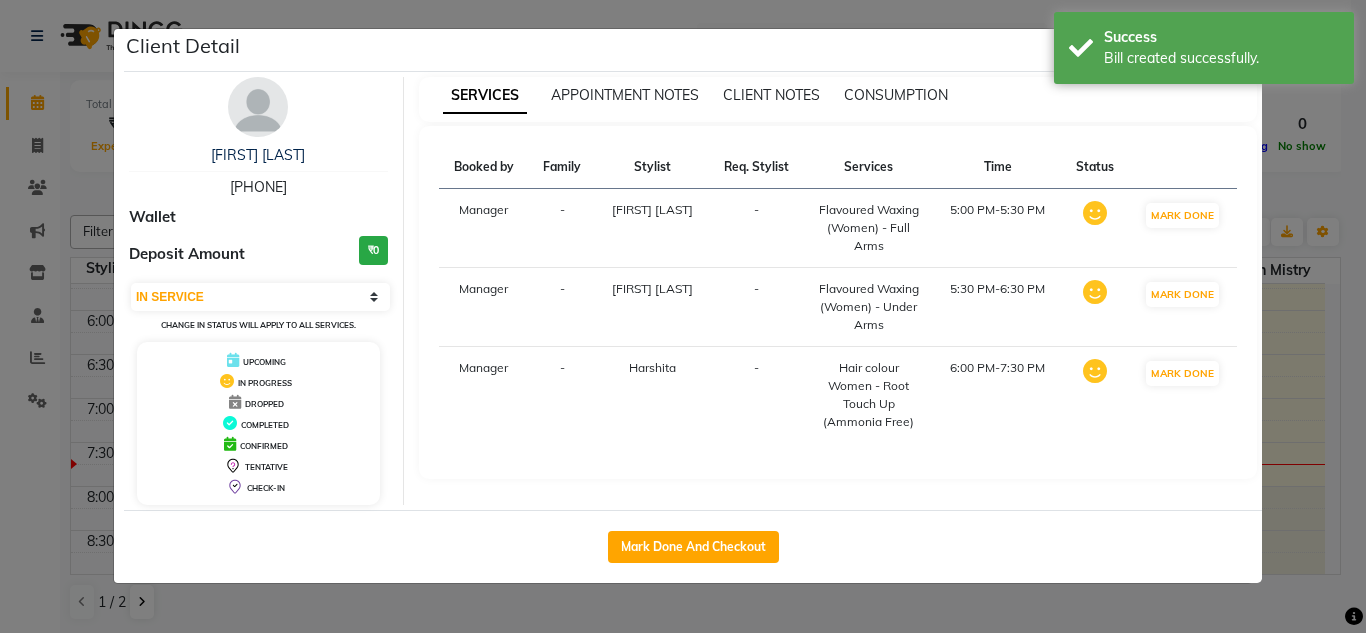 select on "service" 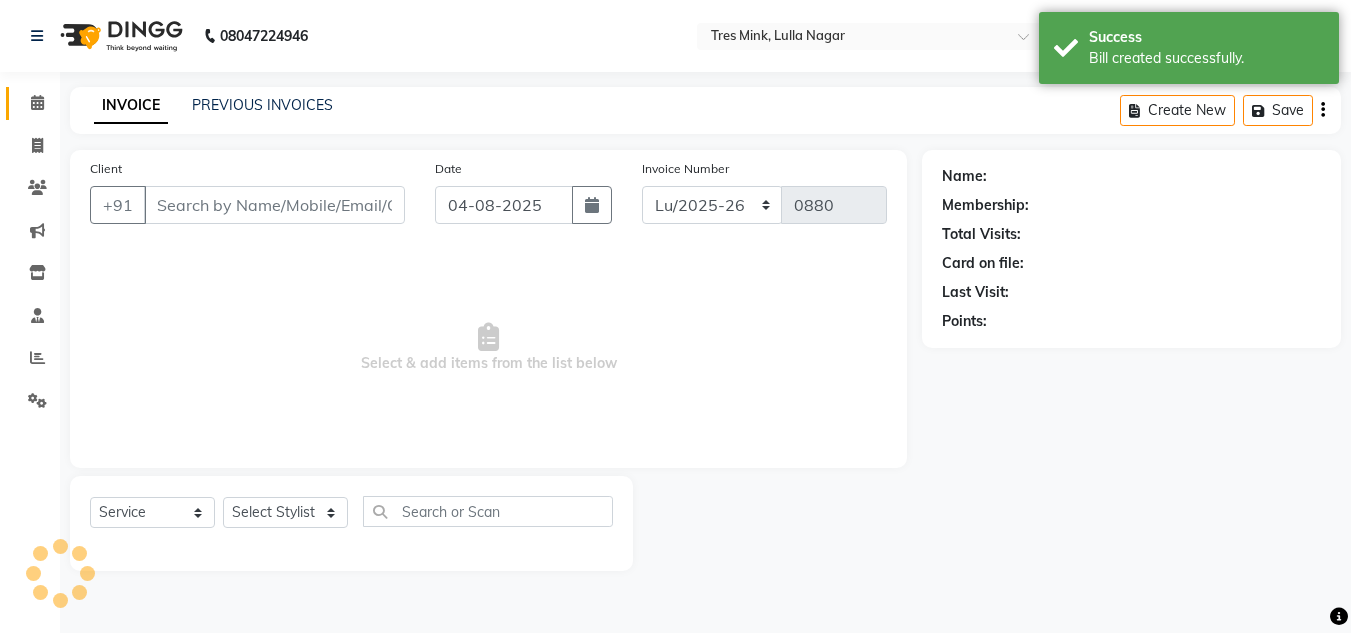 type on "[PHONE]" 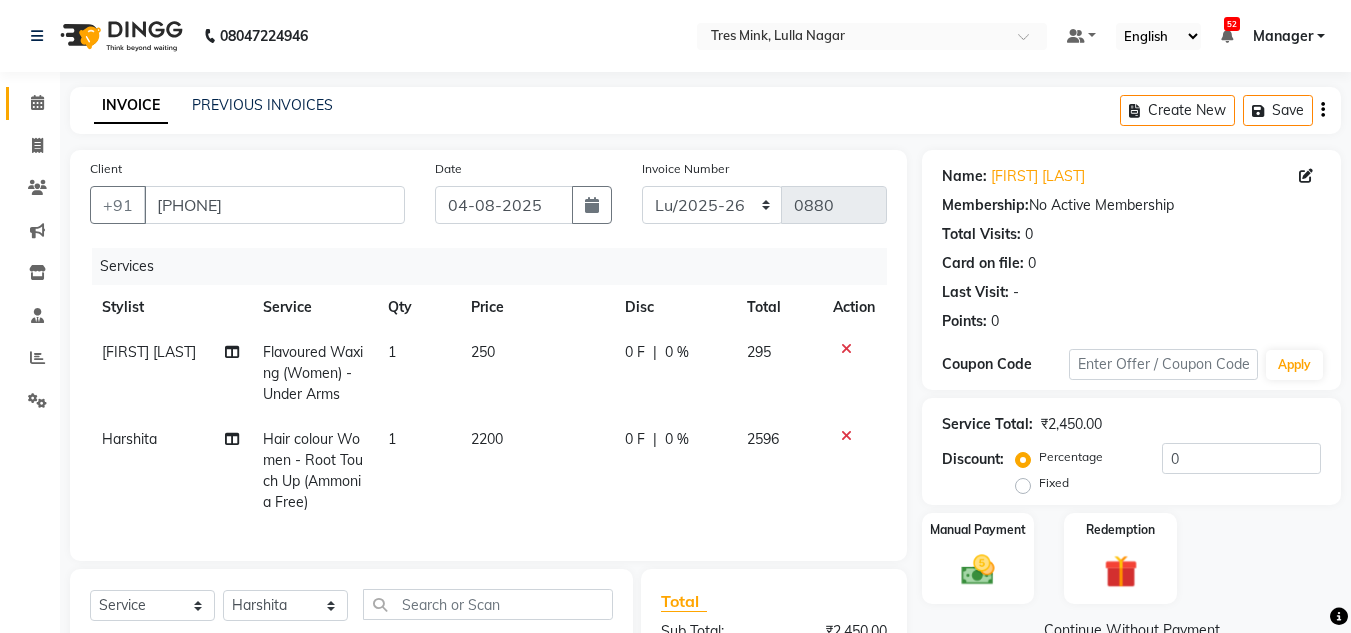 scroll, scrollTop: 100, scrollLeft: 0, axis: vertical 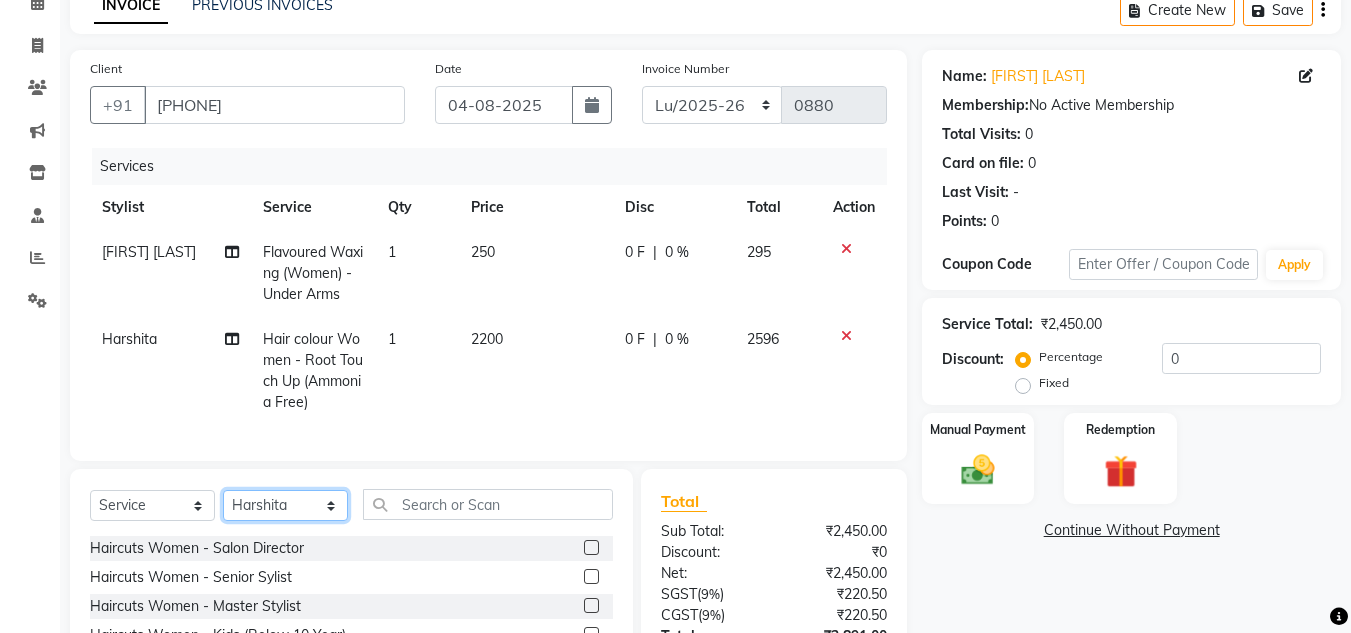 click on "Select Stylist Ansh Jadhav  Chetan Mahale Eva Harshita Manager Neha Aywale Pallavi H Pavan Pranjali Kothari Shailesh Mistry Shantanu Reddy Sharon Anthony Siddhanth  Sonu N Vinod" 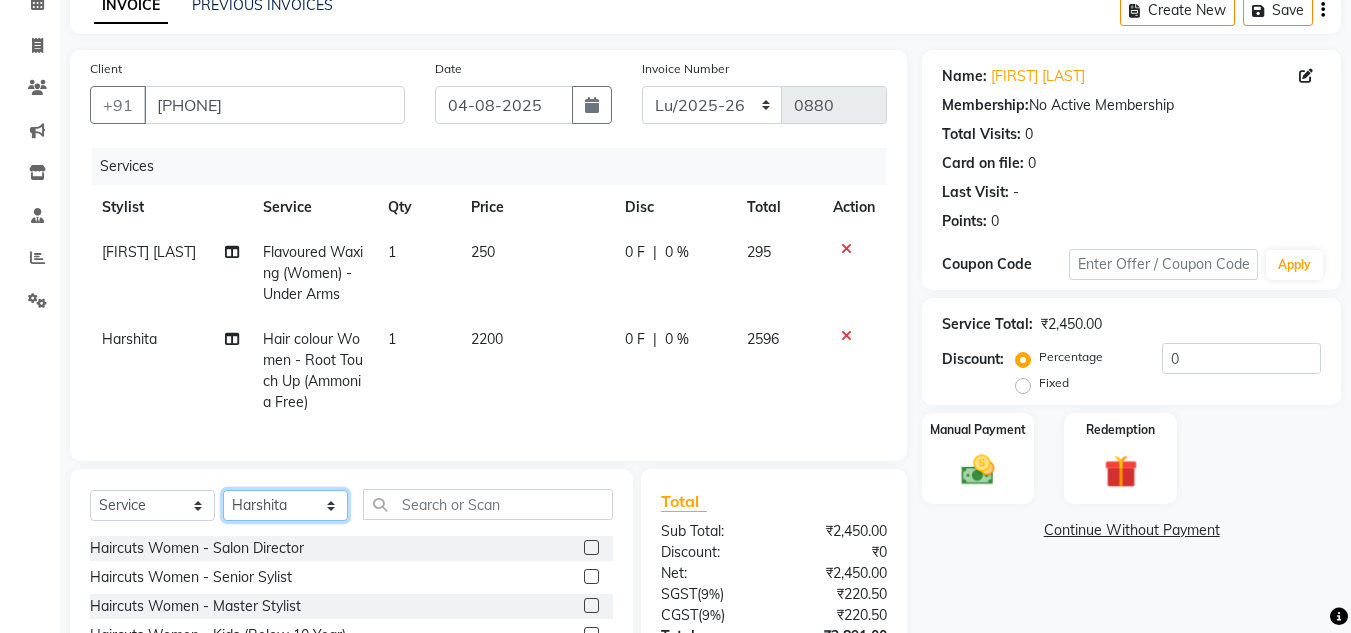 select on "84648" 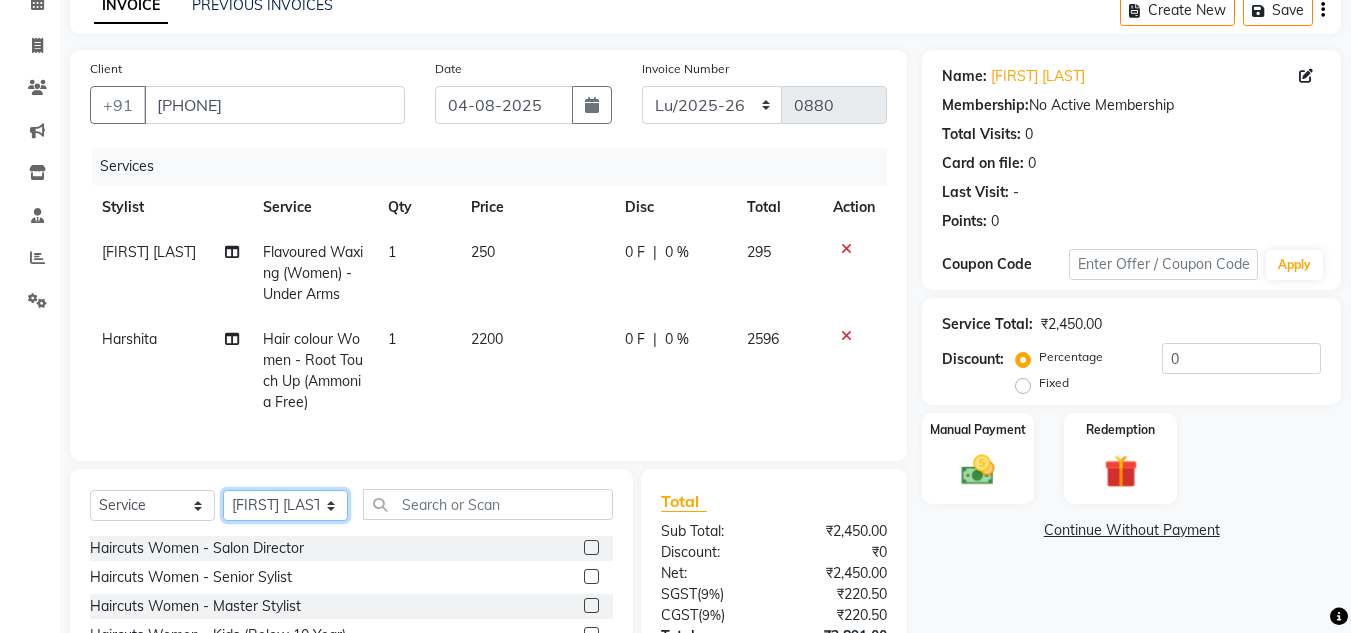 click on "Select Stylist Ansh Jadhav  Chetan Mahale Eva Harshita Manager Neha Aywale Pallavi H Pavan Pranjali Kothari Shailesh Mistry Shantanu Reddy Sharon Anthony Siddhanth  Sonu N Vinod" 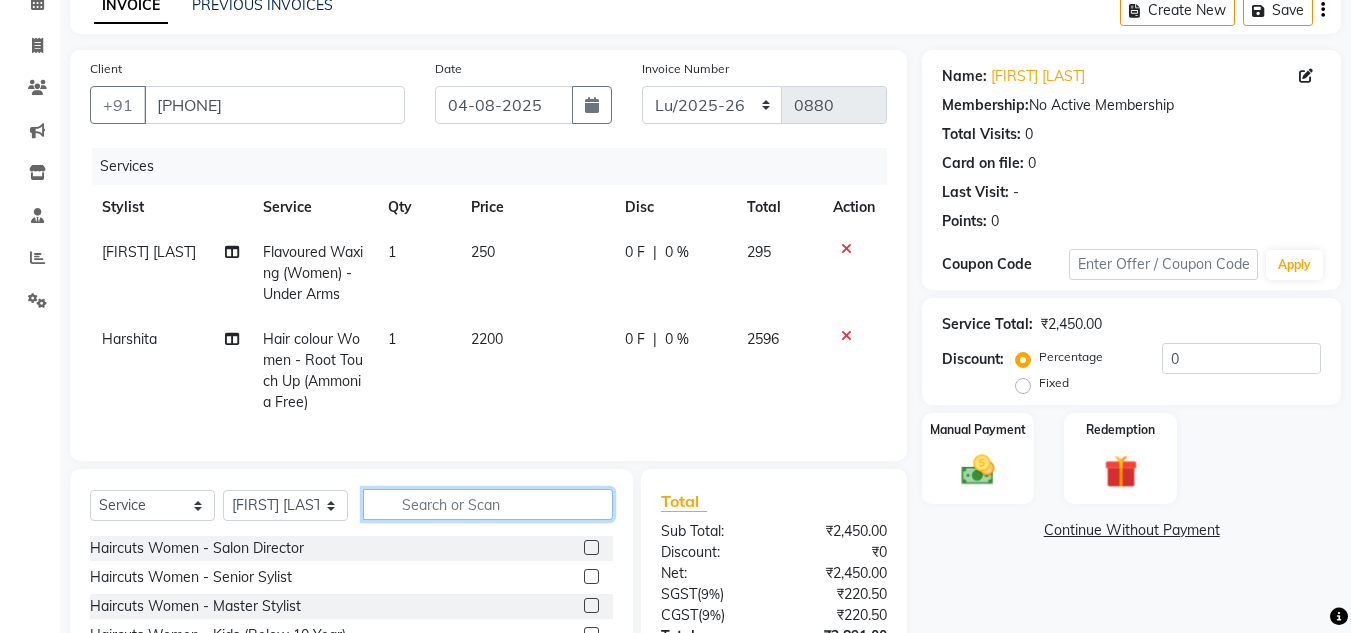 click 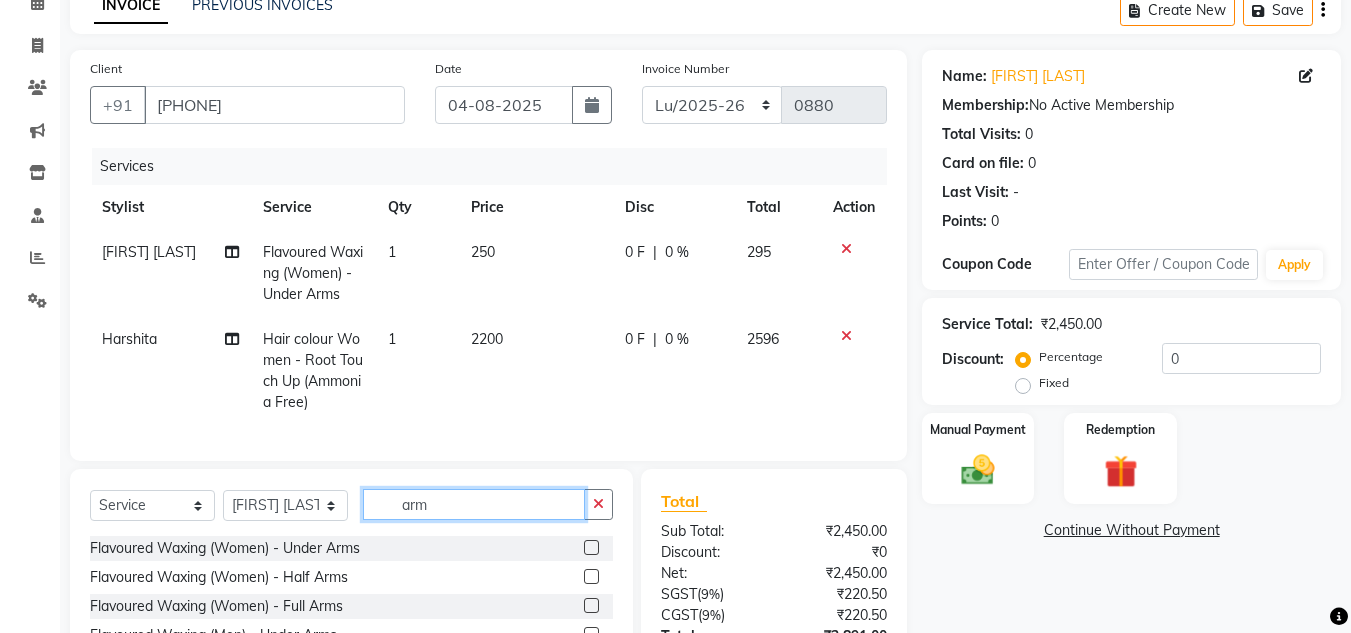 scroll, scrollTop: 200, scrollLeft: 0, axis: vertical 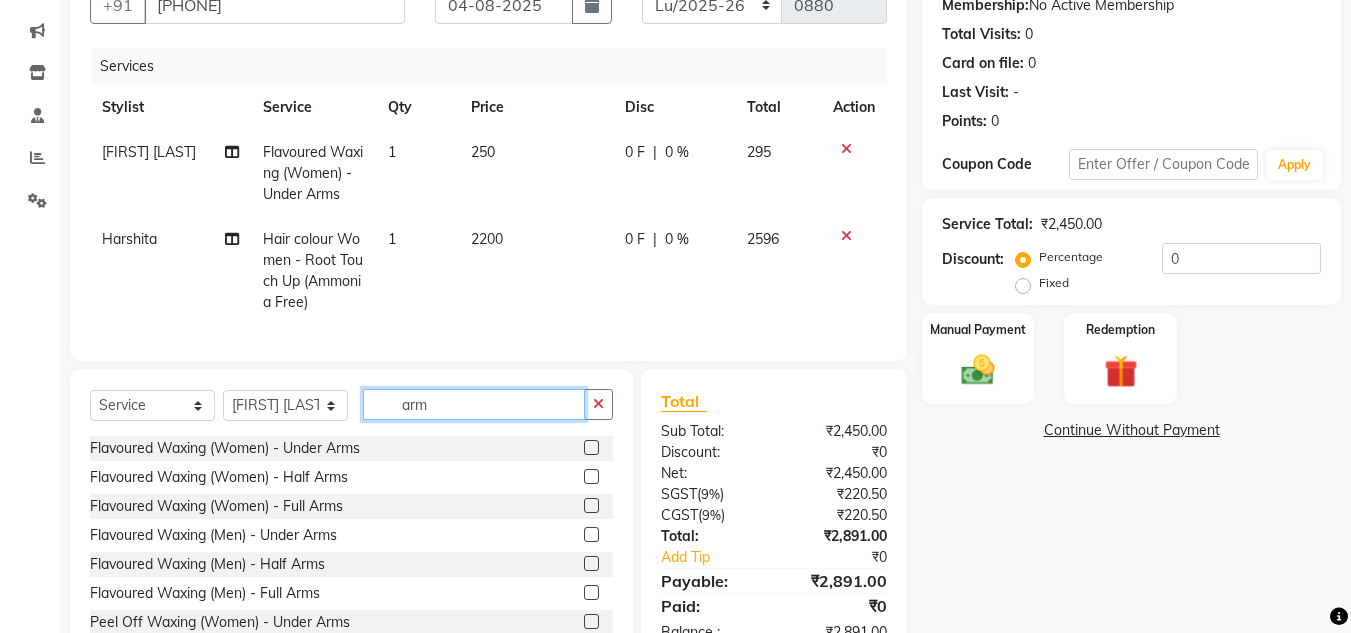 type on "arm" 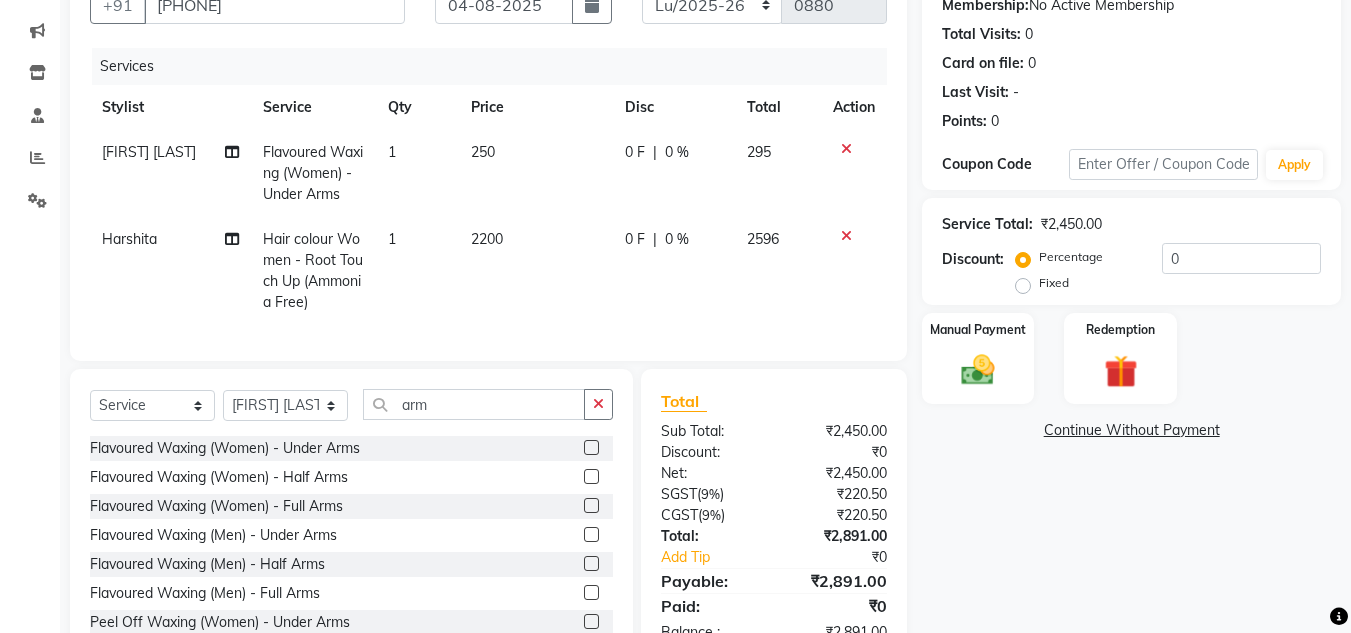 click 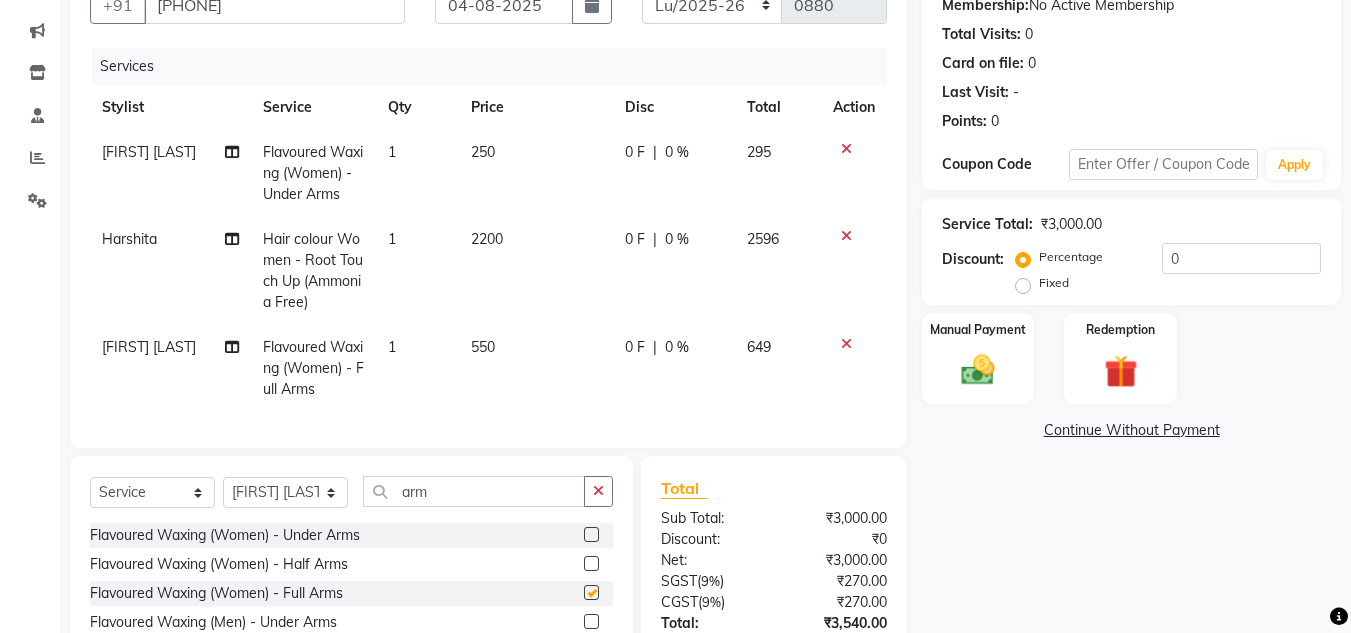 checkbox on "false" 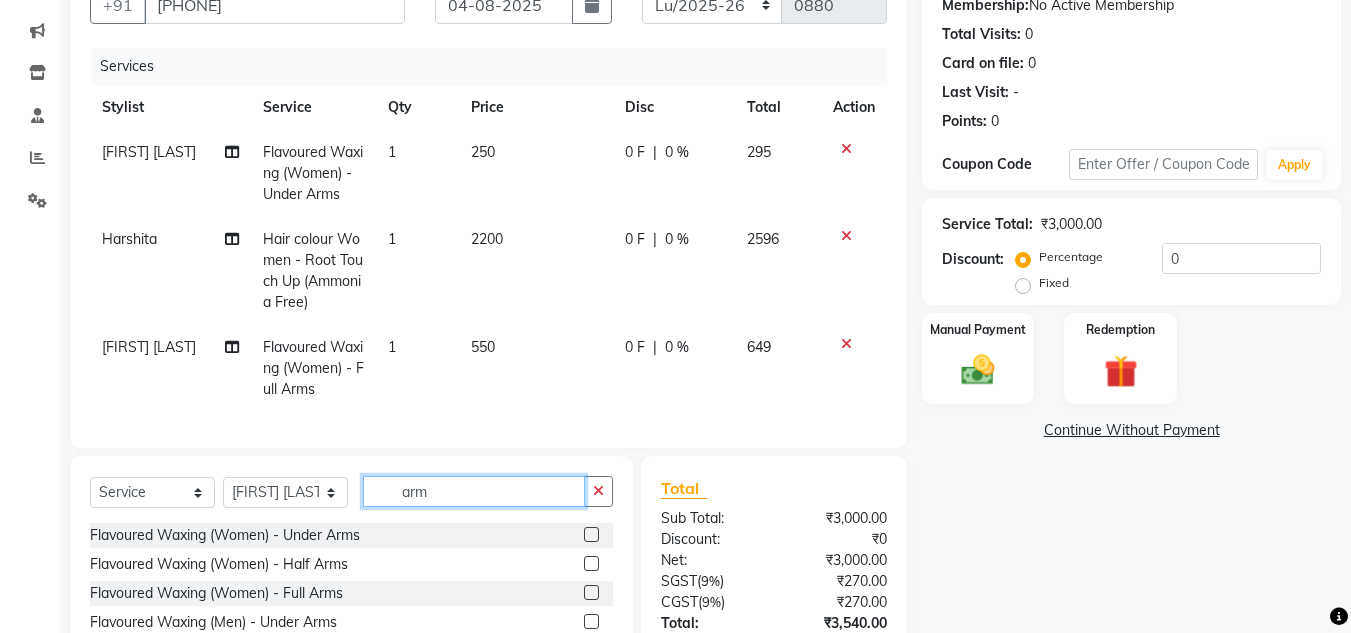 drag, startPoint x: 443, startPoint y: 513, endPoint x: 336, endPoint y: 503, distance: 107.46627 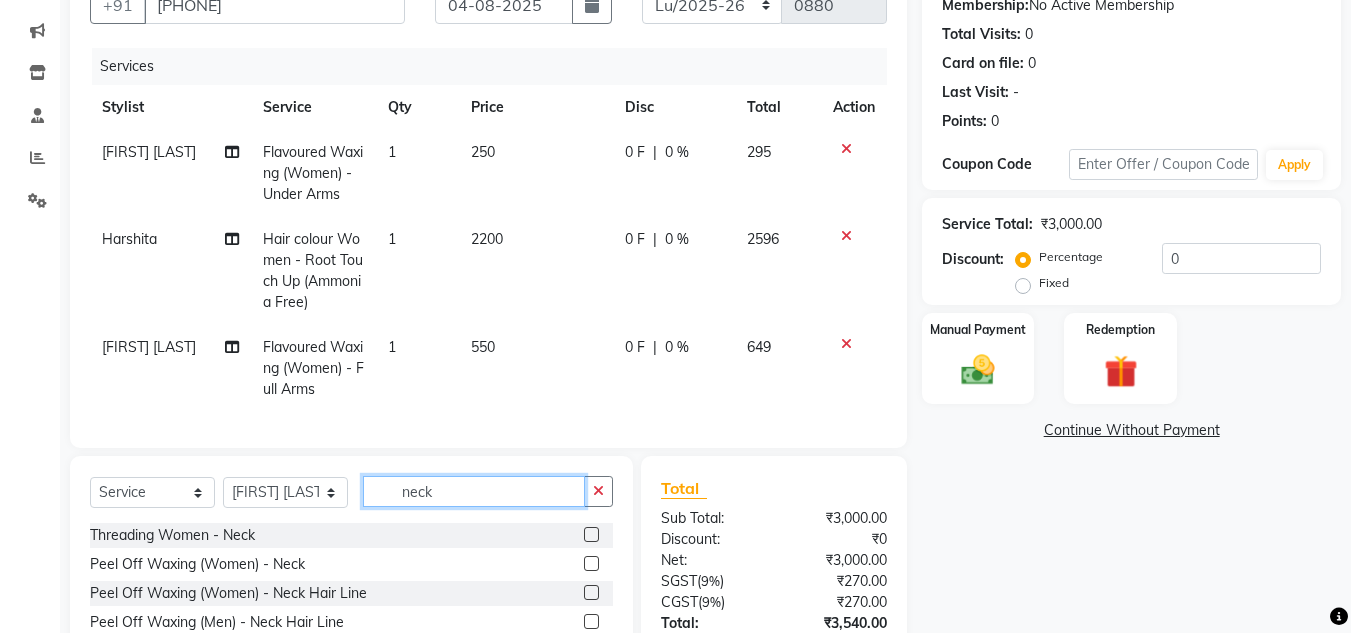 scroll, scrollTop: 300, scrollLeft: 0, axis: vertical 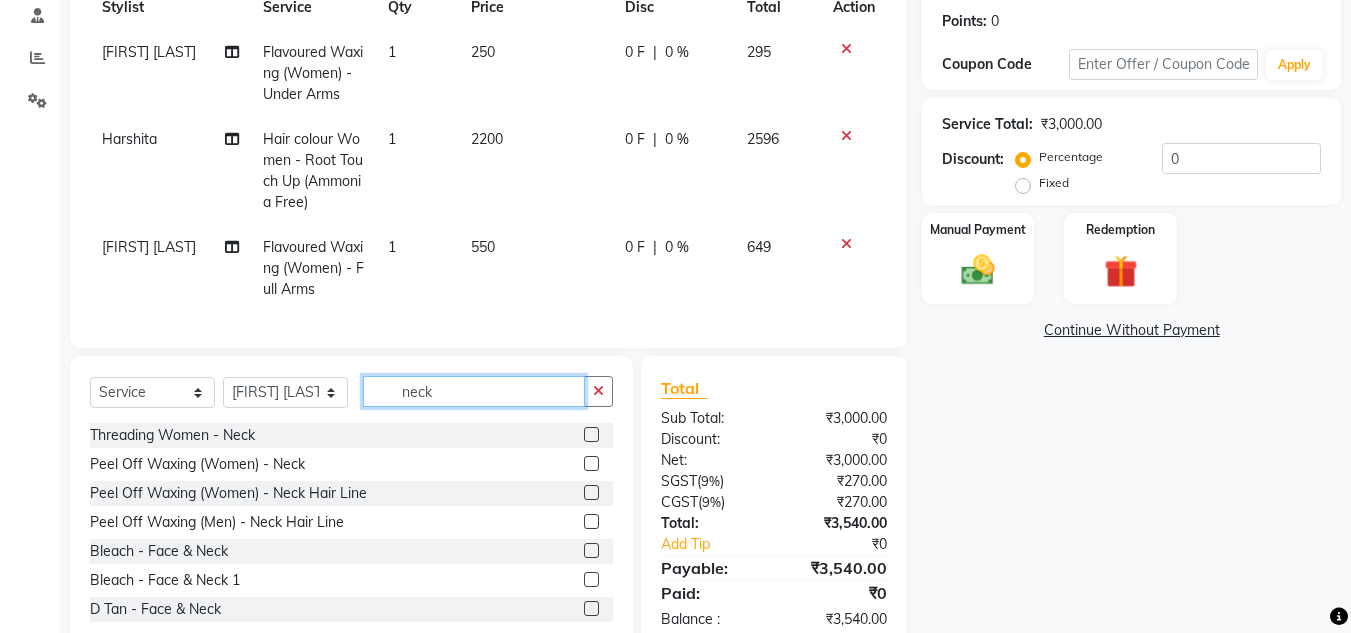 type on "neck" 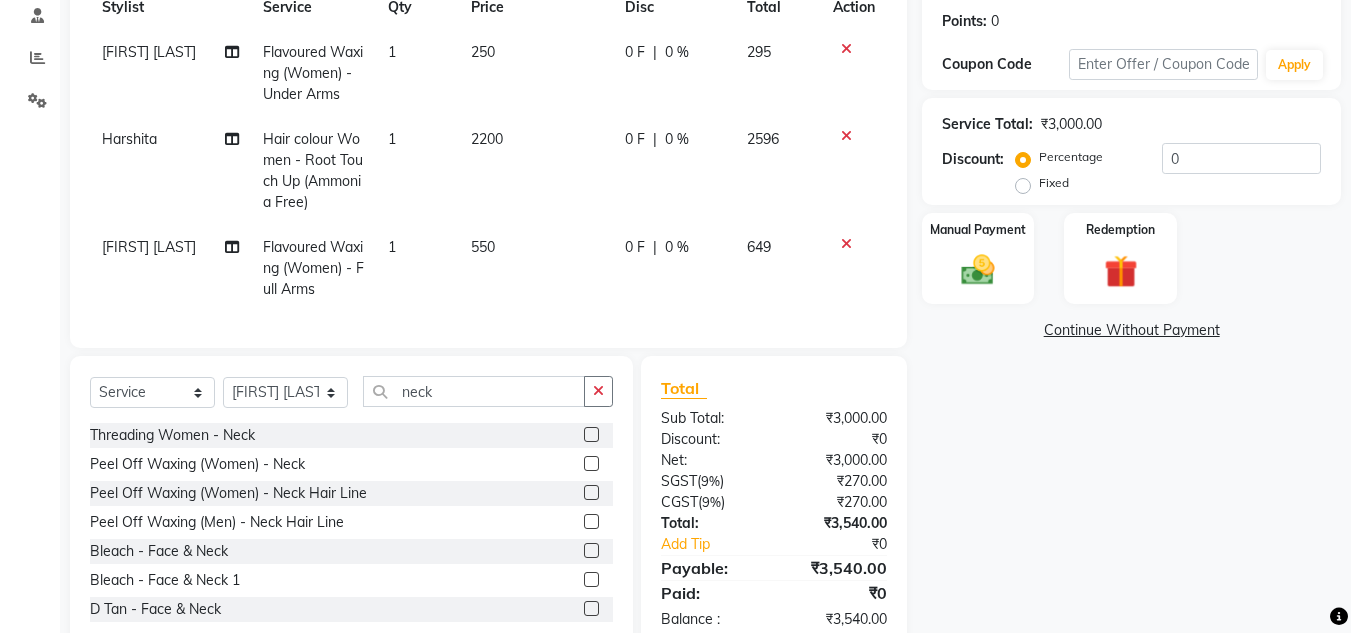 click 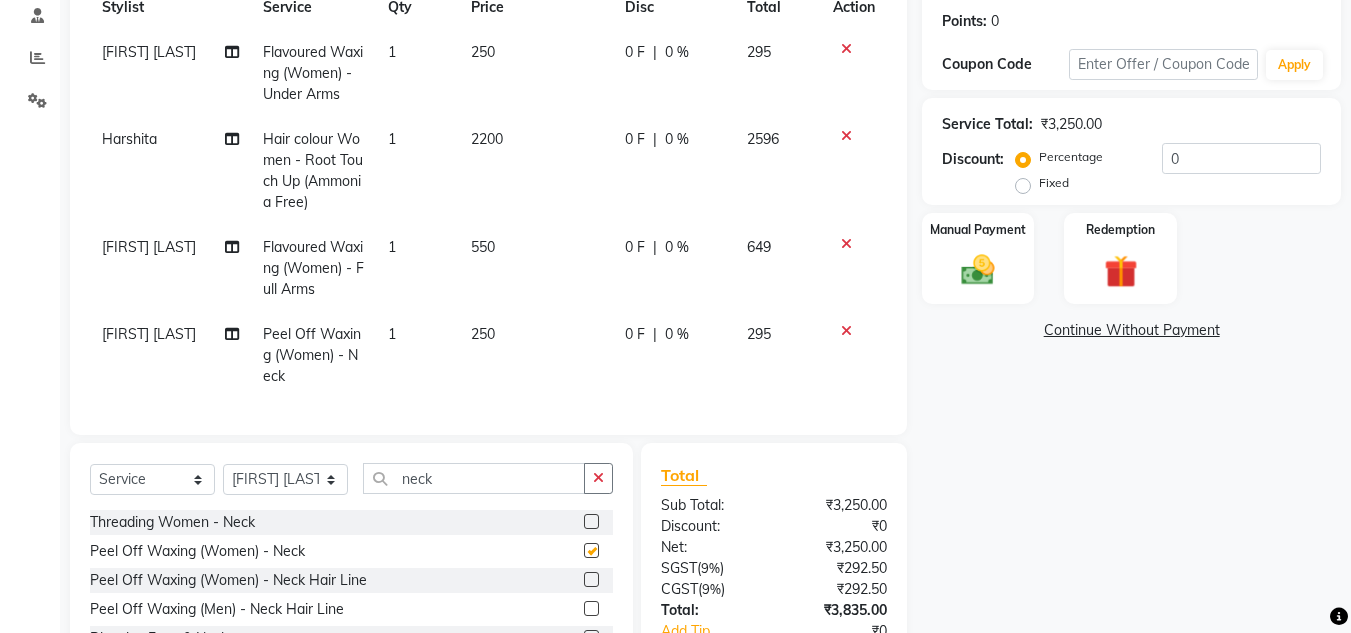 checkbox on "false" 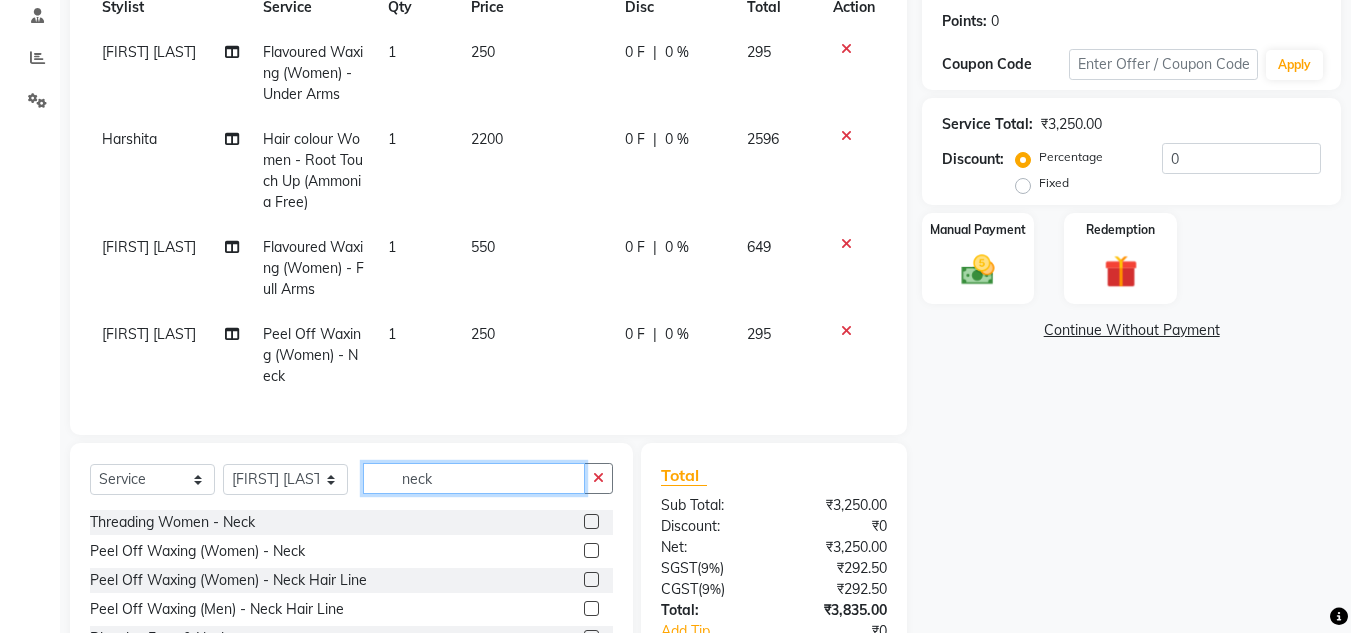 drag, startPoint x: 443, startPoint y: 489, endPoint x: 280, endPoint y: 480, distance: 163.24828 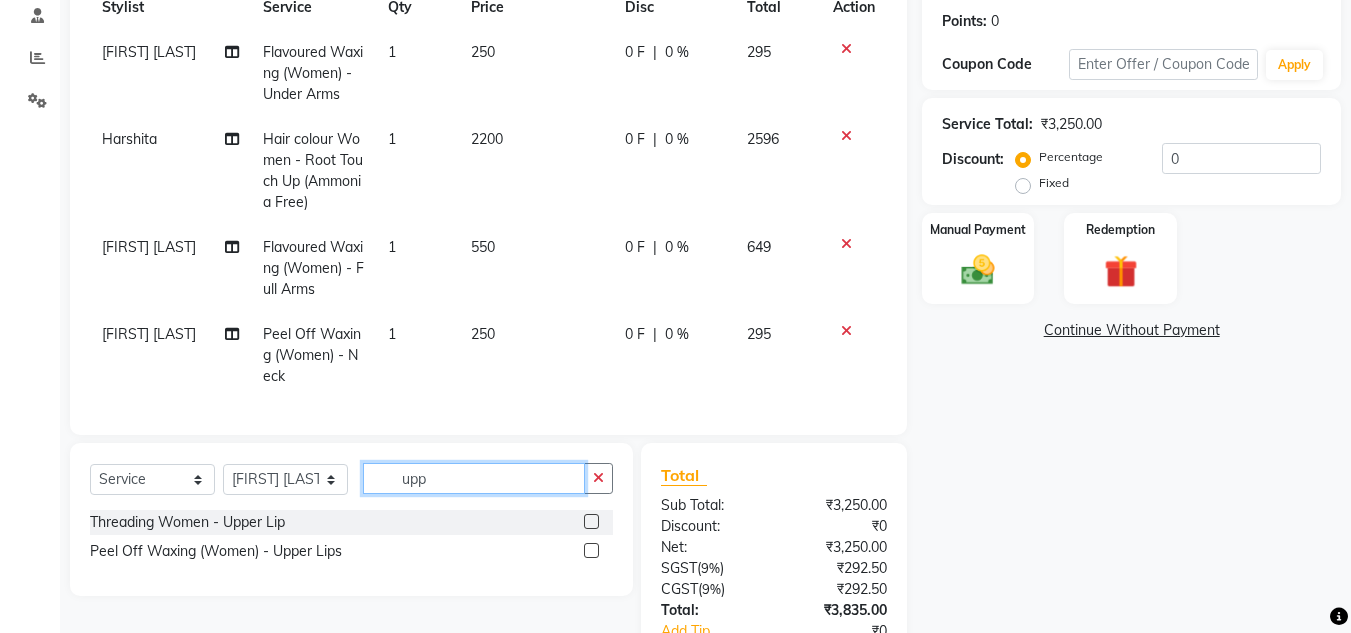 type on "upp" 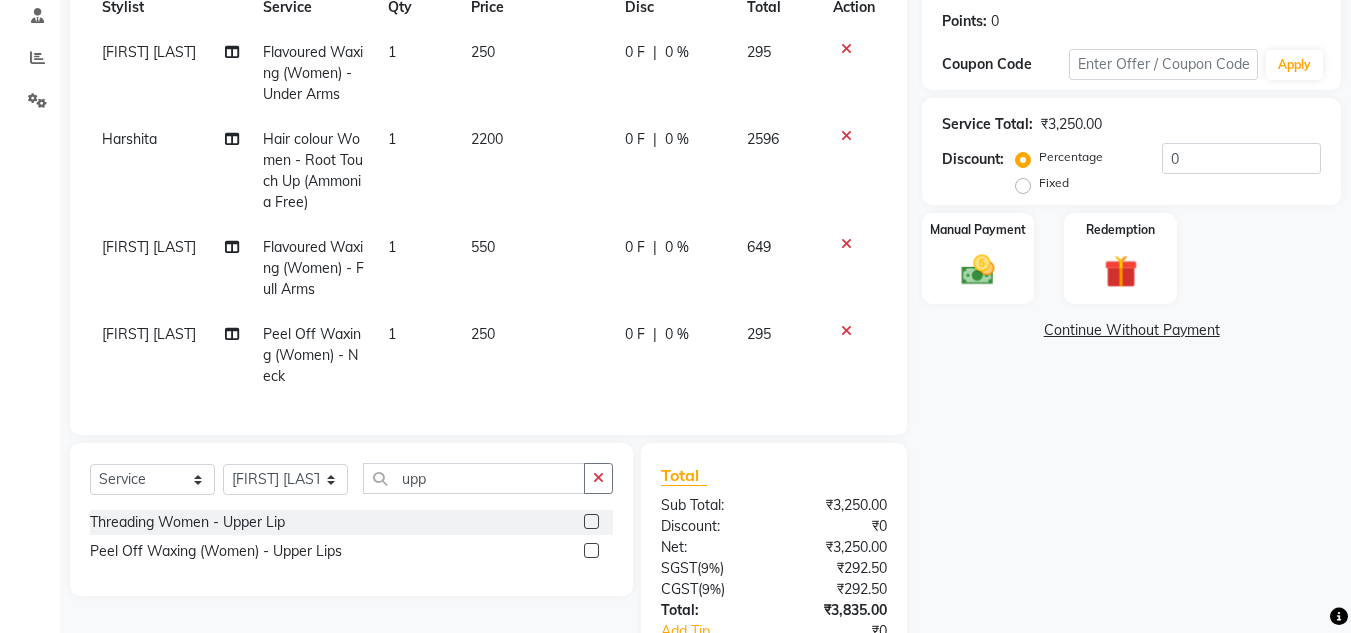 click 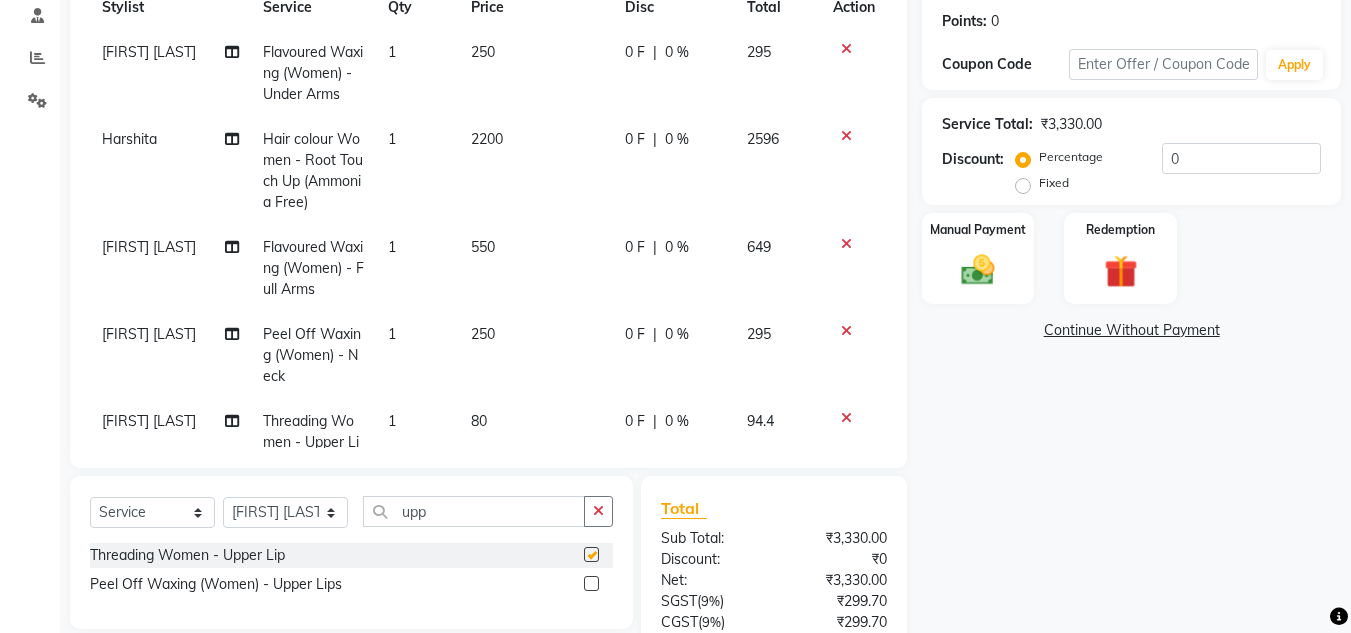 checkbox on "false" 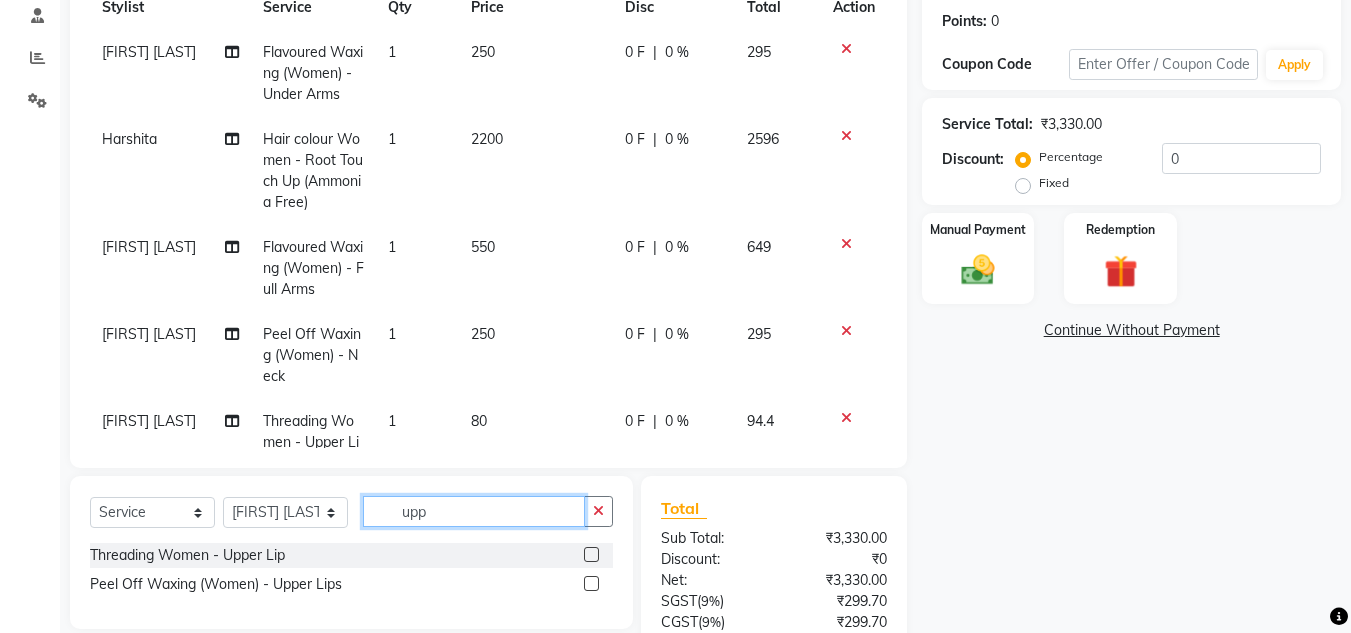 drag, startPoint x: 476, startPoint y: 519, endPoint x: 253, endPoint y: 510, distance: 223.18153 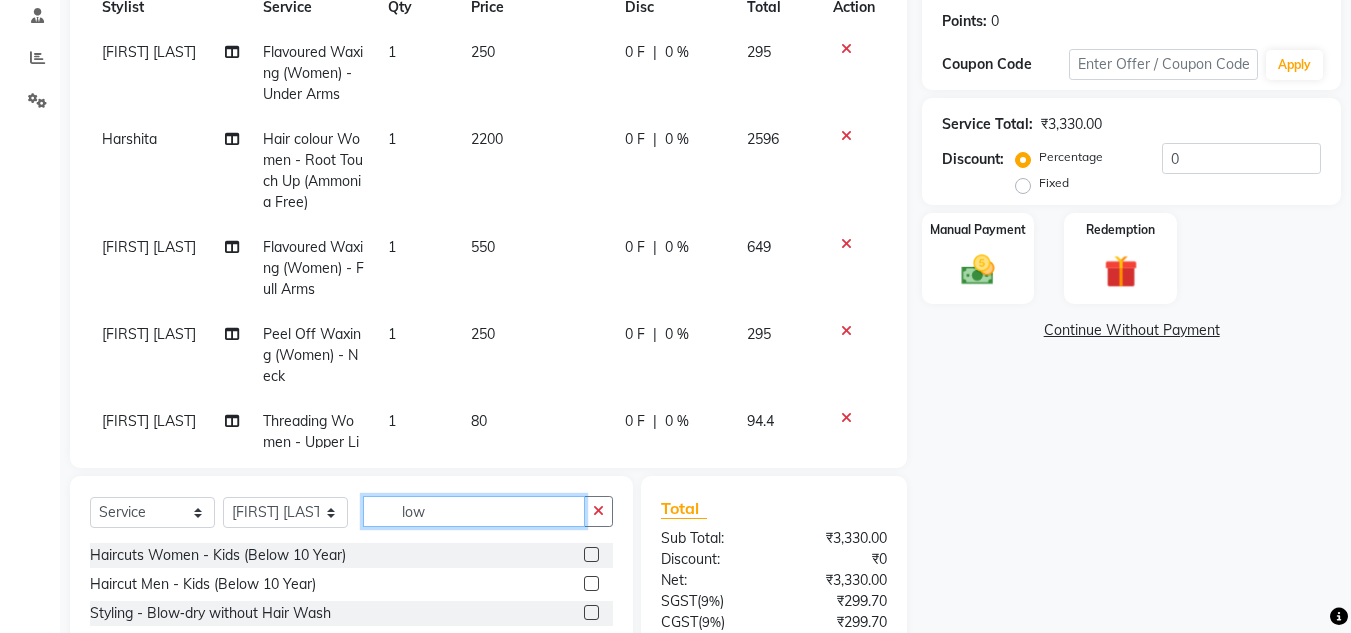 scroll, scrollTop: 467, scrollLeft: 0, axis: vertical 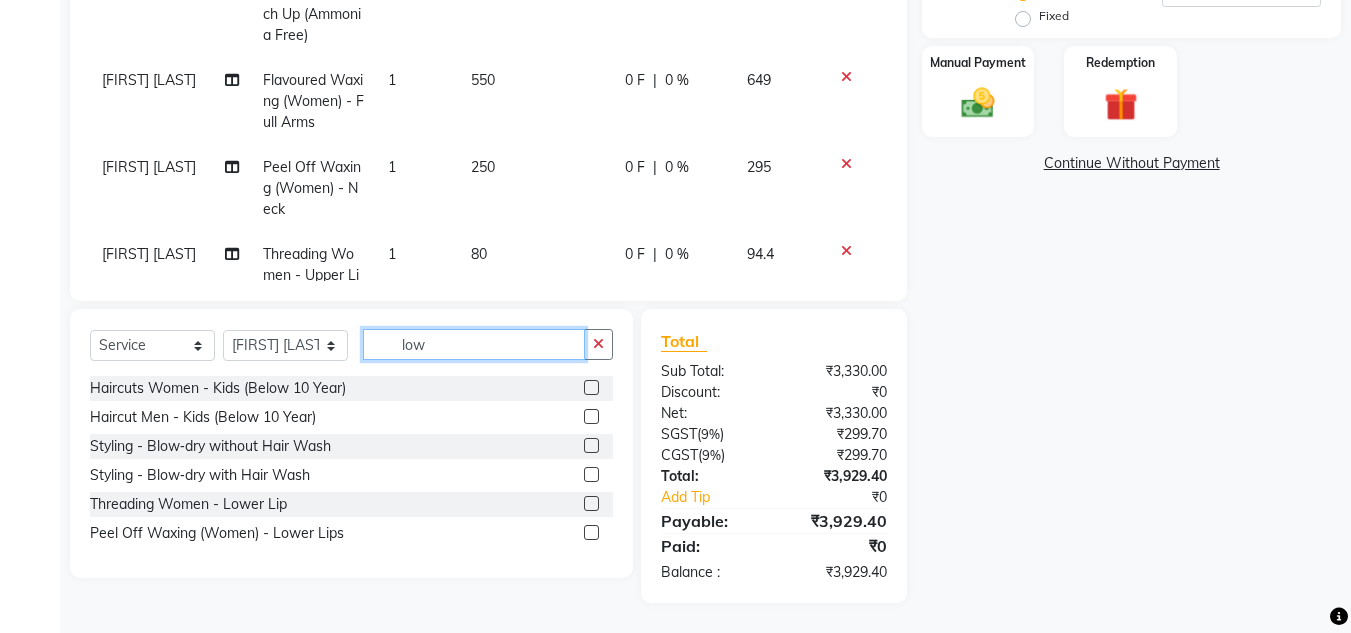 type on "low" 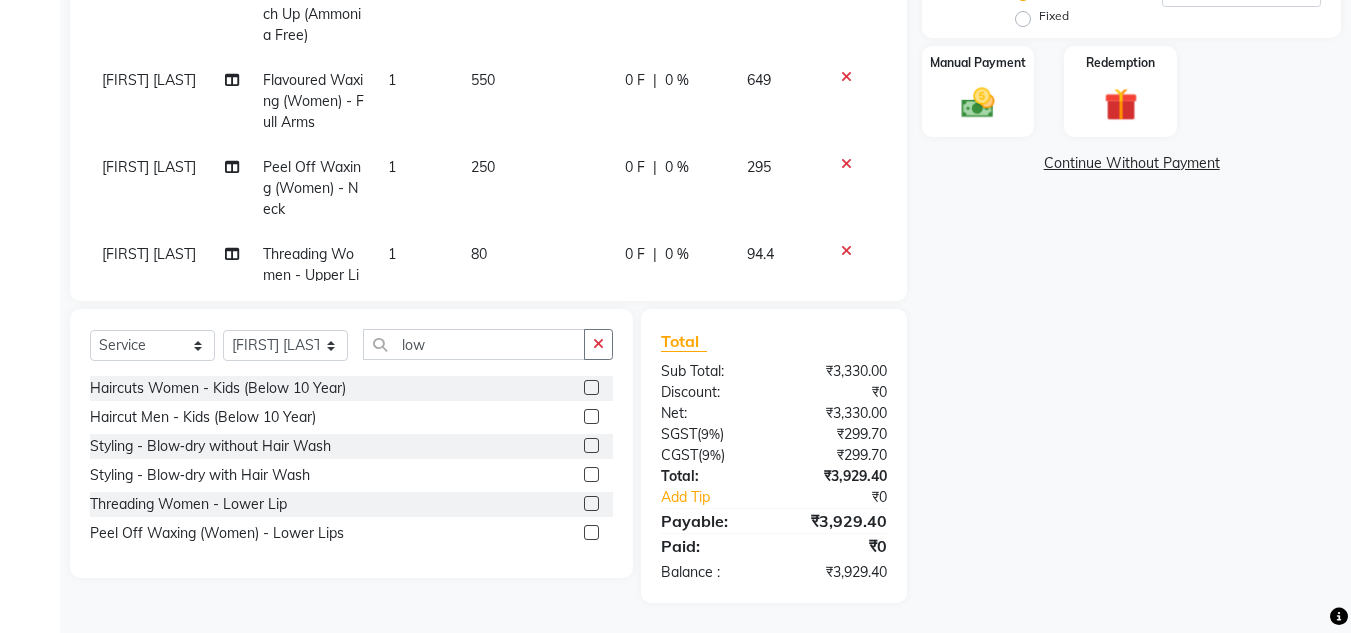 click 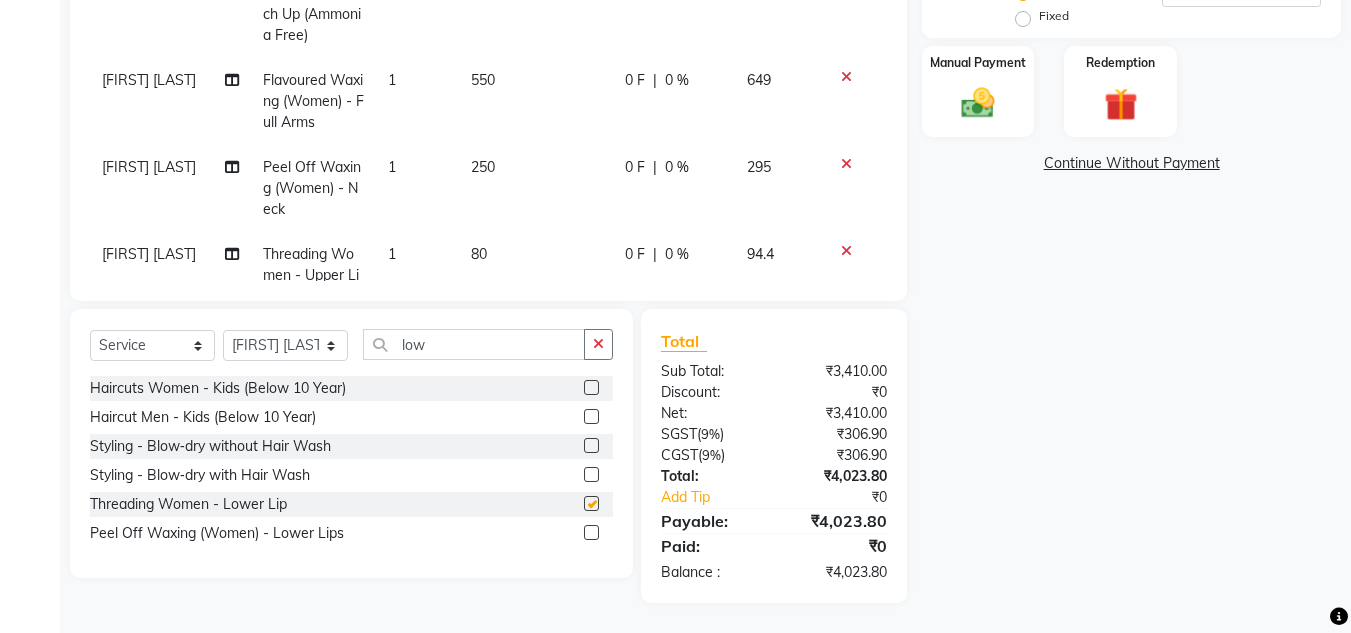 checkbox on "false" 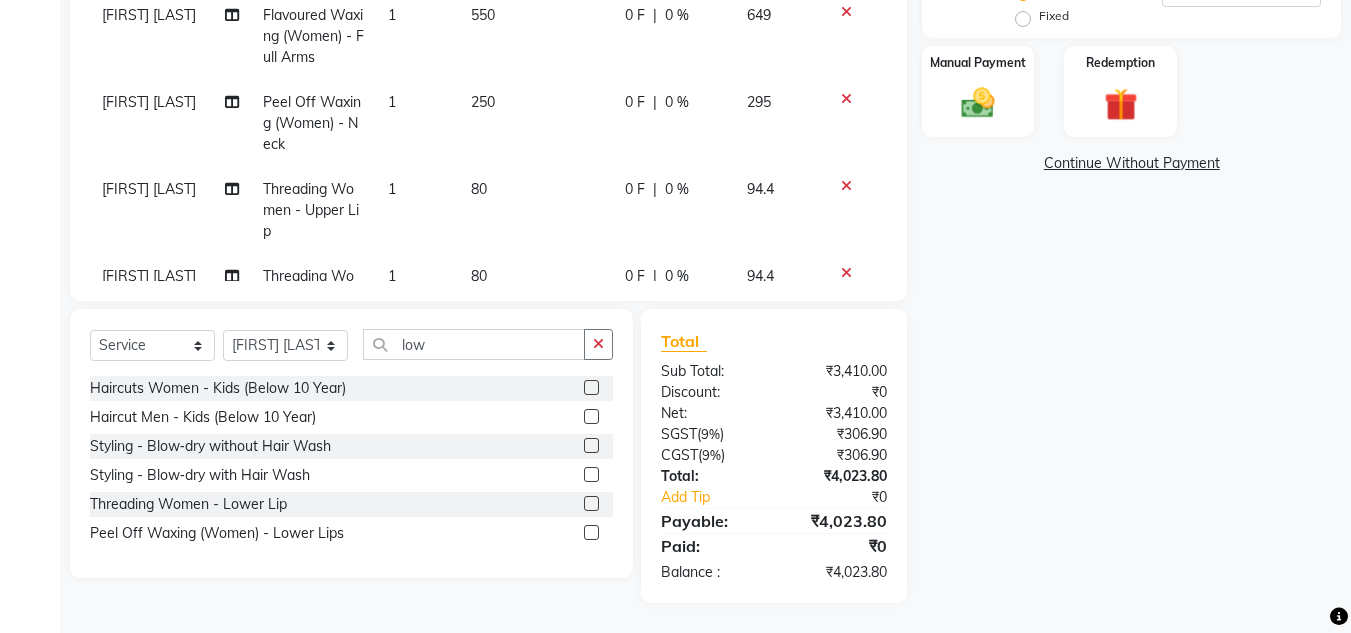 scroll, scrollTop: 156, scrollLeft: 0, axis: vertical 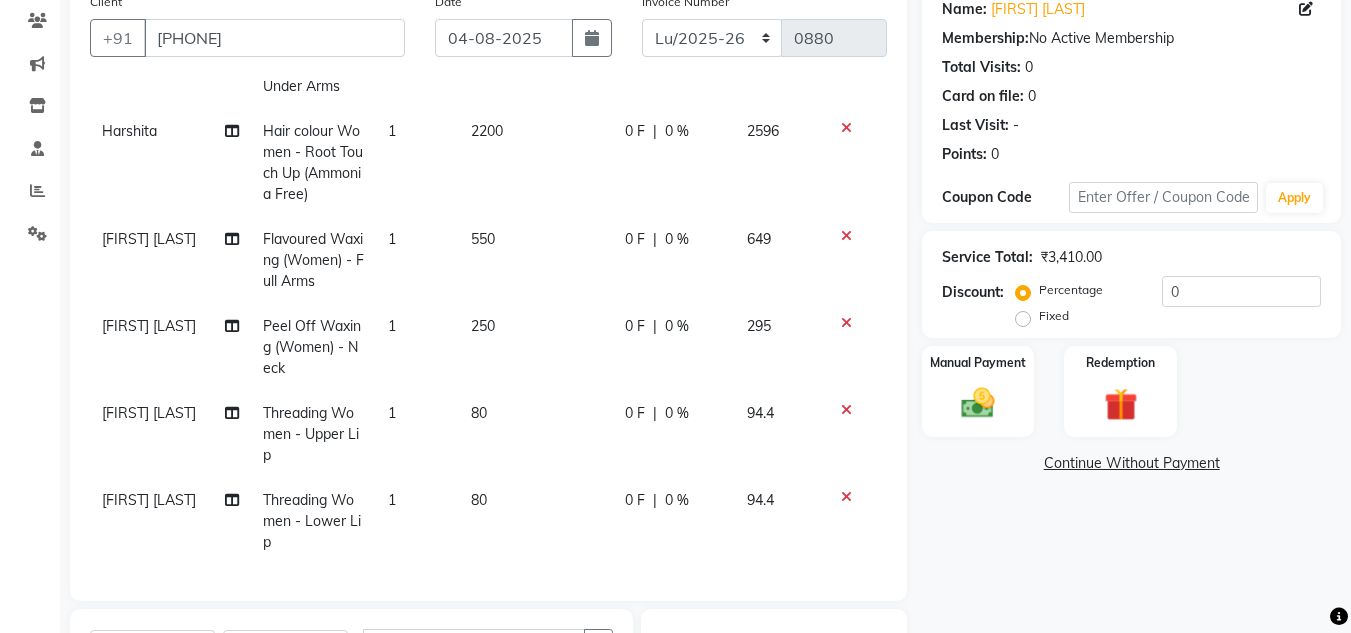 click on "2200" 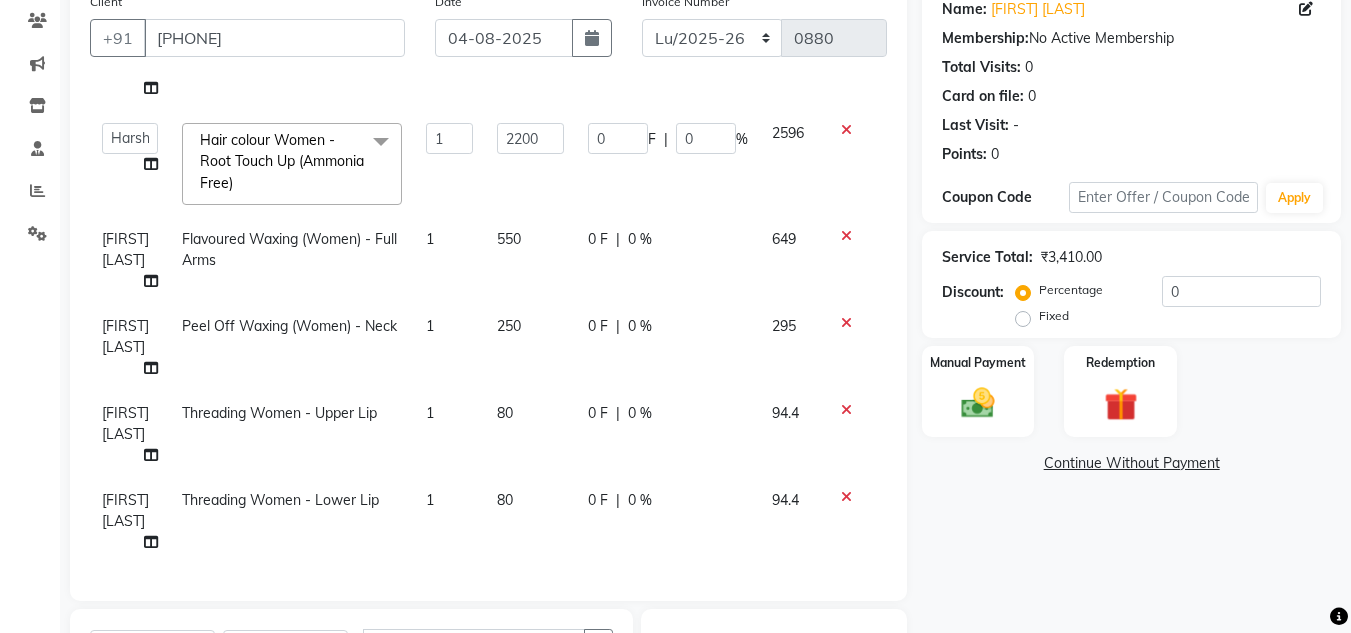 scroll, scrollTop: 49, scrollLeft: 0, axis: vertical 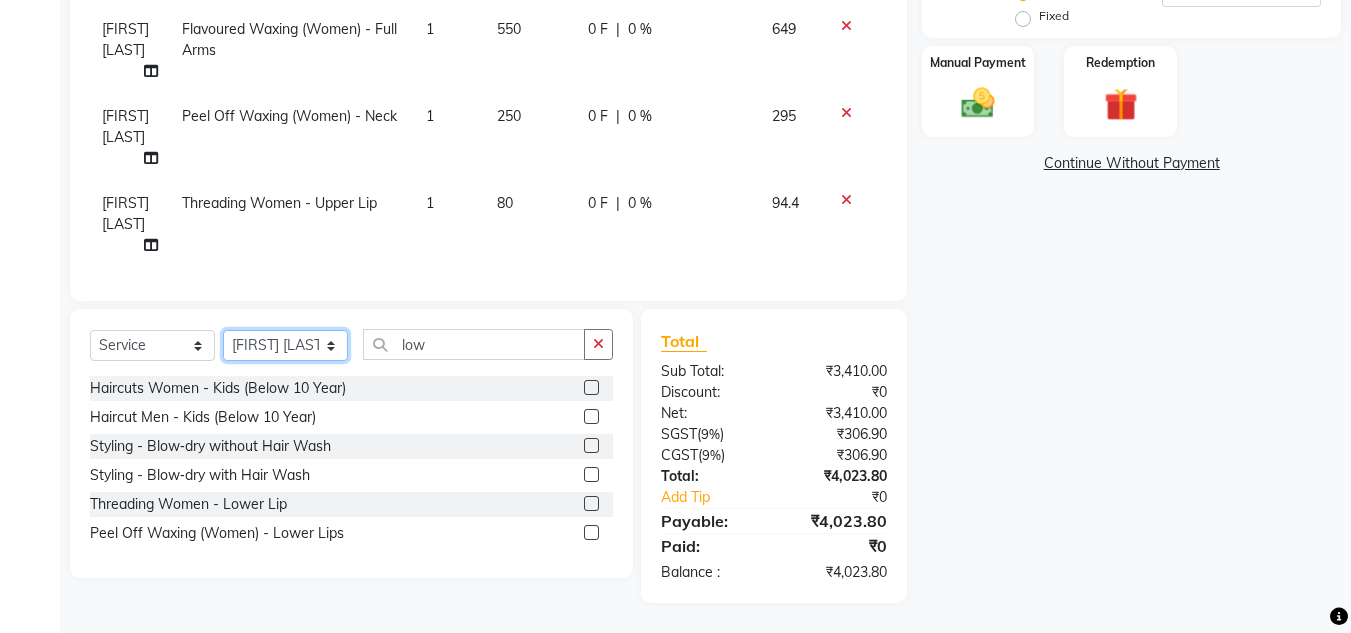 click on "Select Stylist Ansh Jadhav  Chetan Mahale Eva Harshita Manager Neha Aywale Pallavi H Pavan Pranjali Kothari Shailesh Mistry Shantanu Reddy Sharon Anthony Siddhanth  Sonu N Vinod" 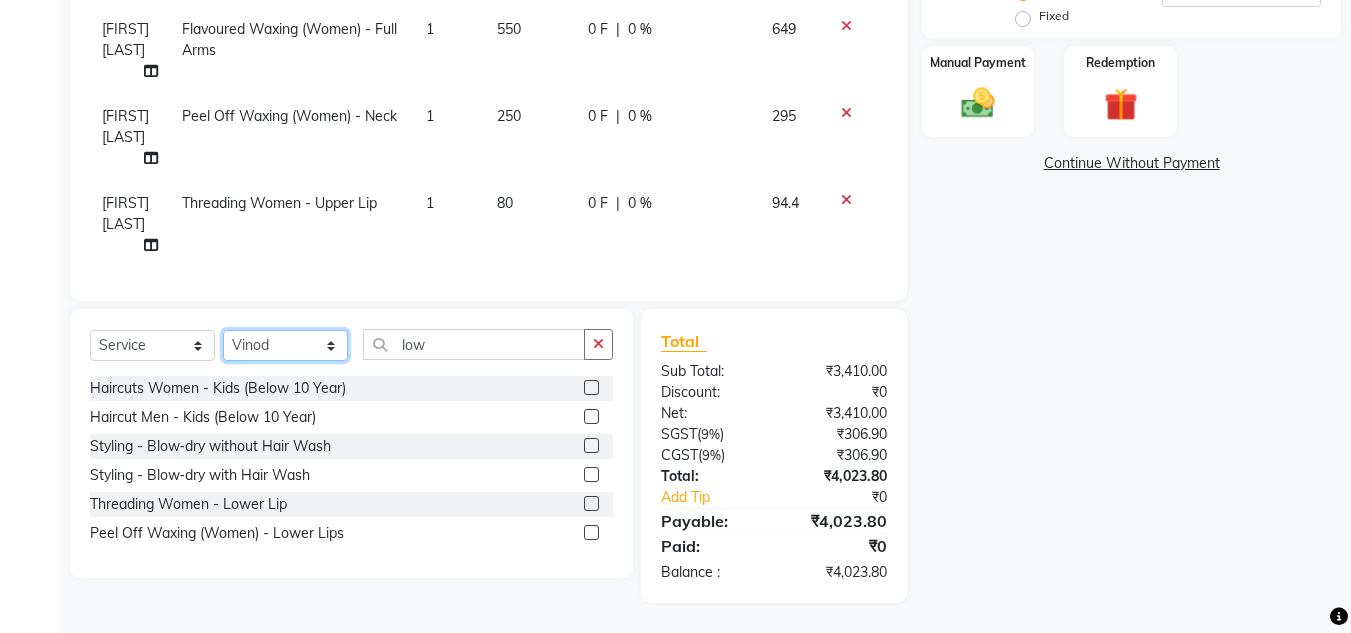 click on "Select Stylist Ansh Jadhav  Chetan Mahale Eva Harshita Manager Neha Aywale Pallavi H Pavan Pranjali Kothari Shailesh Mistry Shantanu Reddy Sharon Anthony Siddhanth  Sonu N Vinod" 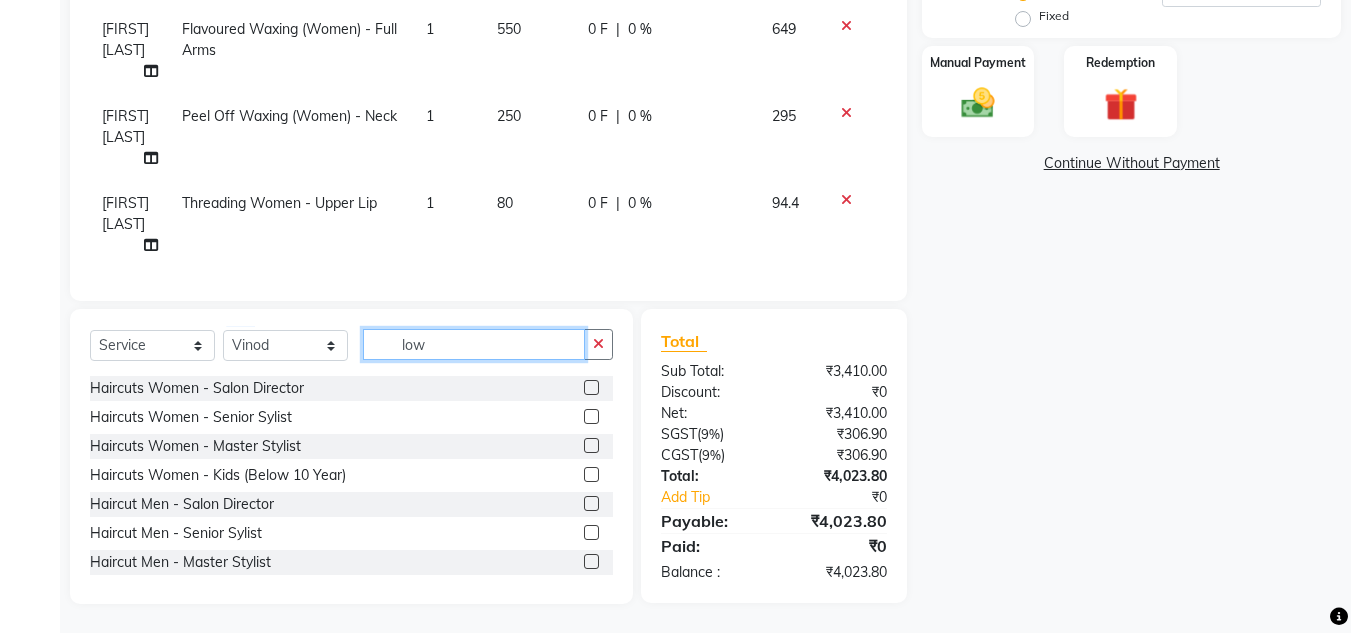 drag, startPoint x: 441, startPoint y: 344, endPoint x: 223, endPoint y: 339, distance: 218.05733 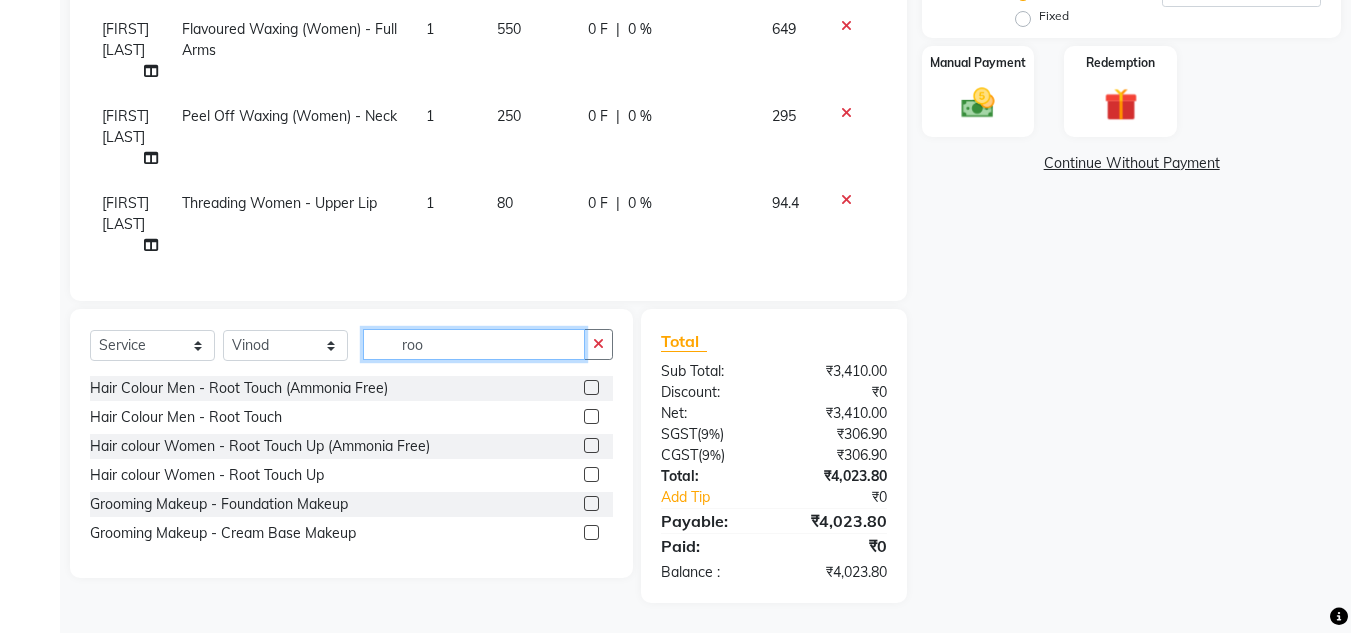 type on "roo" 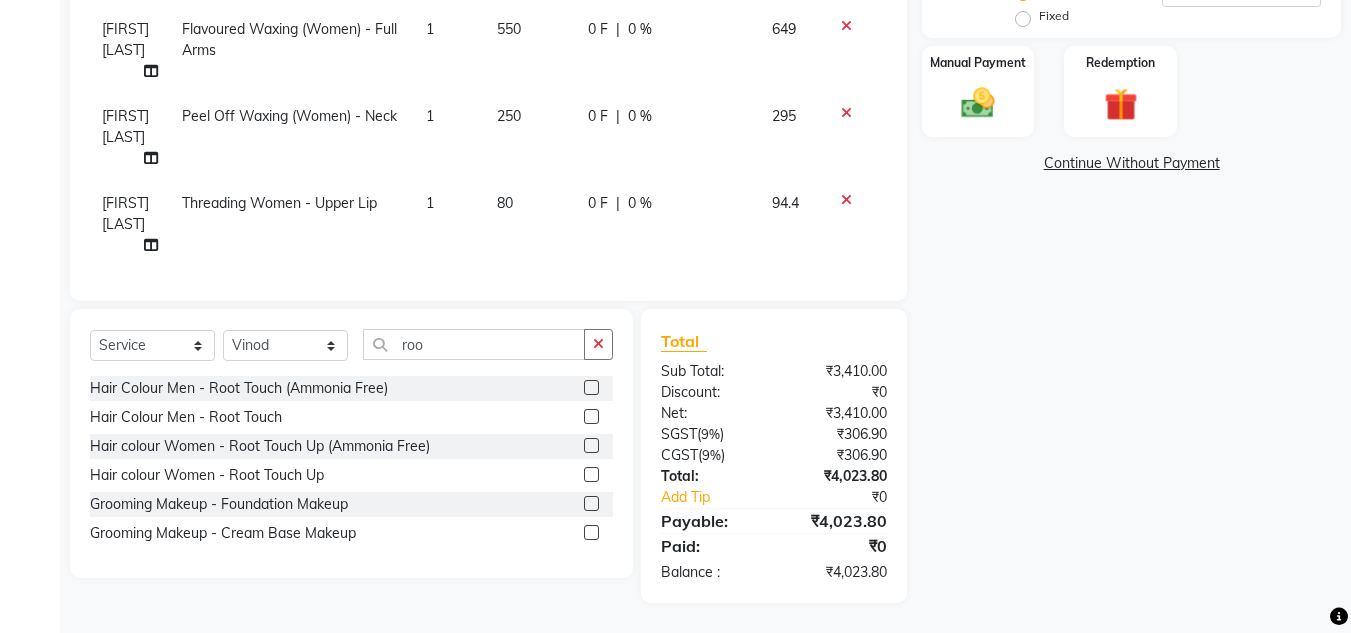 click 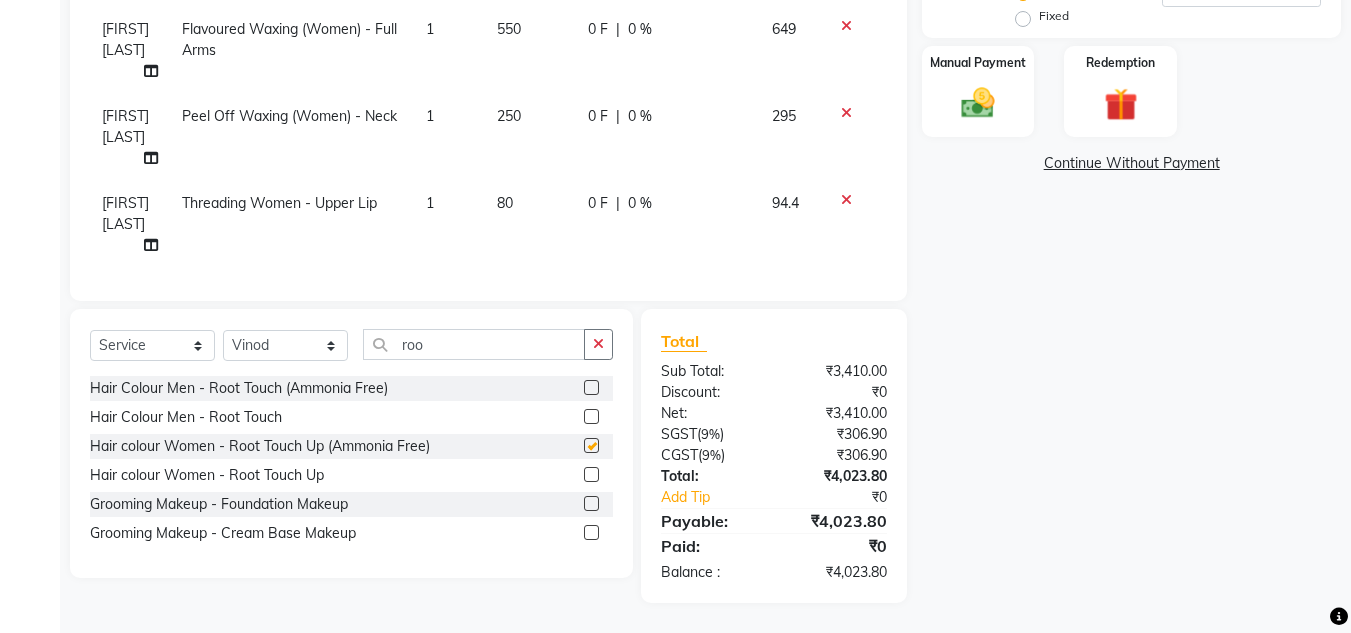 scroll, scrollTop: 115, scrollLeft: 0, axis: vertical 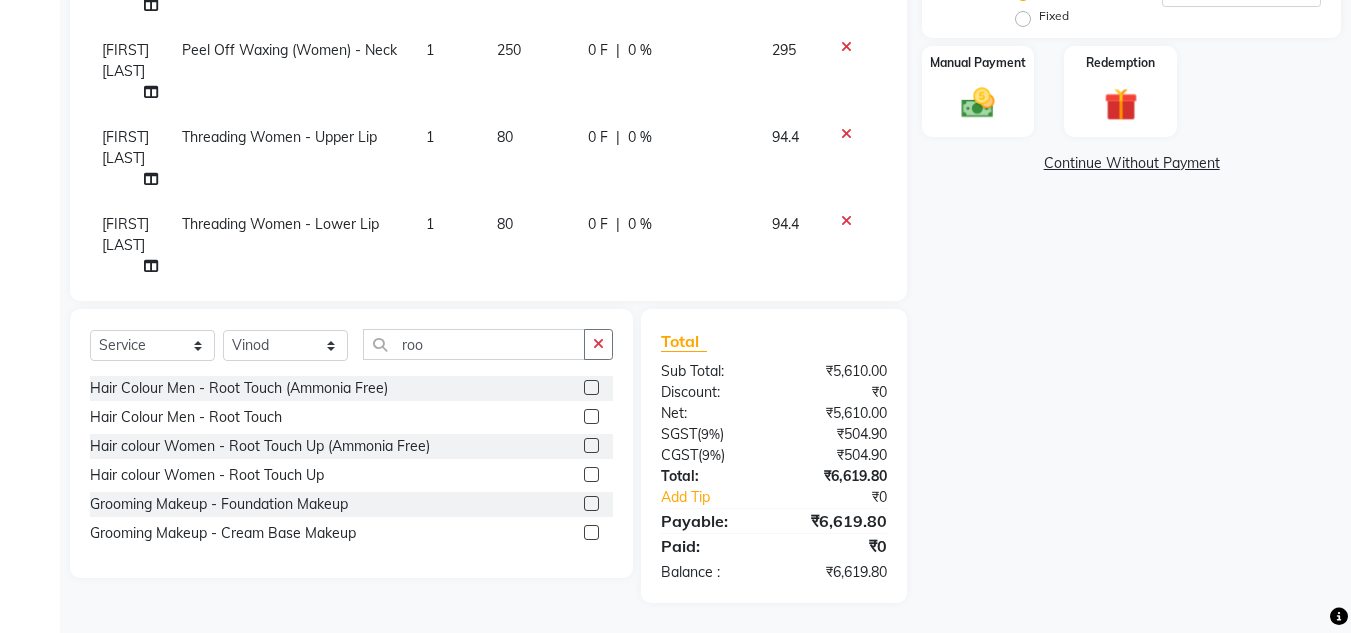 checkbox on "false" 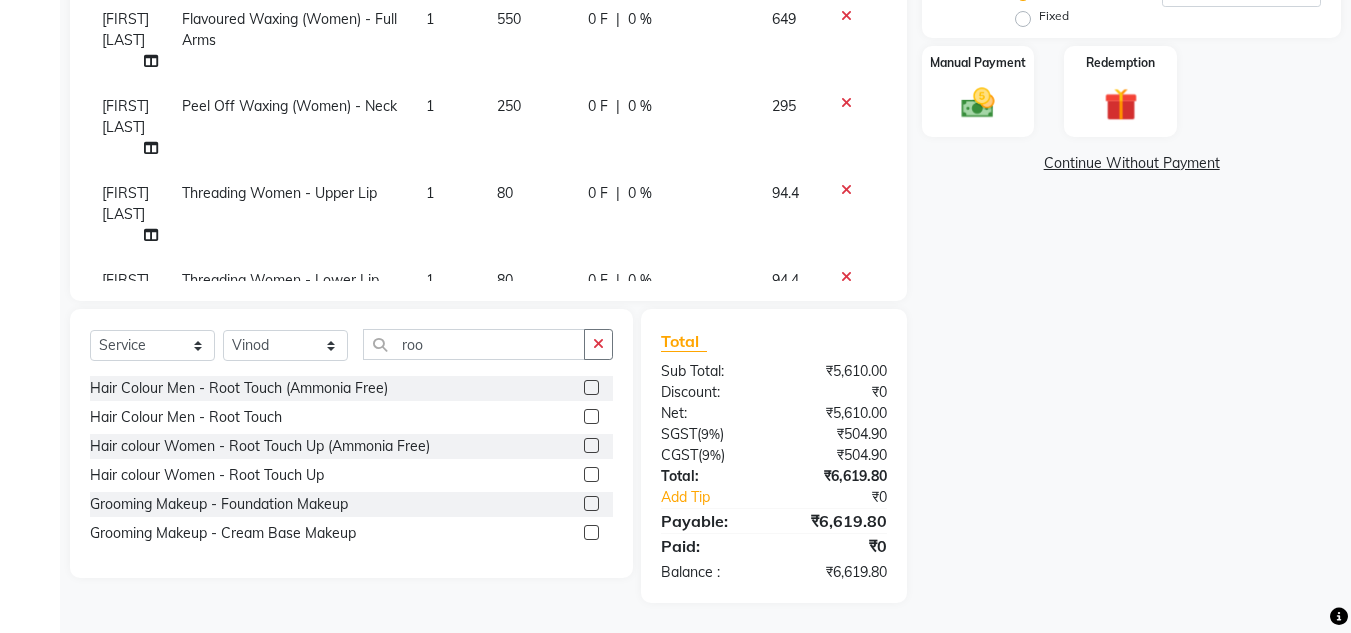 scroll, scrollTop: 115, scrollLeft: 0, axis: vertical 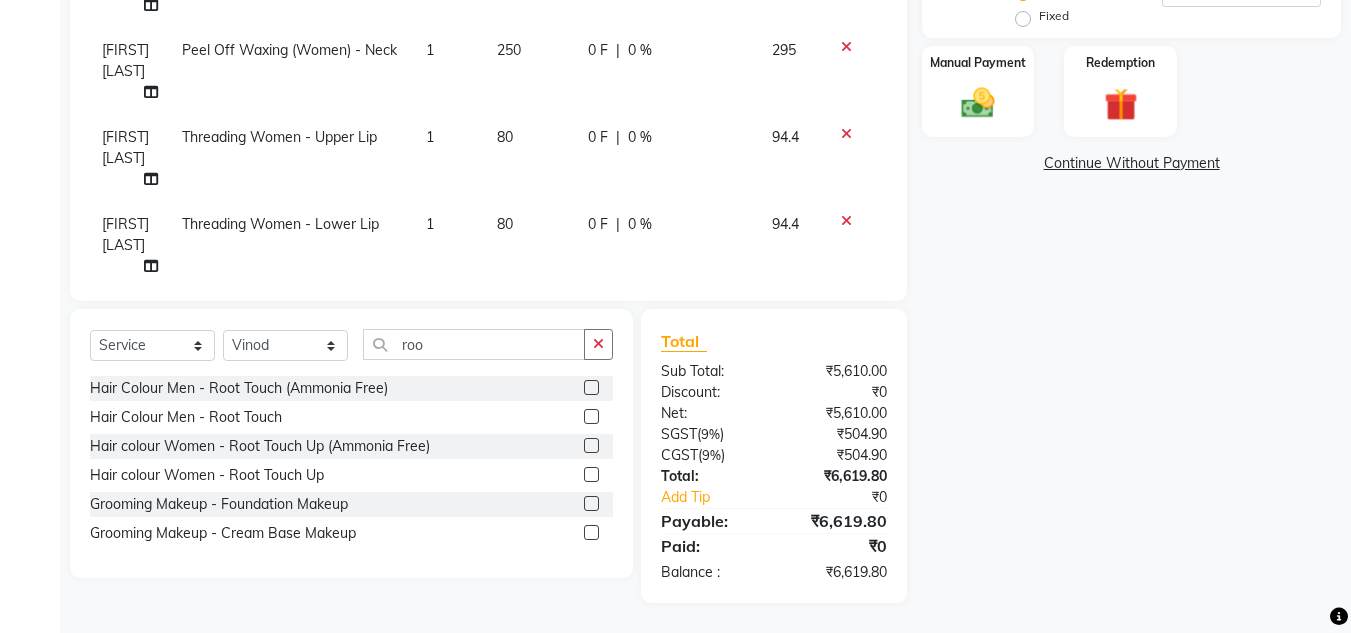 click on "2200" 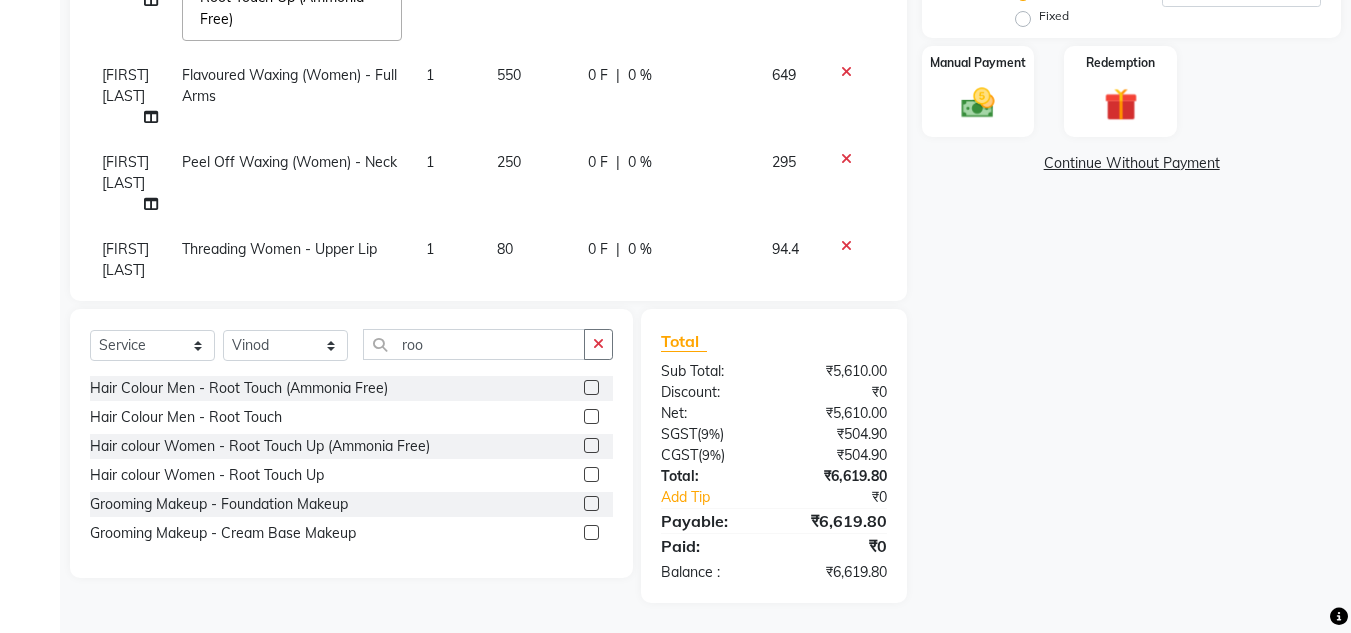 scroll, scrollTop: 0, scrollLeft: 0, axis: both 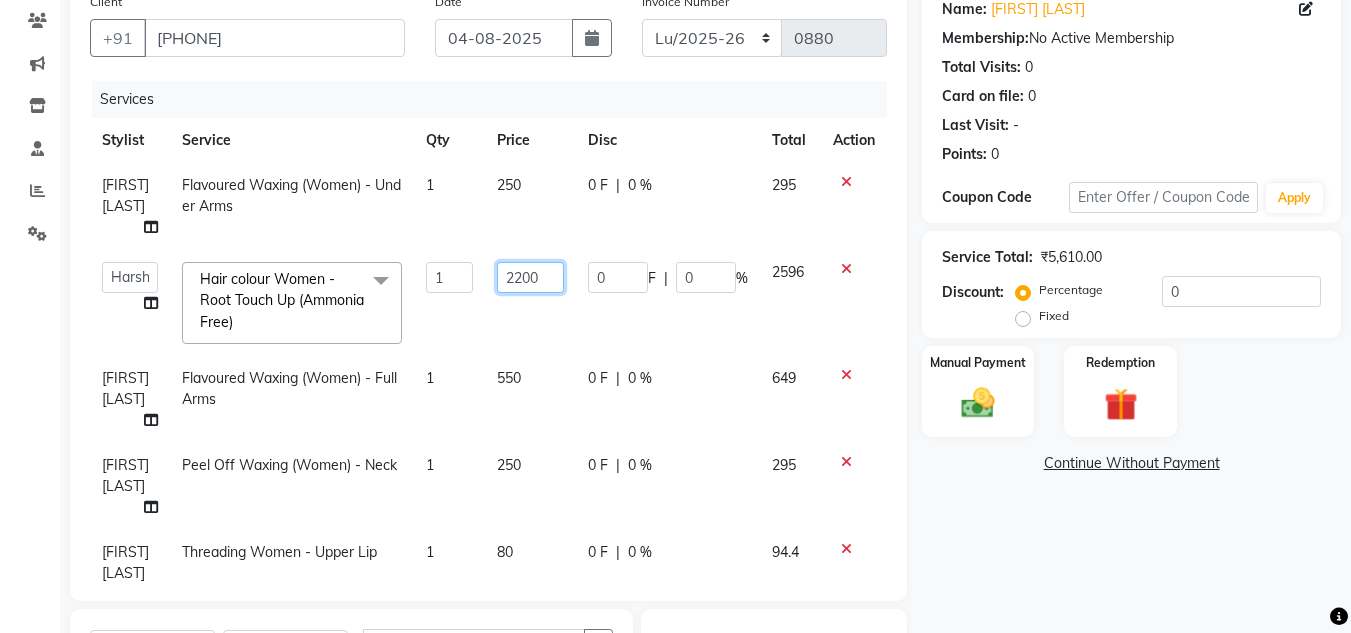 click on "2200" 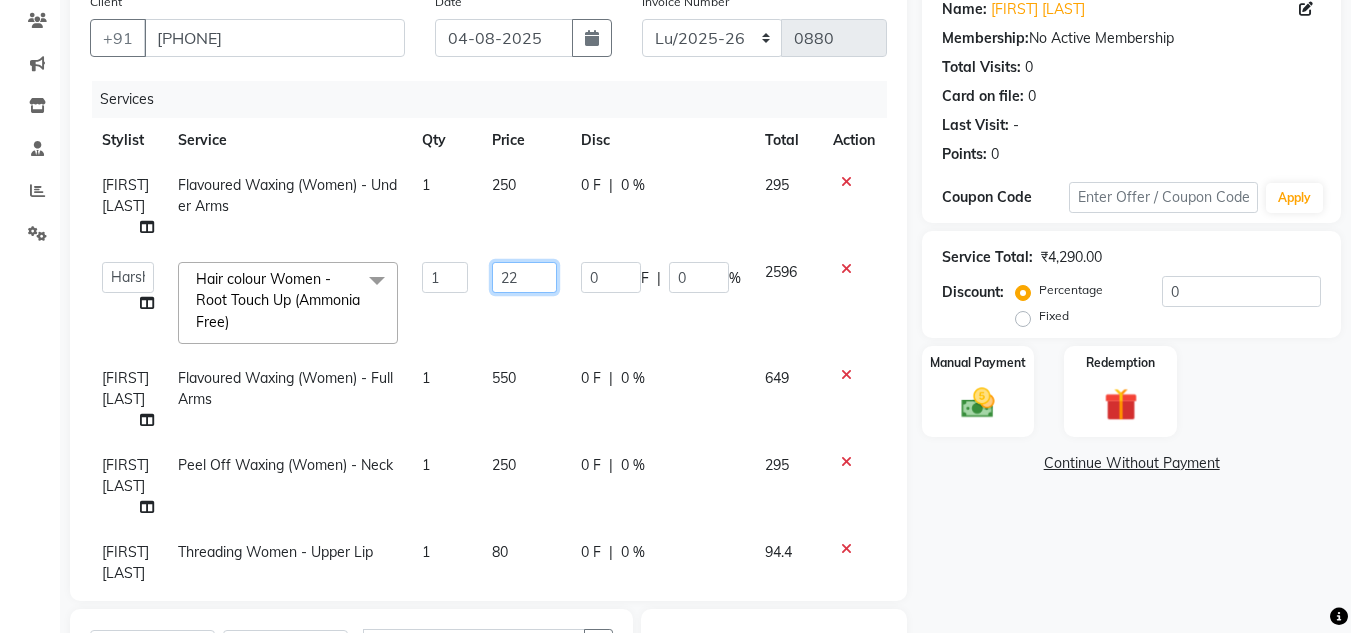 type on "2" 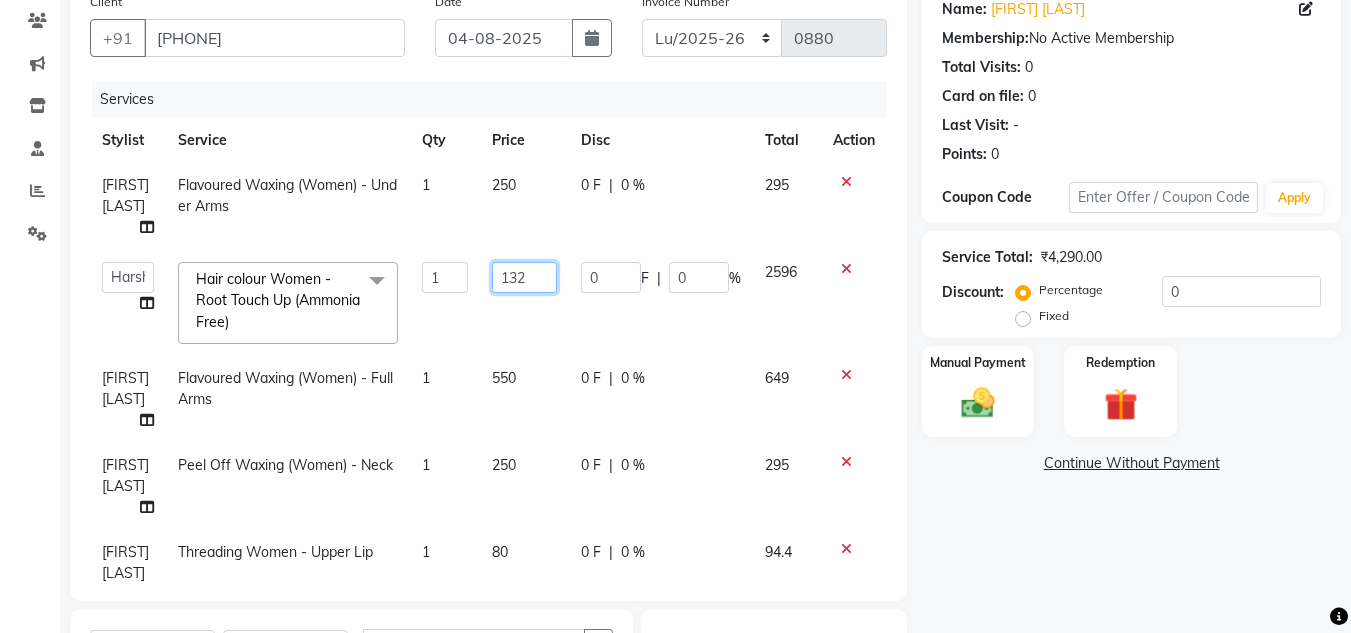 type on "1320" 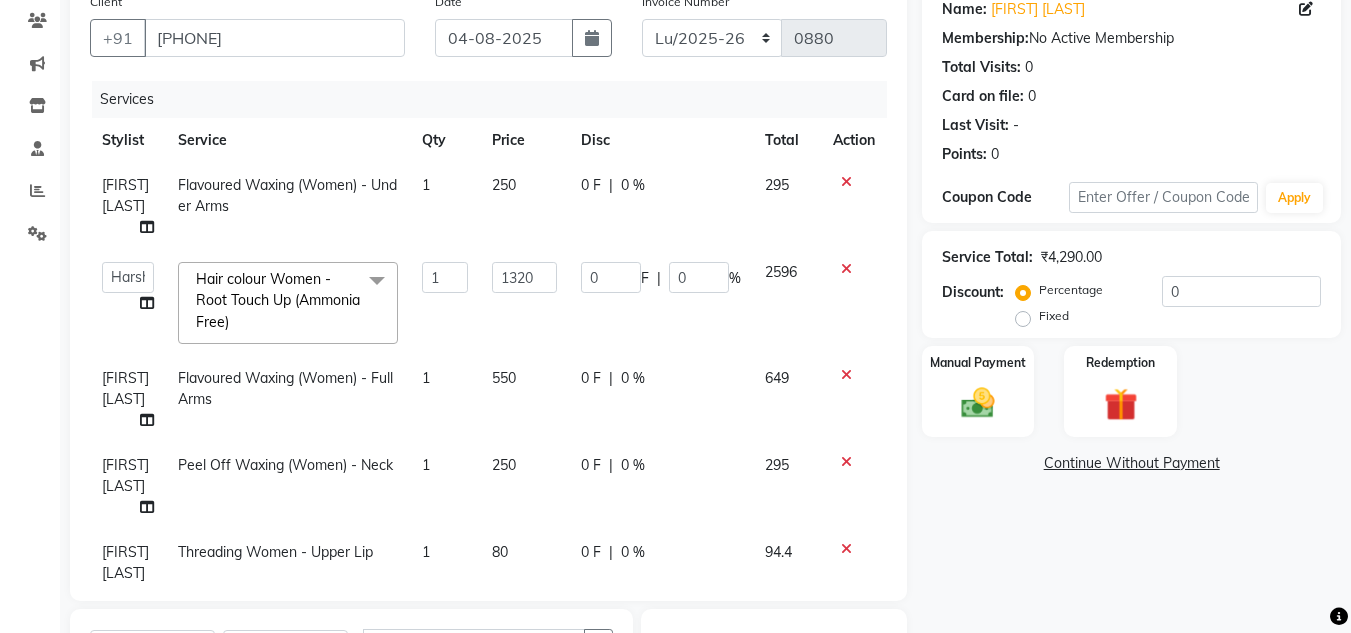 click on "1320" 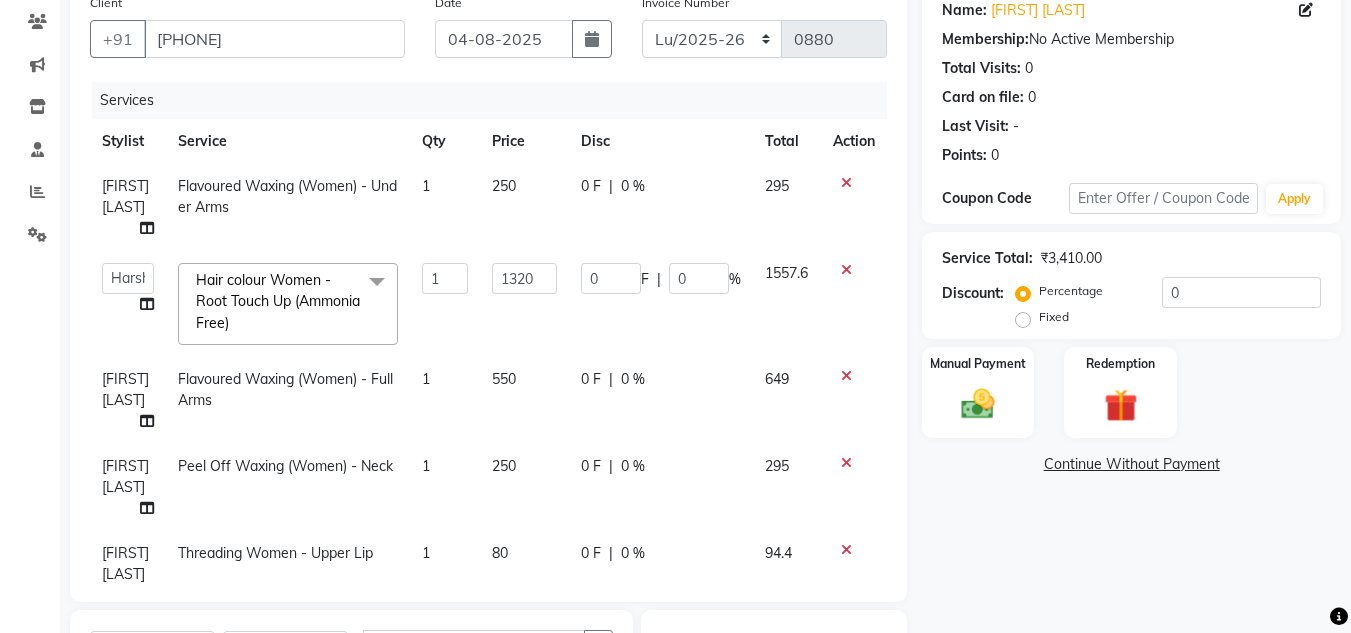 scroll, scrollTop: 67, scrollLeft: 0, axis: vertical 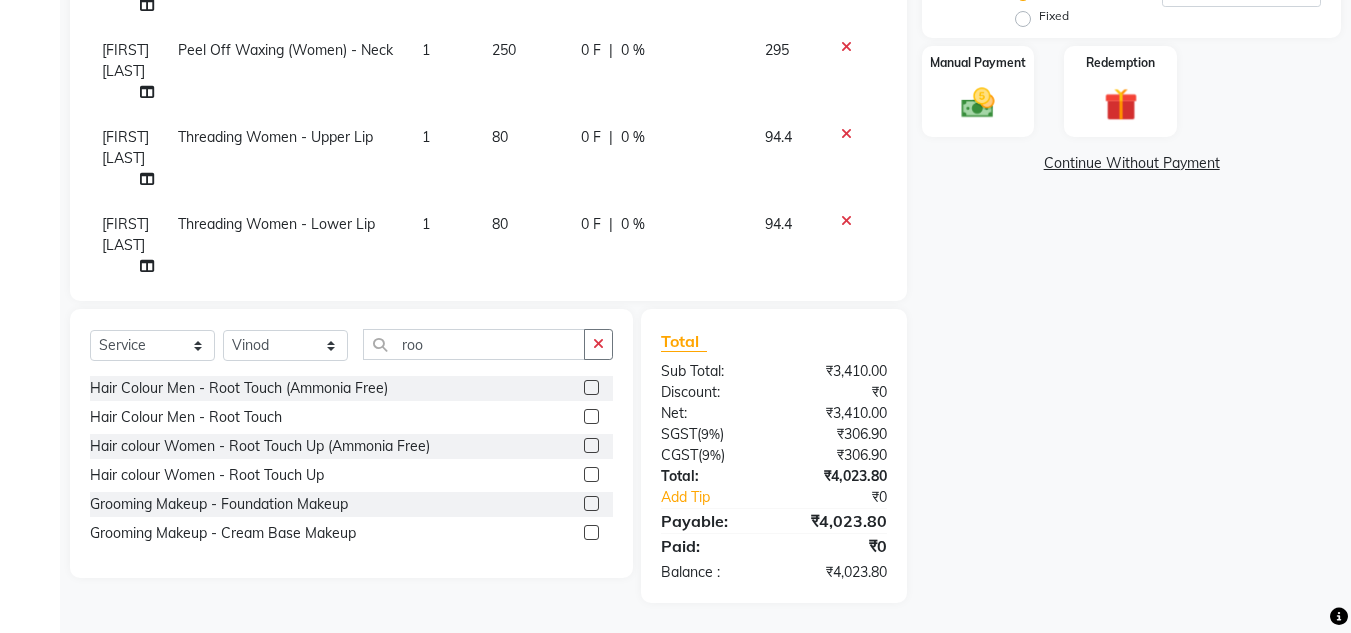 click on "880" 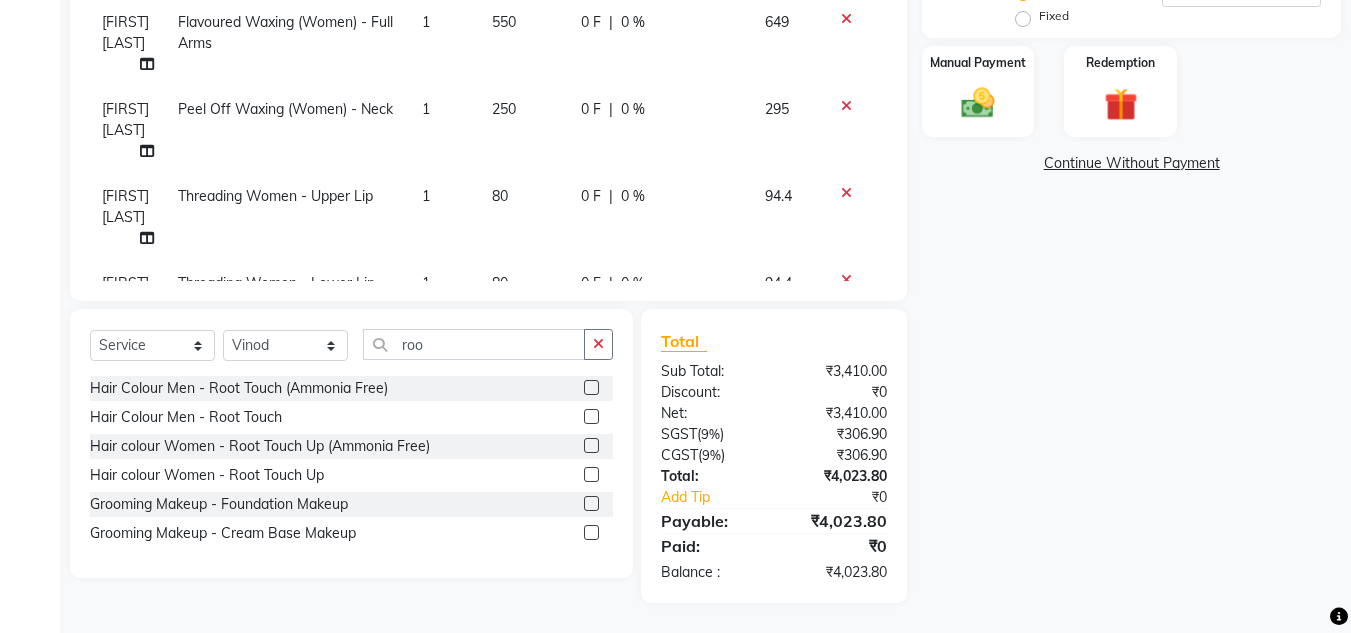 scroll, scrollTop: 0, scrollLeft: 0, axis: both 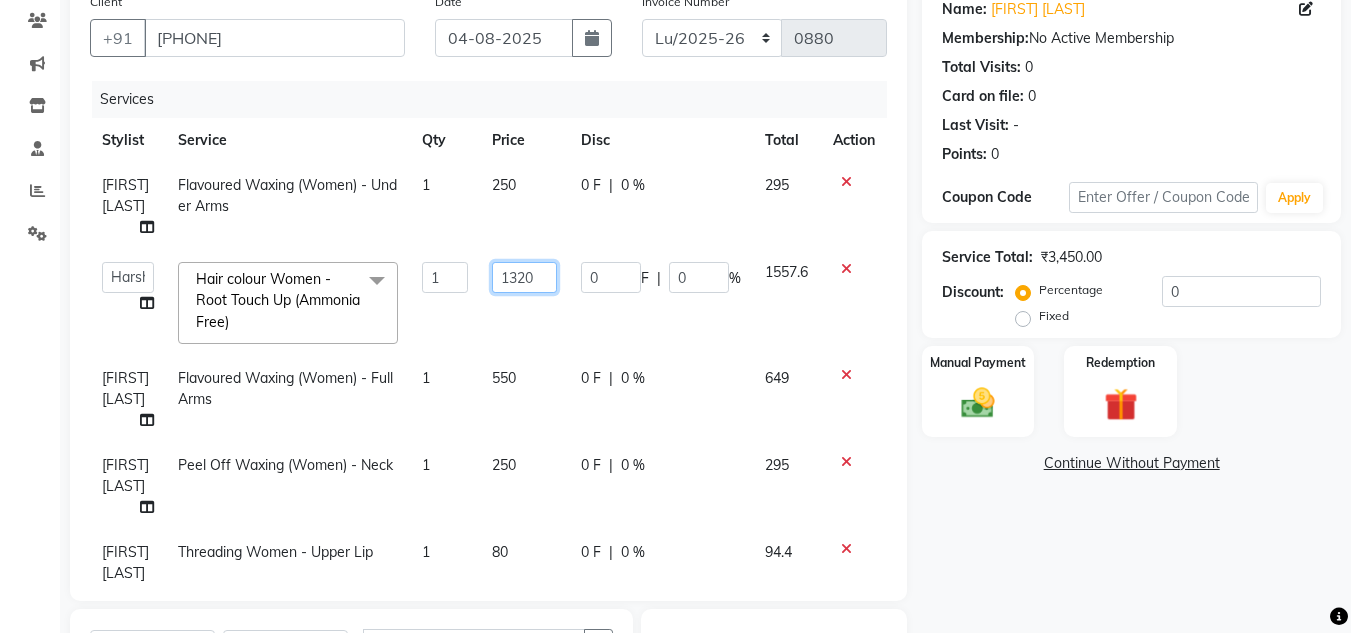 click on "1320" 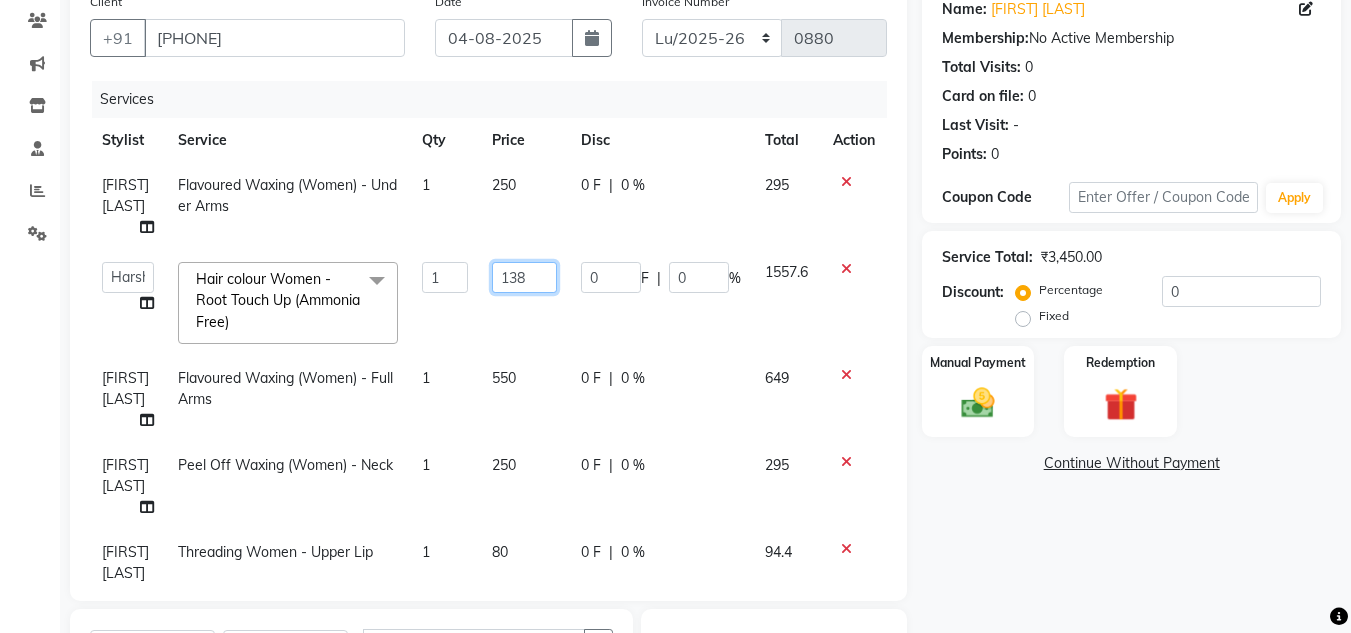 type on "1380" 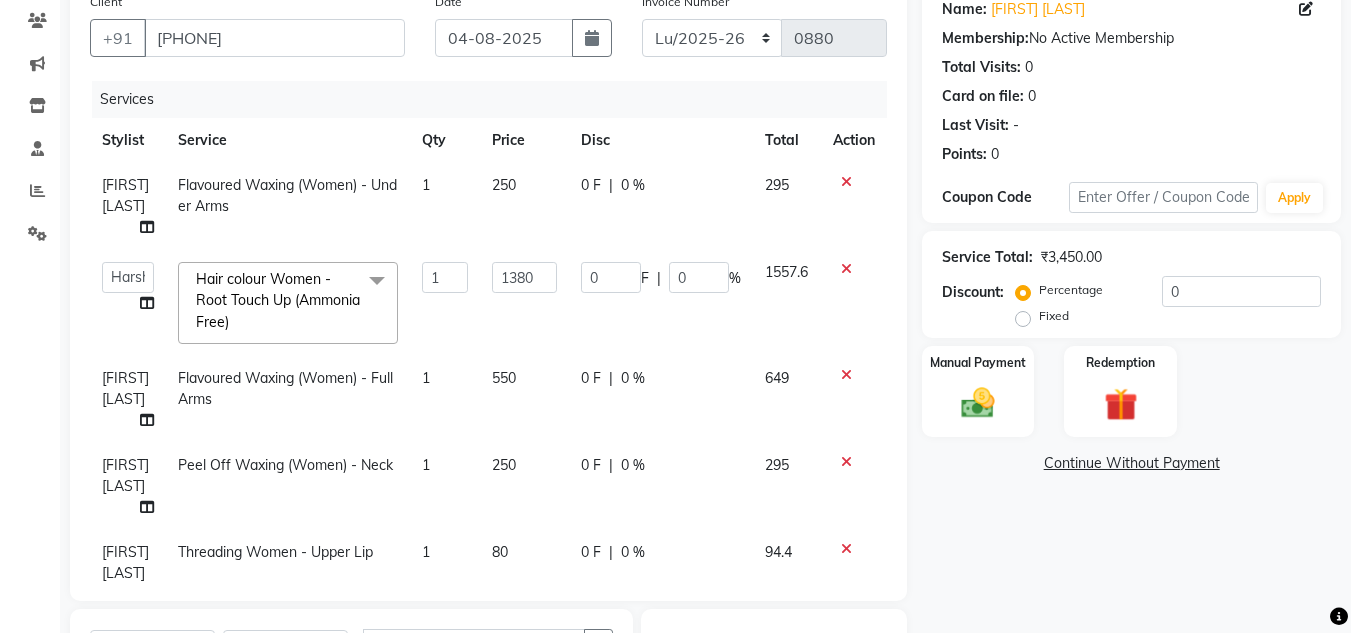 click on "Name: [FIRST] [LAST] Membership: No Active Membership Total Visits: 0 Card on file: 0 Last Visit: - Points: 0 Coupon Code Apply Service Total: ₹3,450.00 Discount: Percentage Fixed 0 Manual Payment Redemption Continue Without Payment" 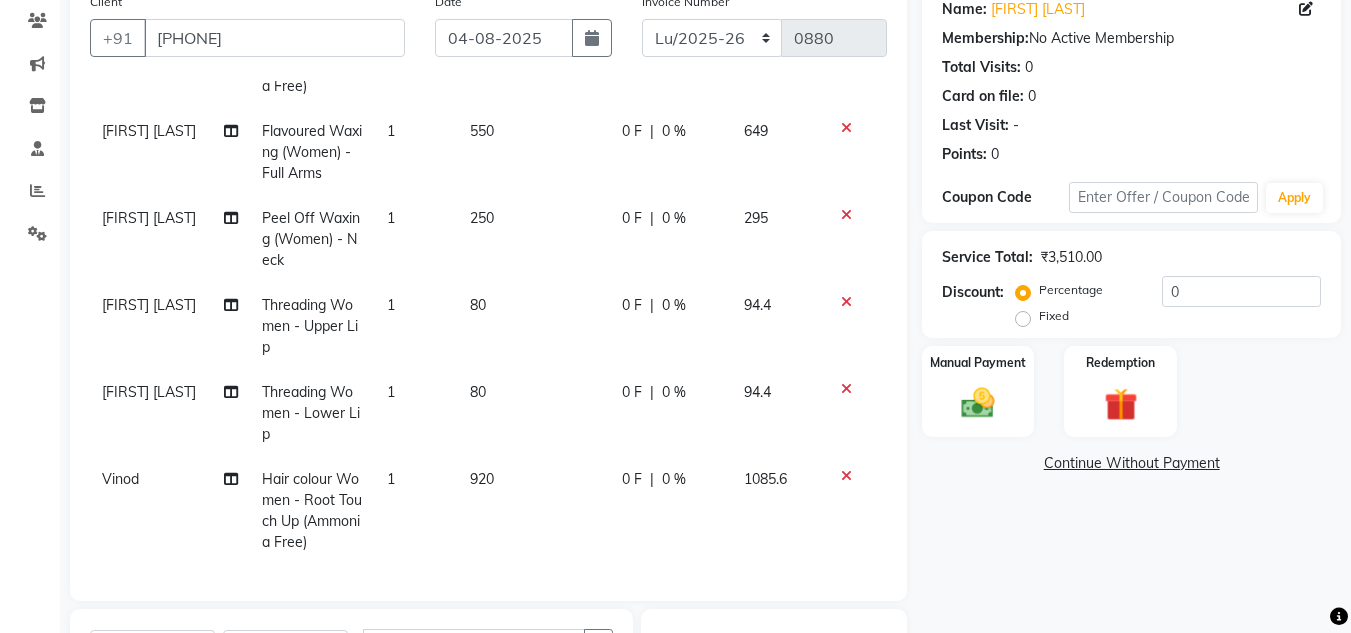scroll, scrollTop: 264, scrollLeft: 0, axis: vertical 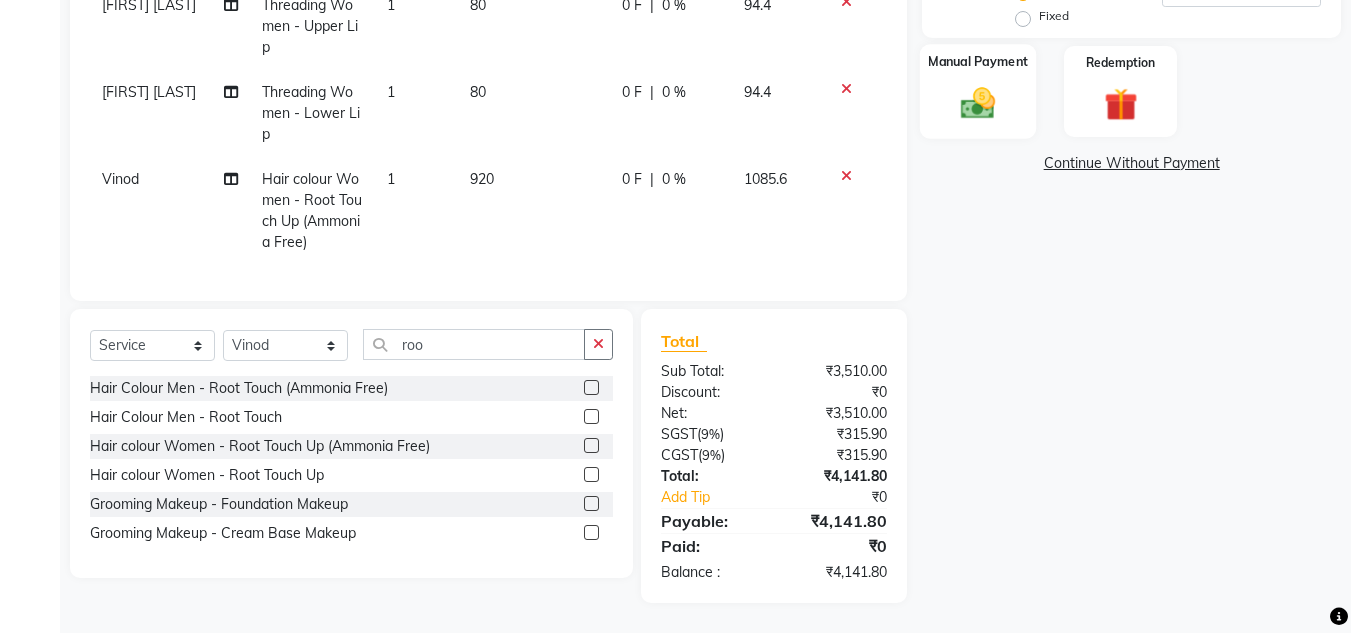 click 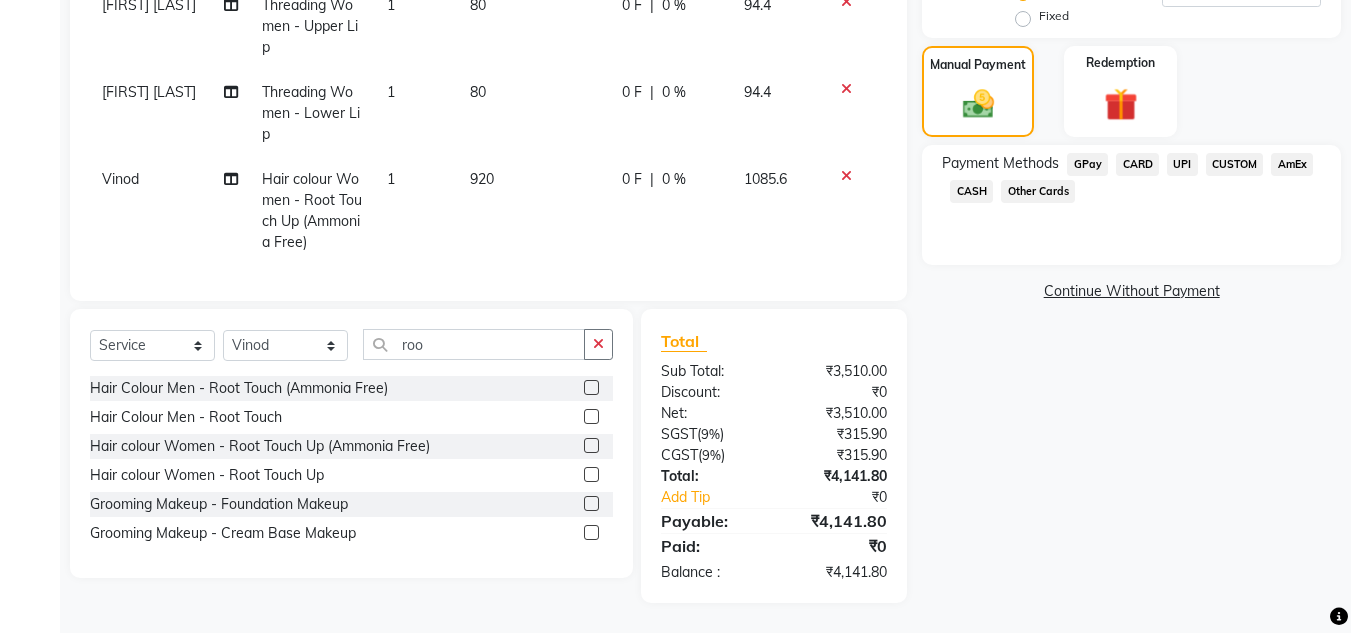 click on "UPI" 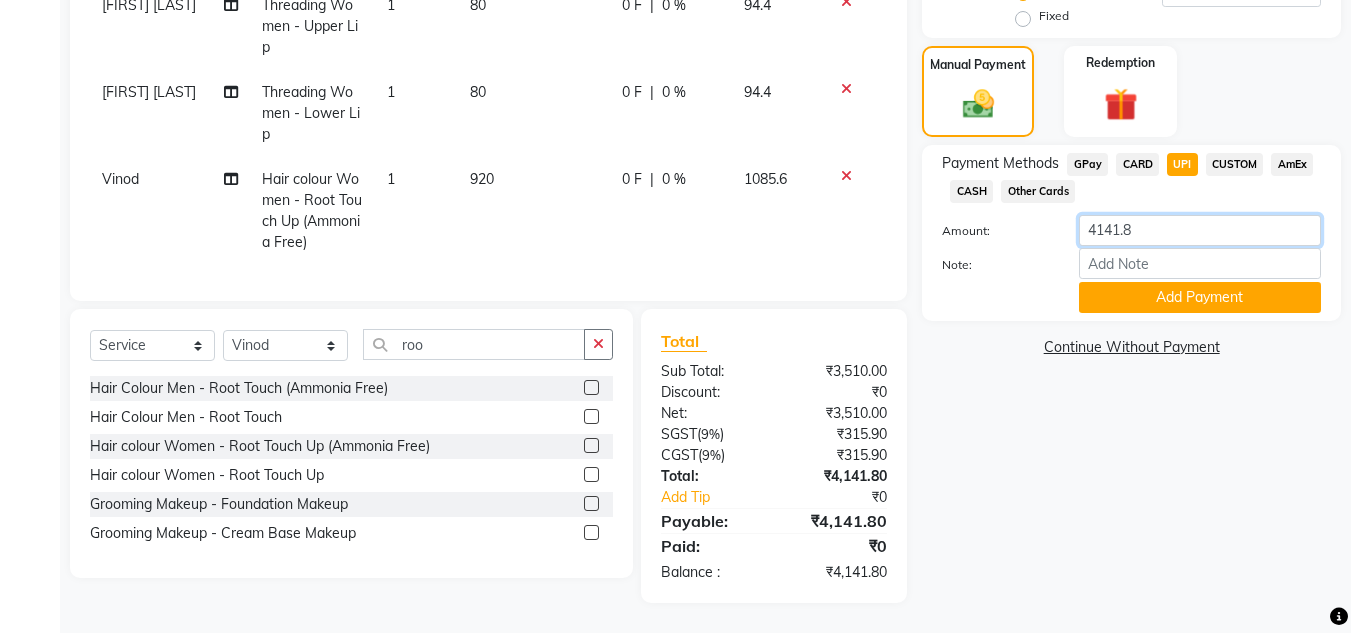 click on "4141.8" 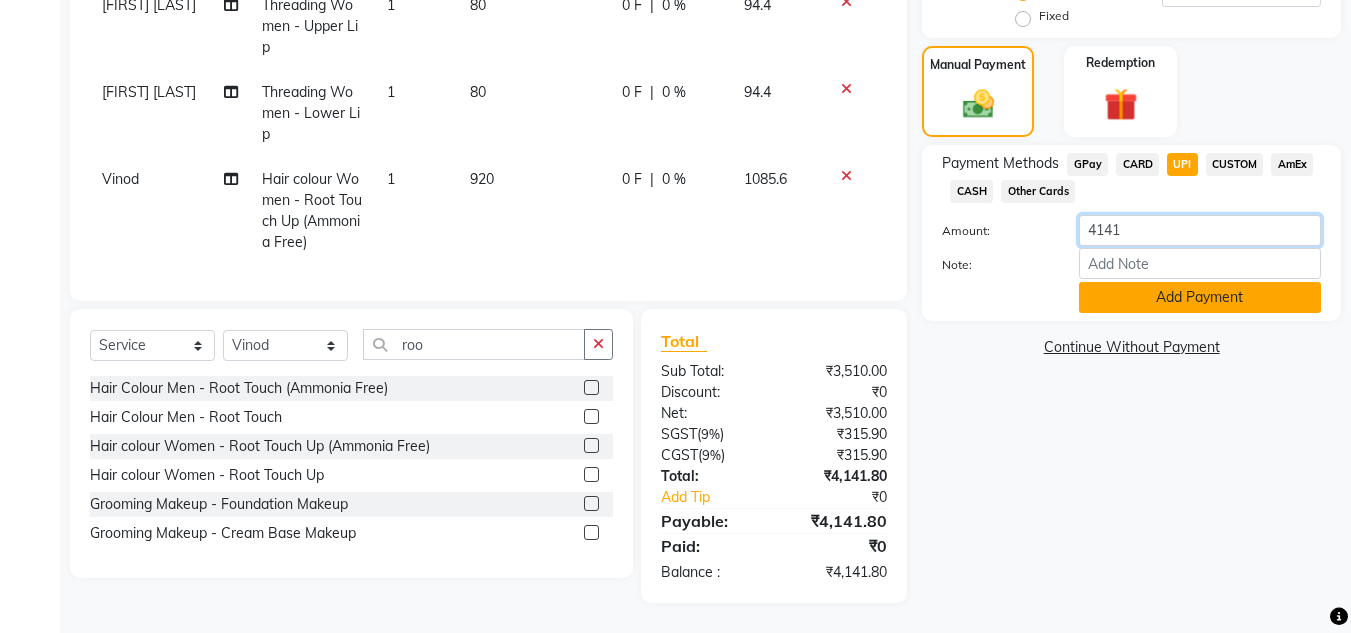 type on "4141" 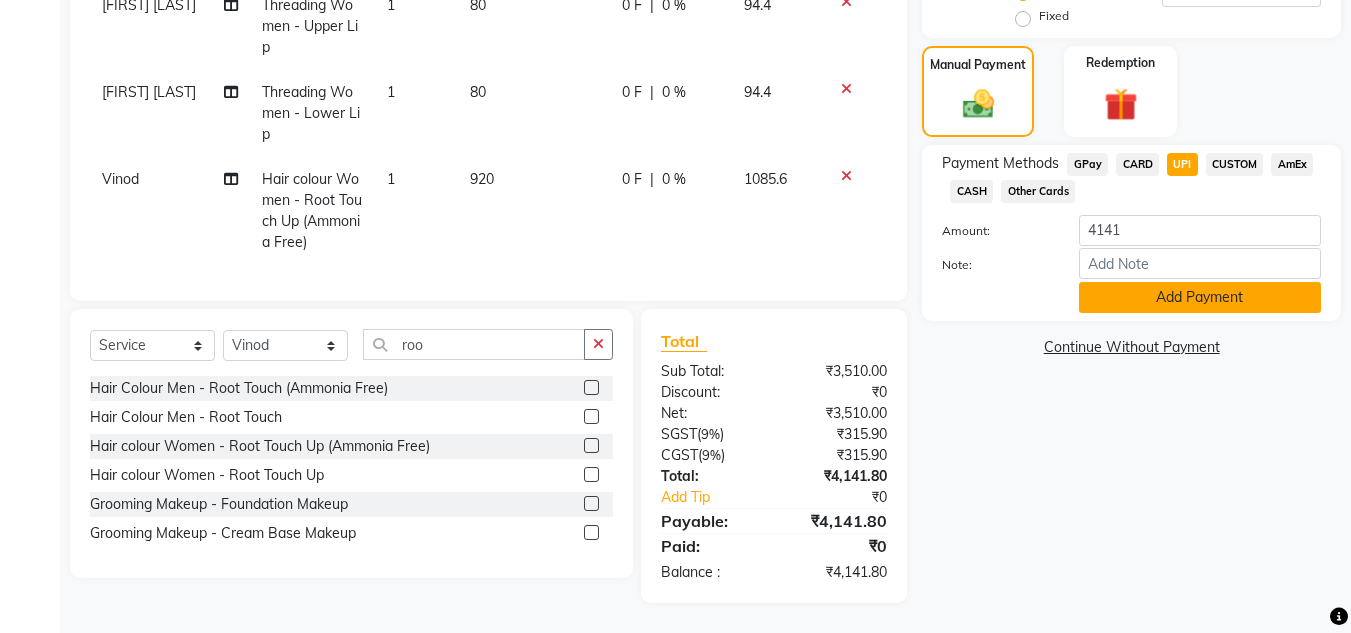 click on "Add Payment" 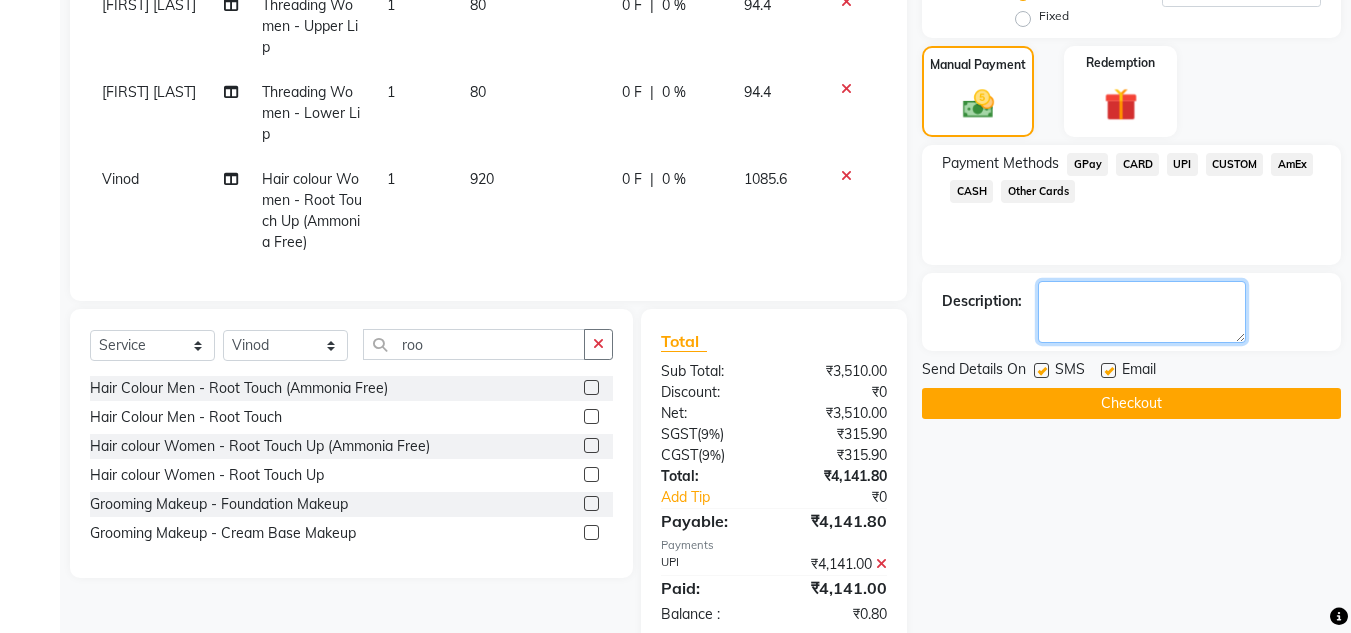 click 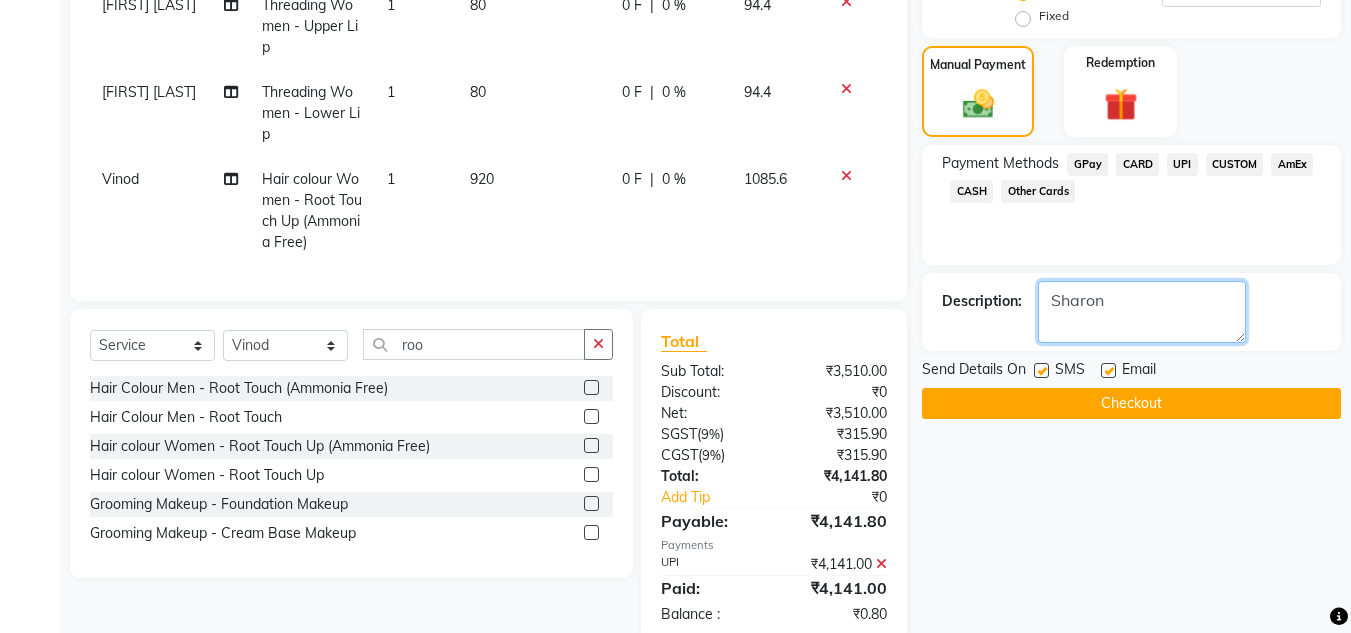 scroll, scrollTop: 509, scrollLeft: 0, axis: vertical 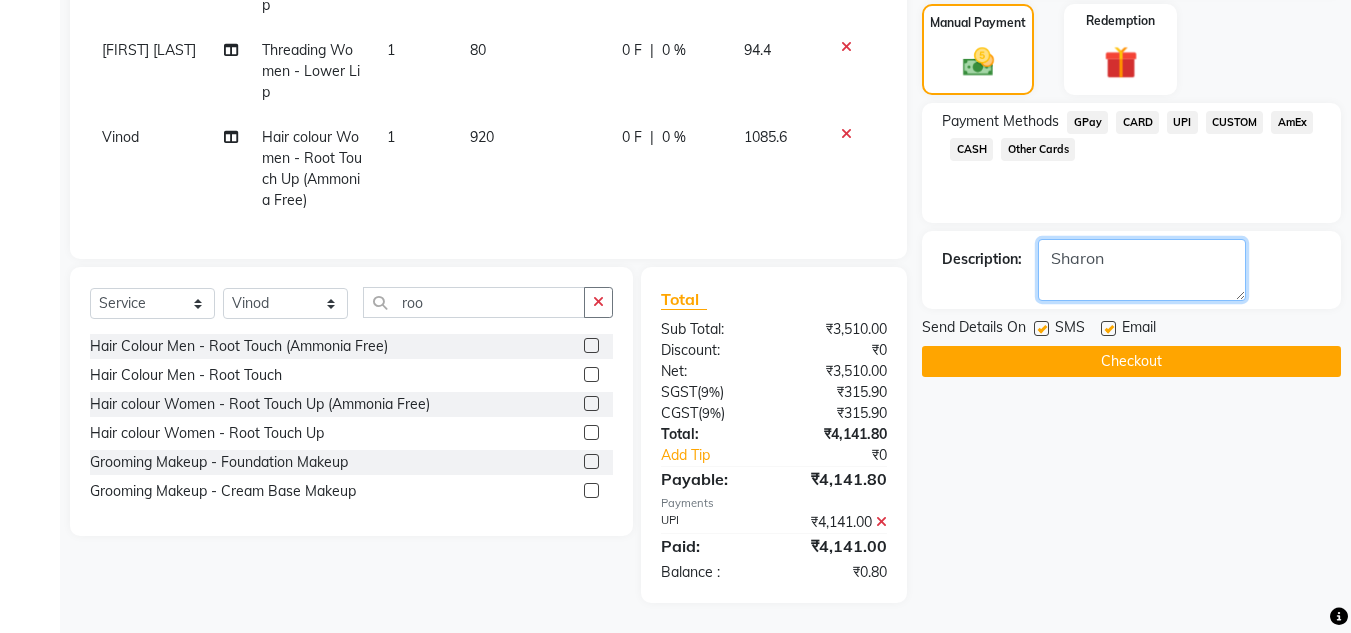 type on "Sharon" 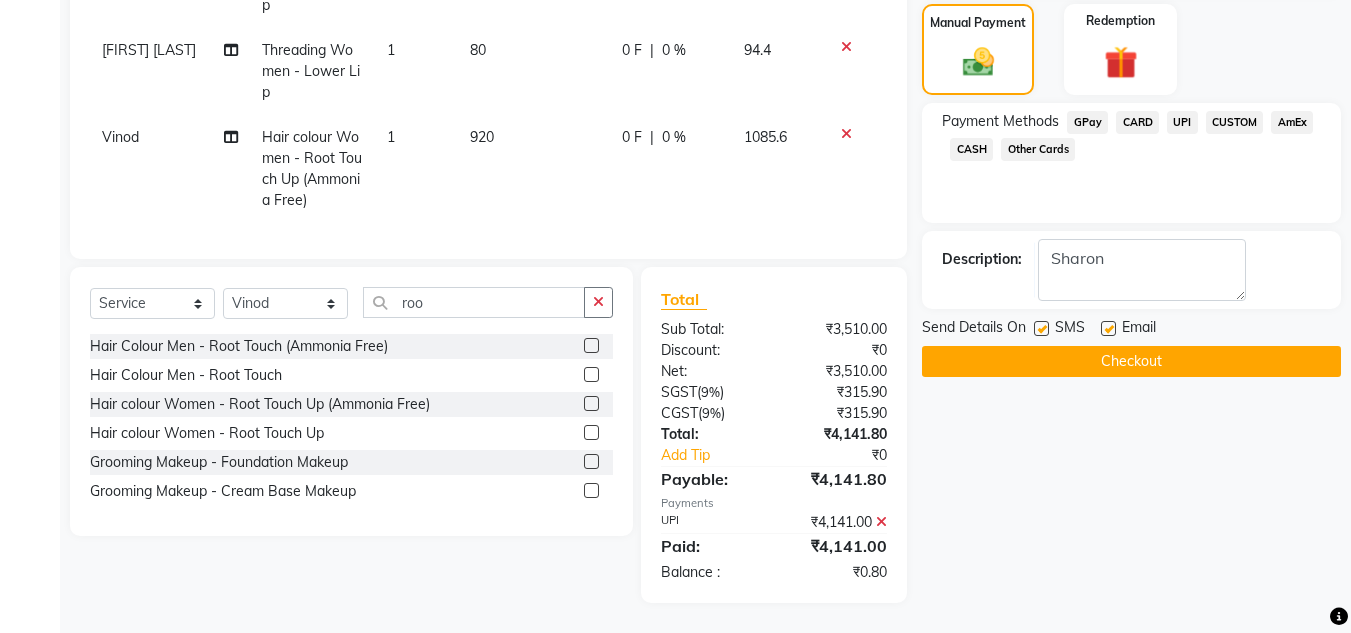 click on "Checkout" 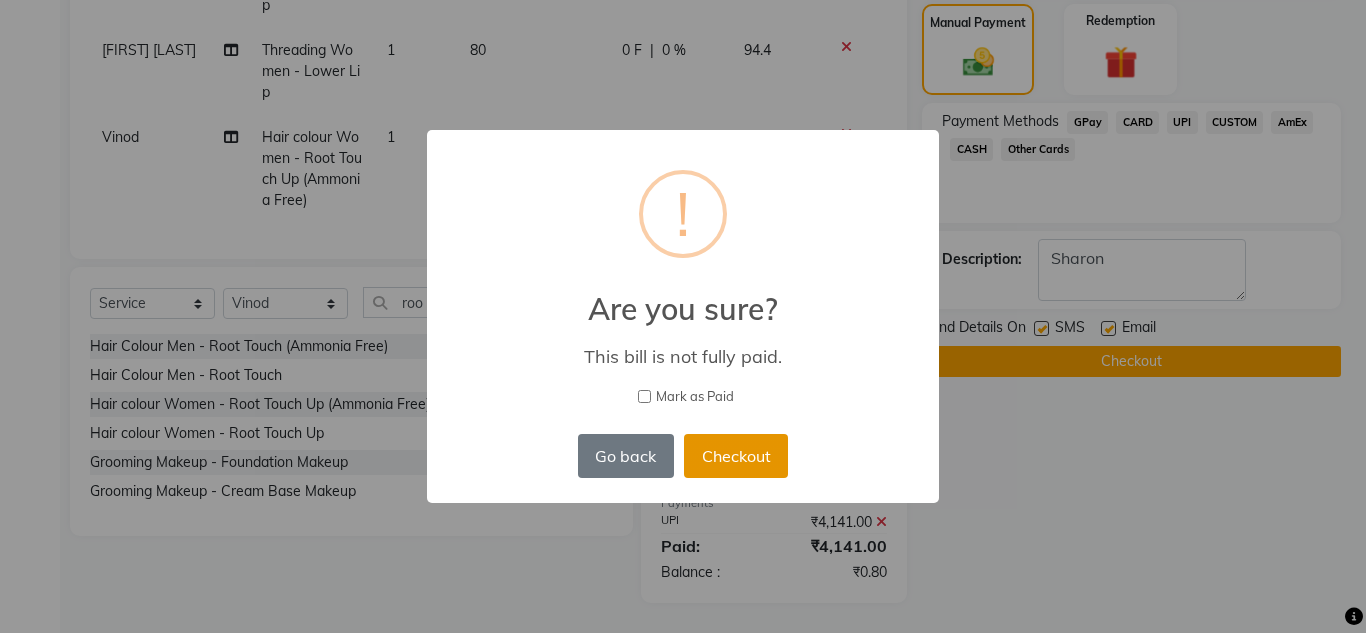 click on "Checkout" at bounding box center [736, 456] 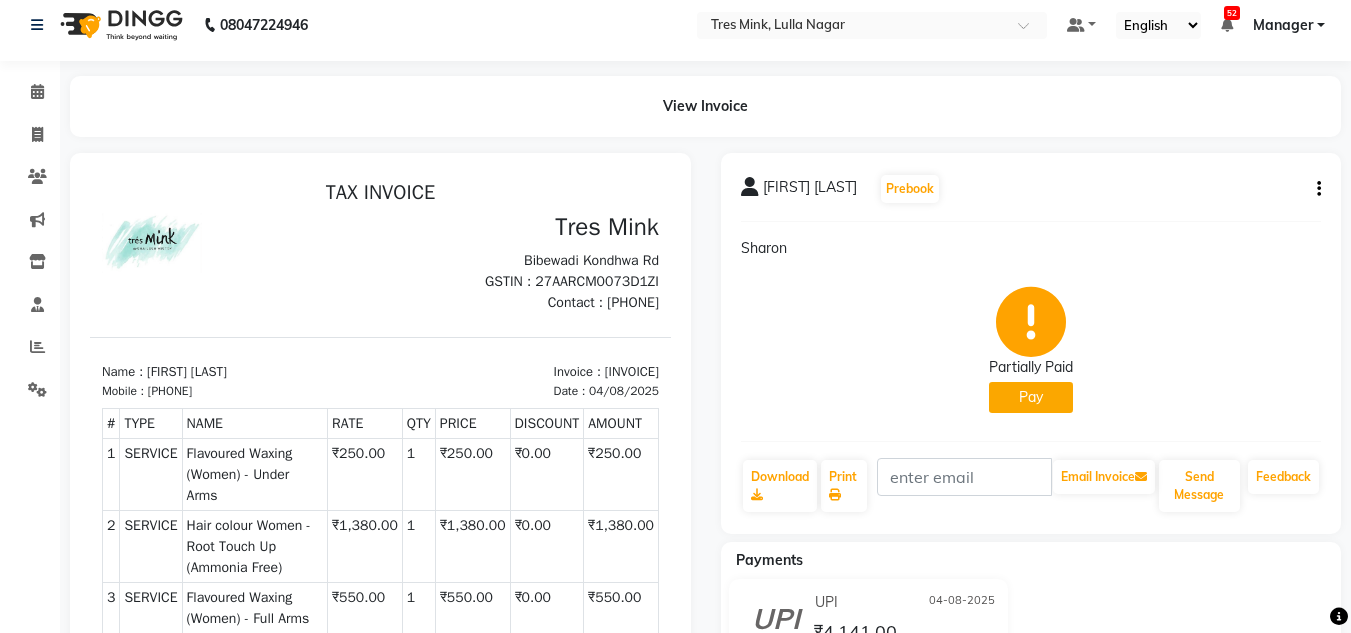 scroll, scrollTop: 0, scrollLeft: 0, axis: both 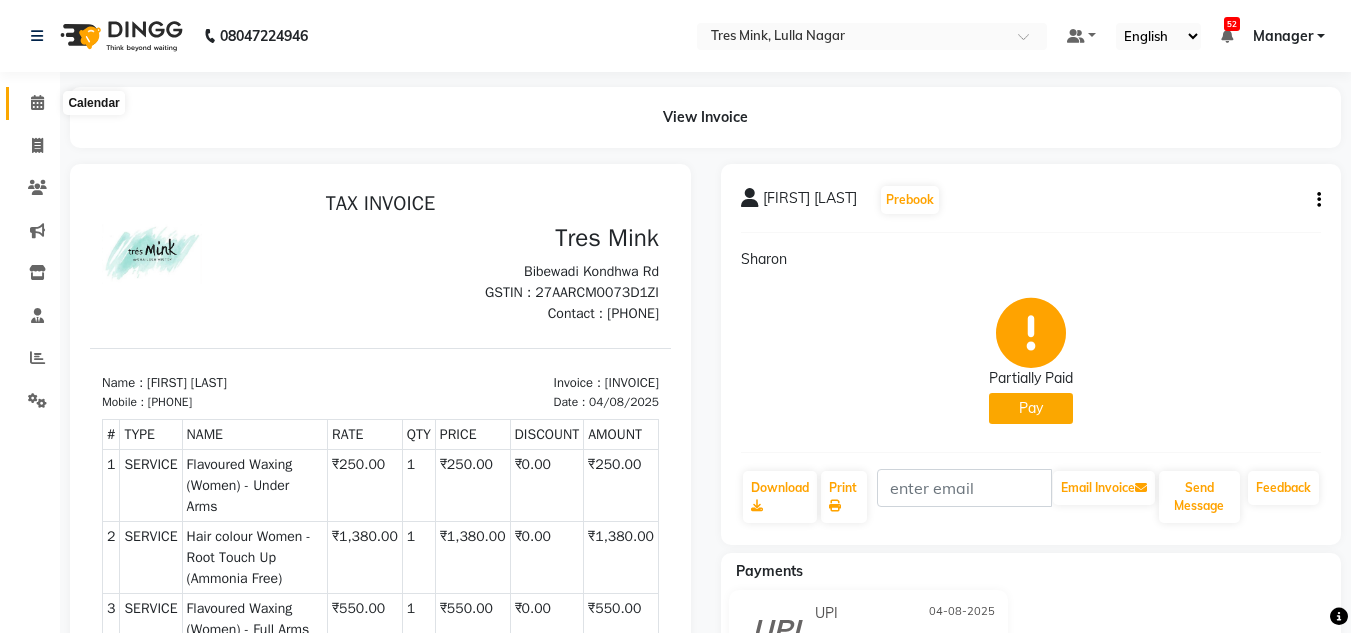 click 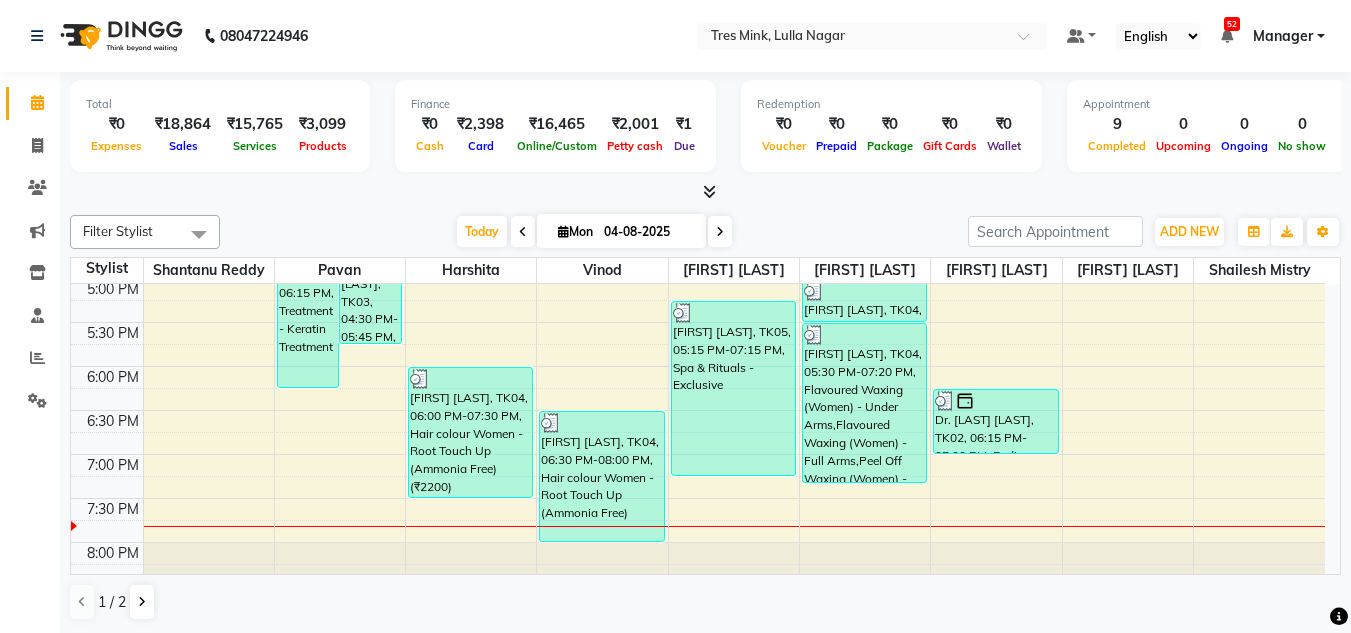 scroll, scrollTop: 800, scrollLeft: 0, axis: vertical 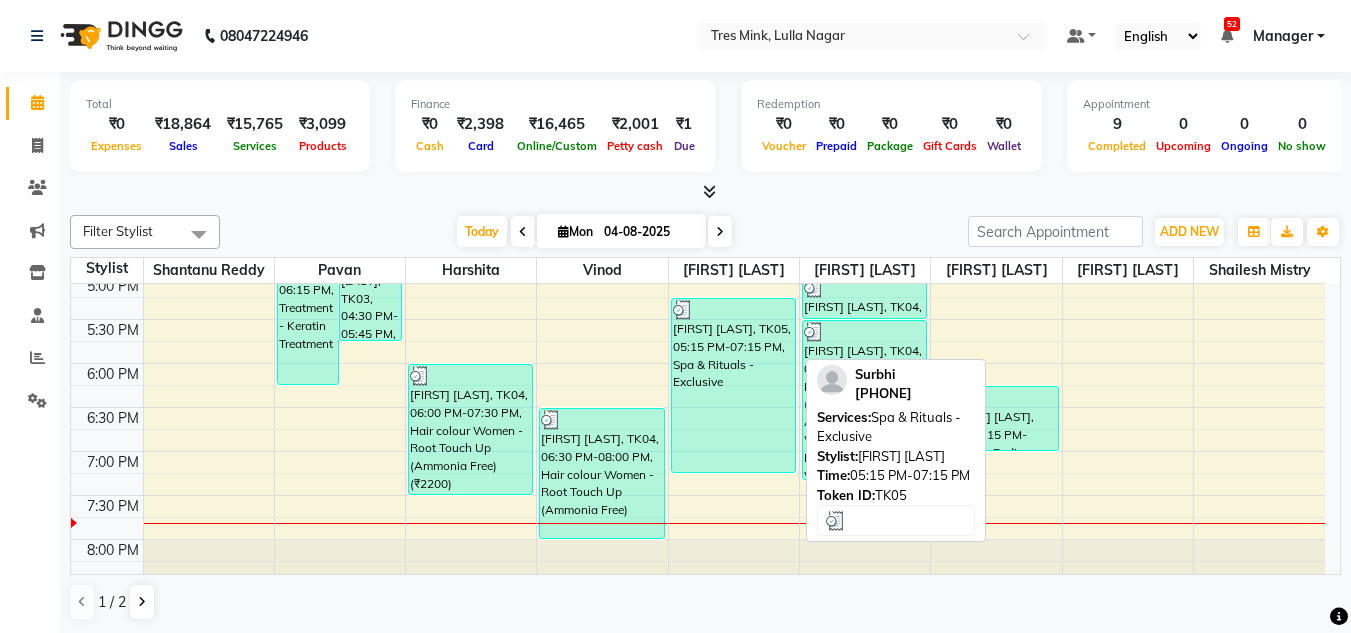 click on "[FIRST] [LAST], TK05, 05:15 PM-07:15 PM, Spa & Rituals - Exclusive" at bounding box center (733, 385) 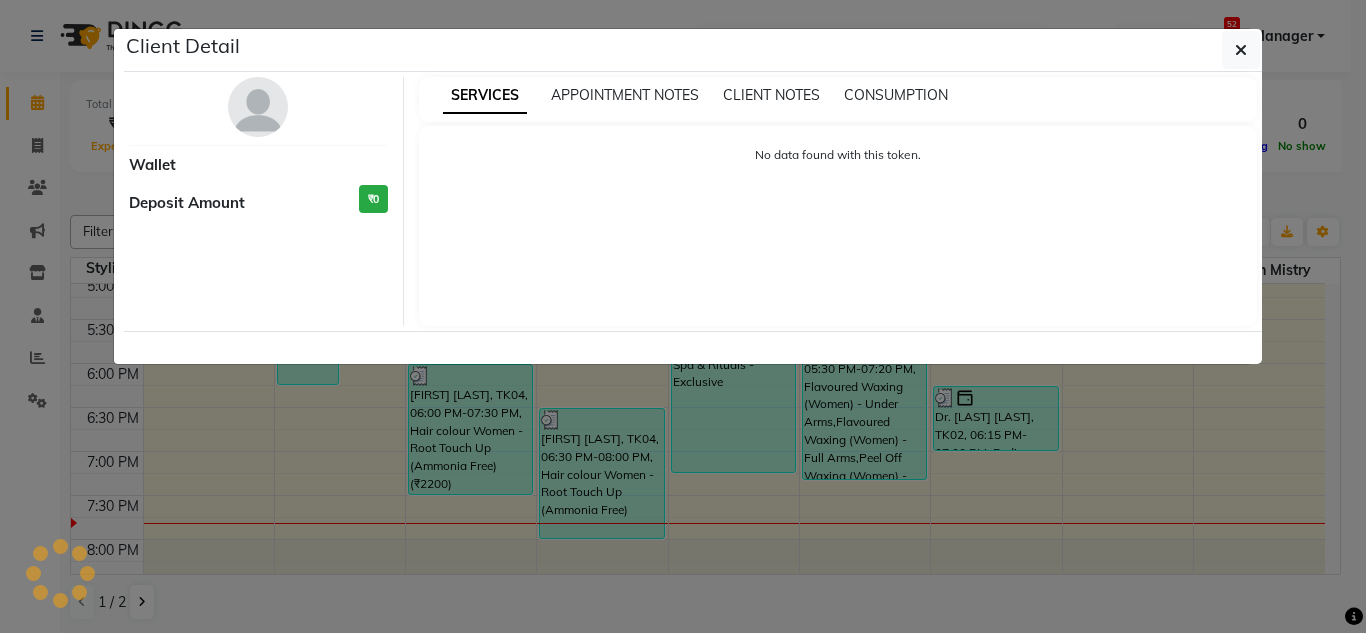 select on "3" 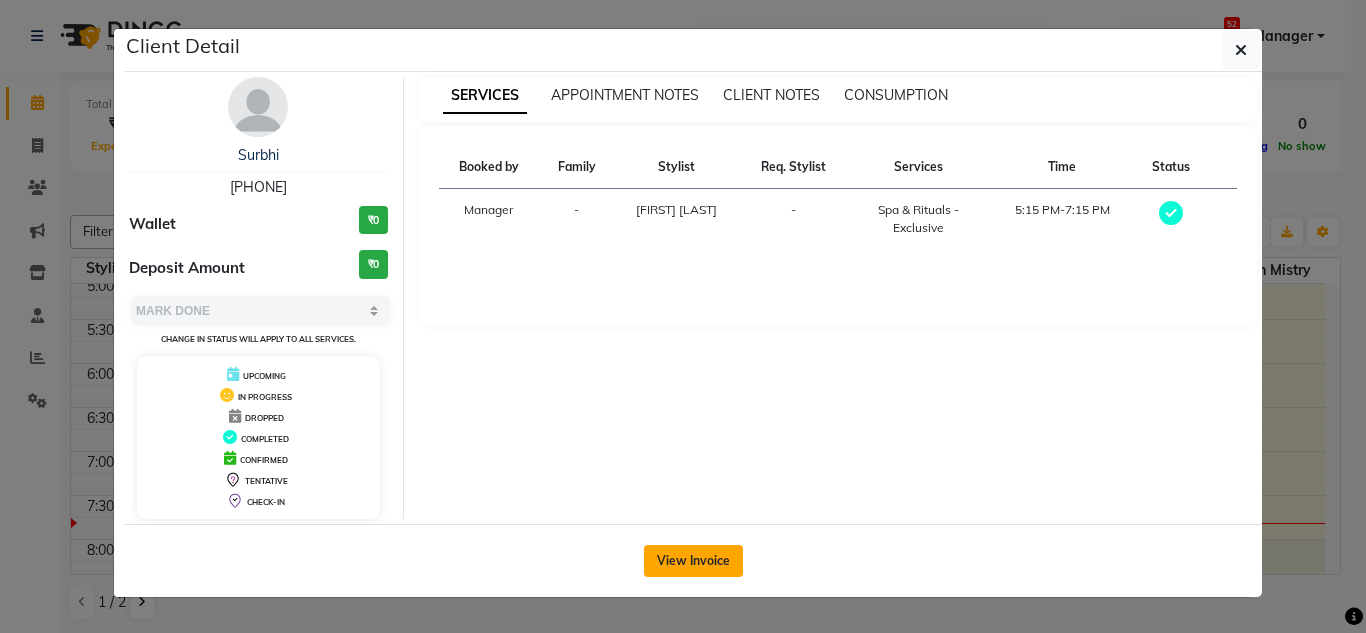 click on "View Invoice" 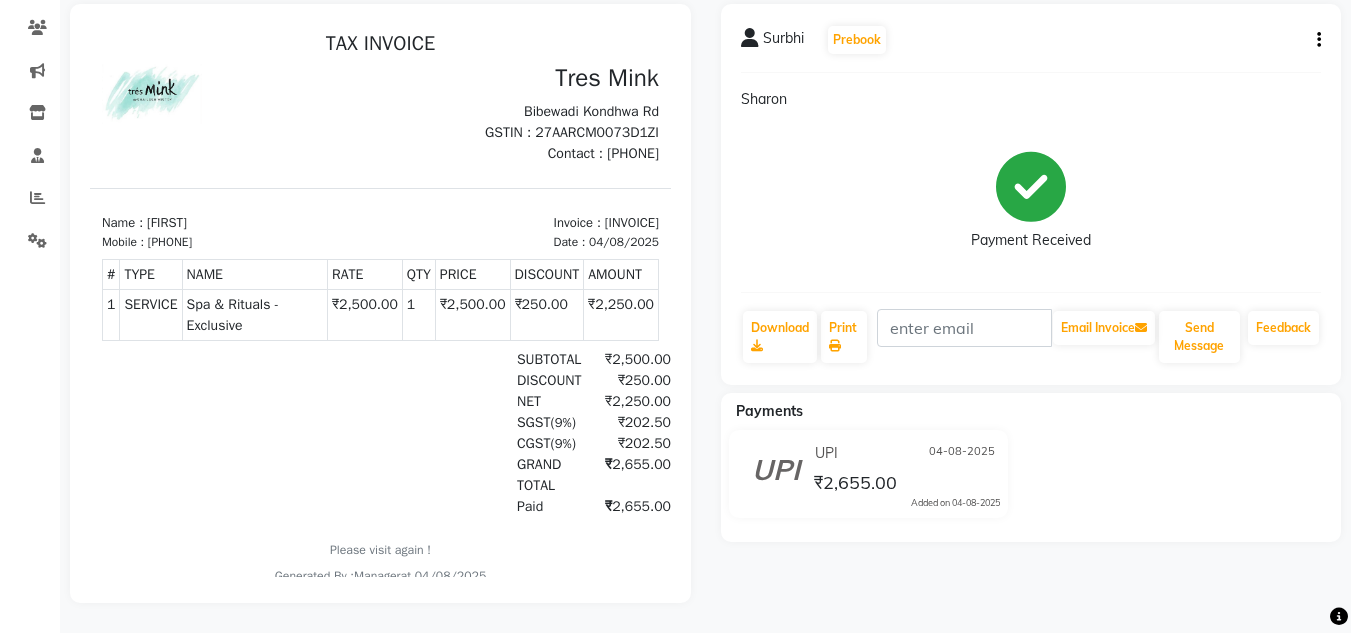 scroll, scrollTop: 0, scrollLeft: 0, axis: both 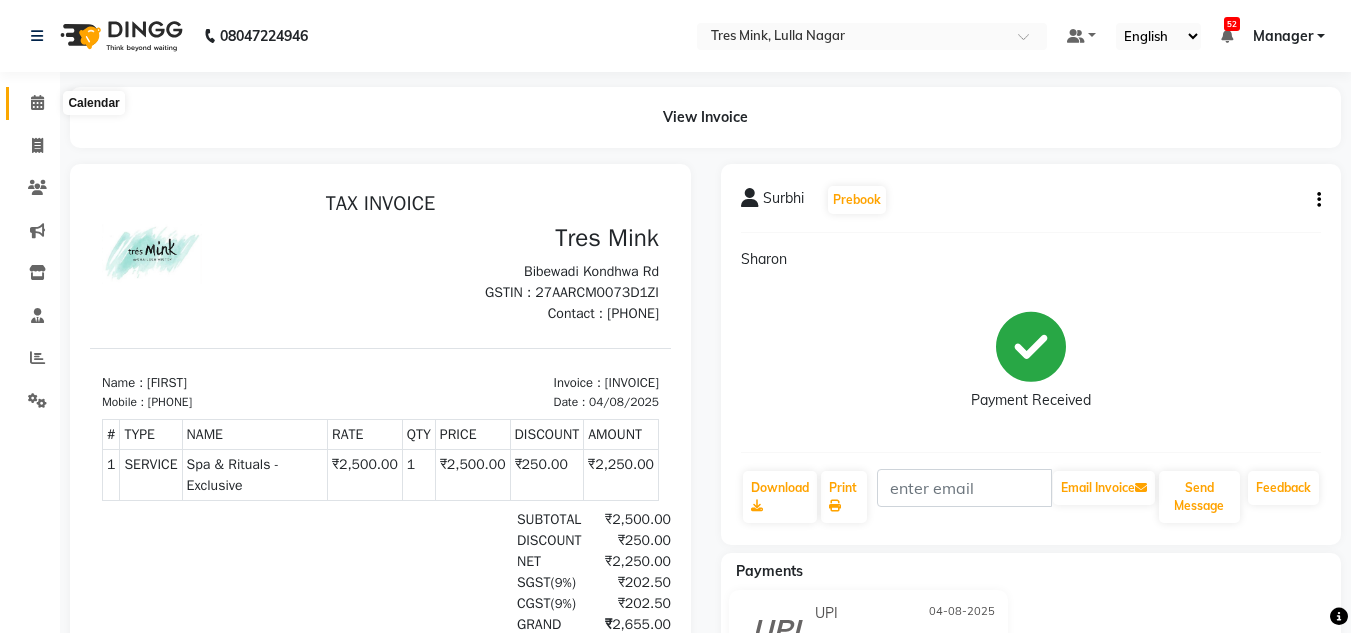 click 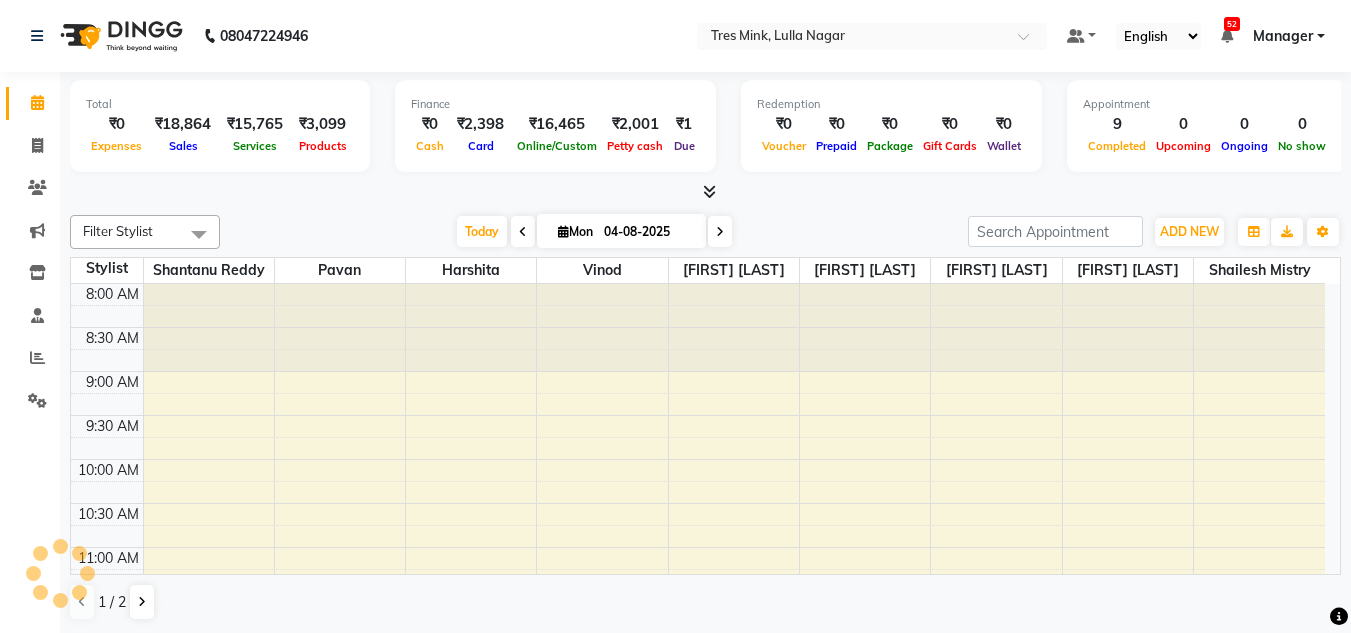 scroll, scrollTop: 0, scrollLeft: 0, axis: both 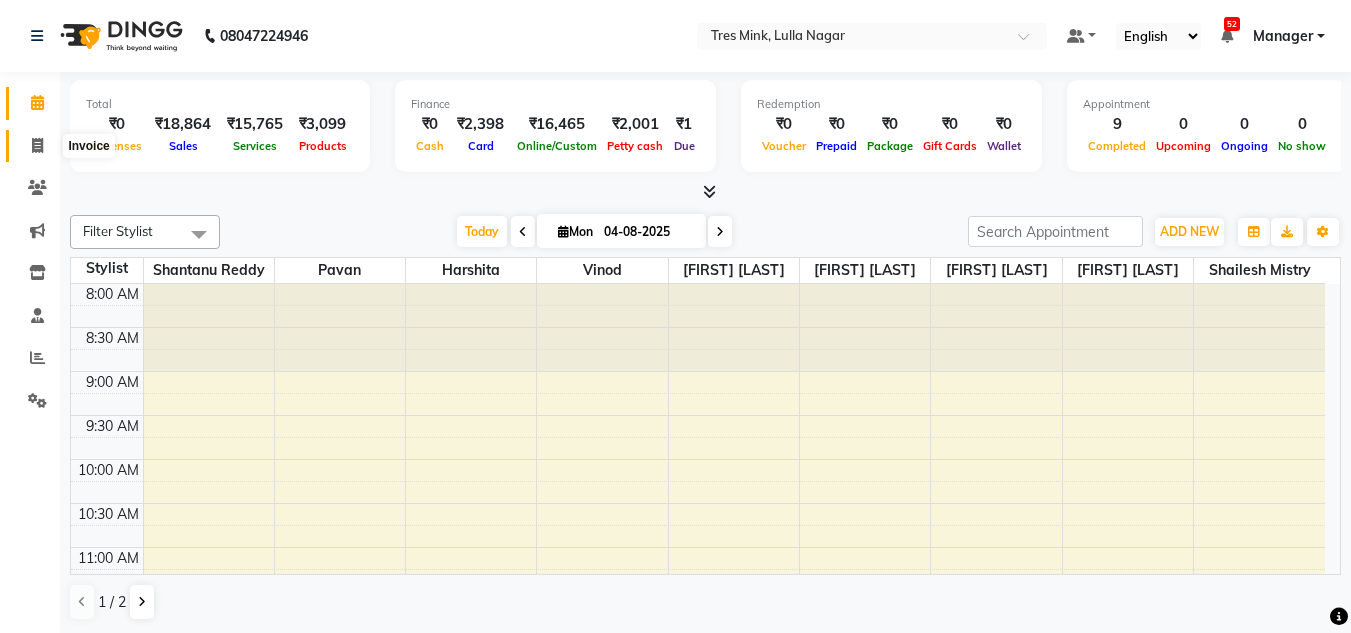 click 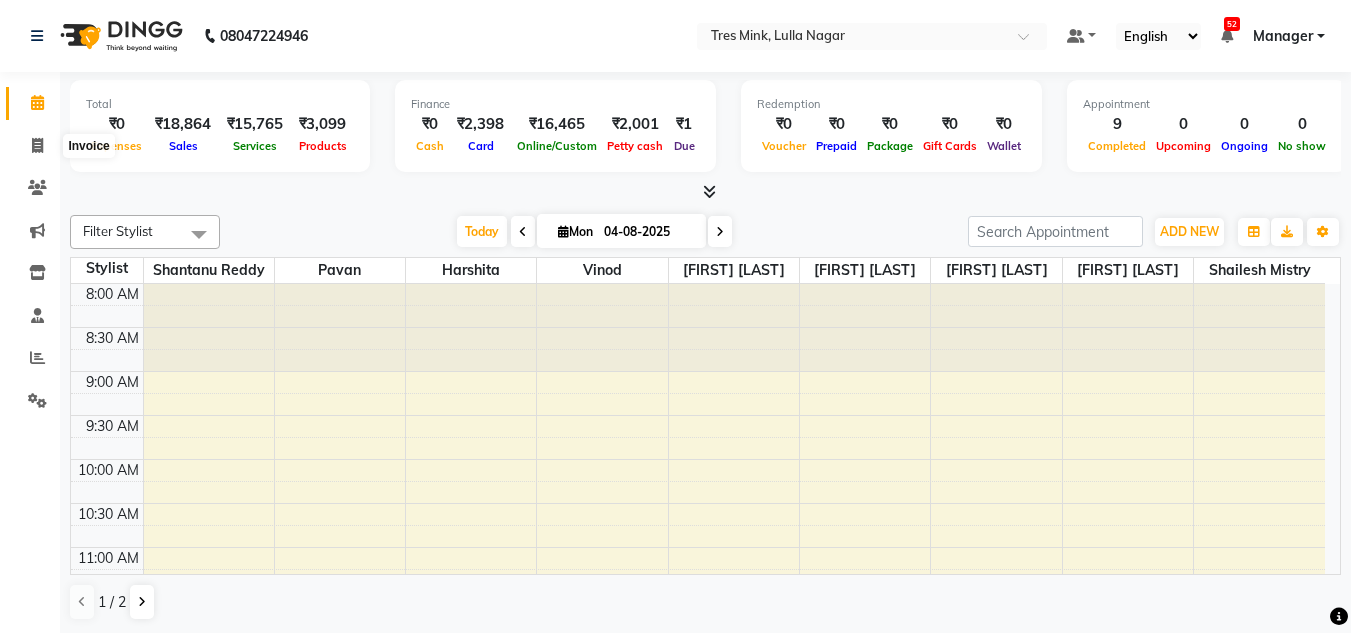 select on "service" 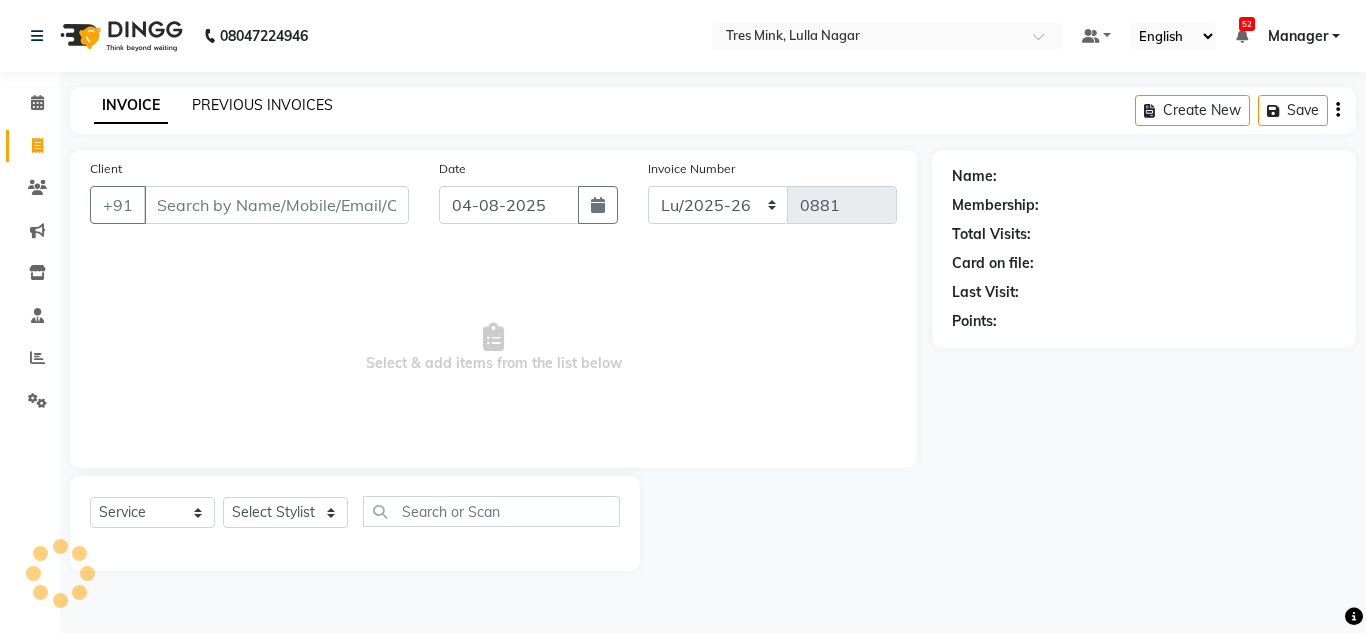 click on "PREVIOUS INVOICES" 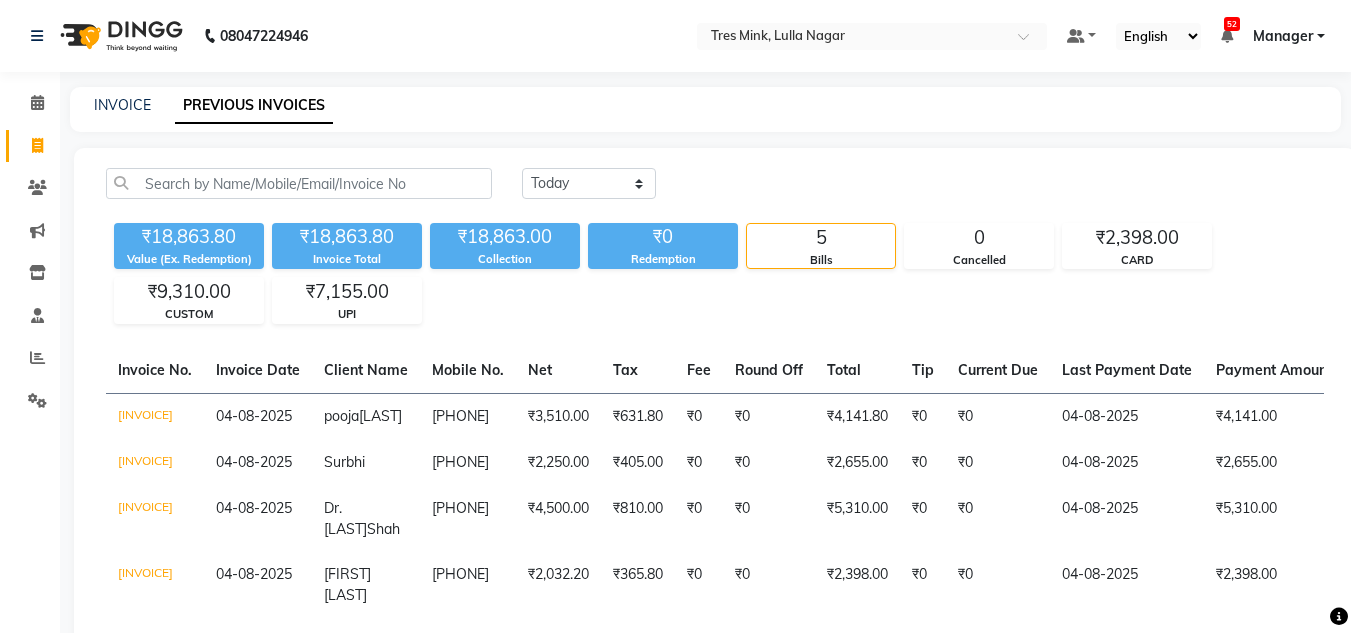 click on "Calendar  Invoice  Clients  Marketing  Inventory  Staff  Reports  Settings Completed InProgress Upcoming Dropped Tentative Check-In Confirm Bookings Generate Report Segments Page Builder" 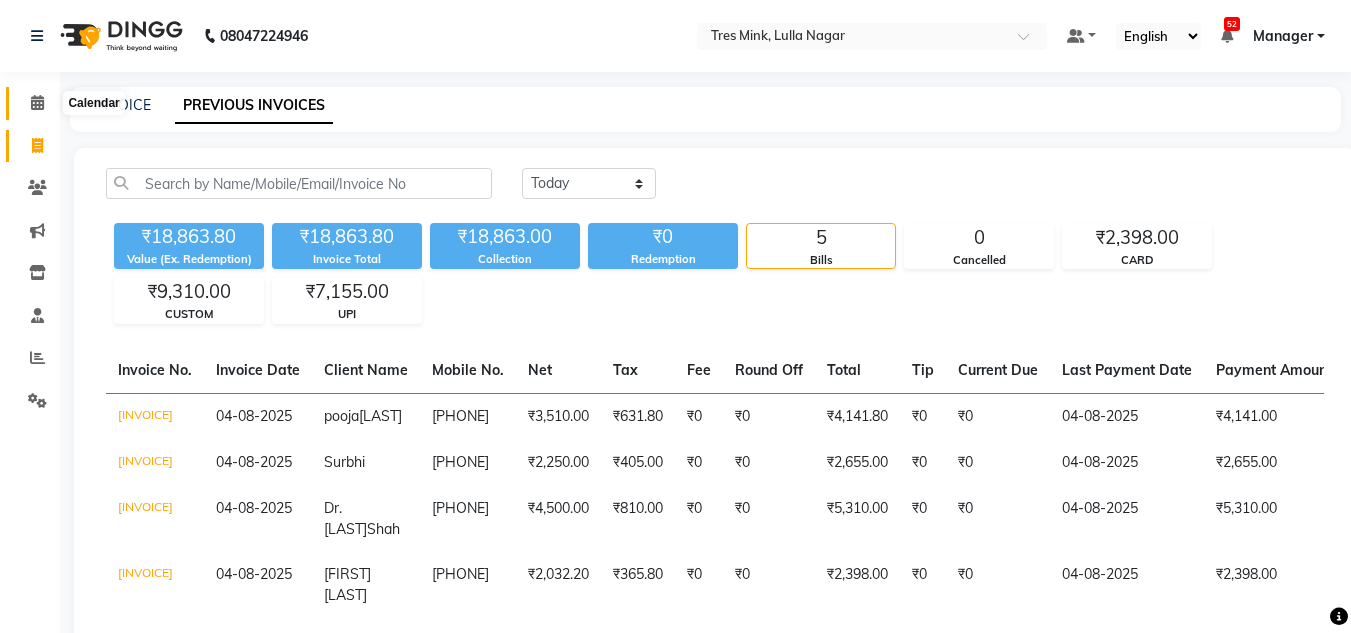 click 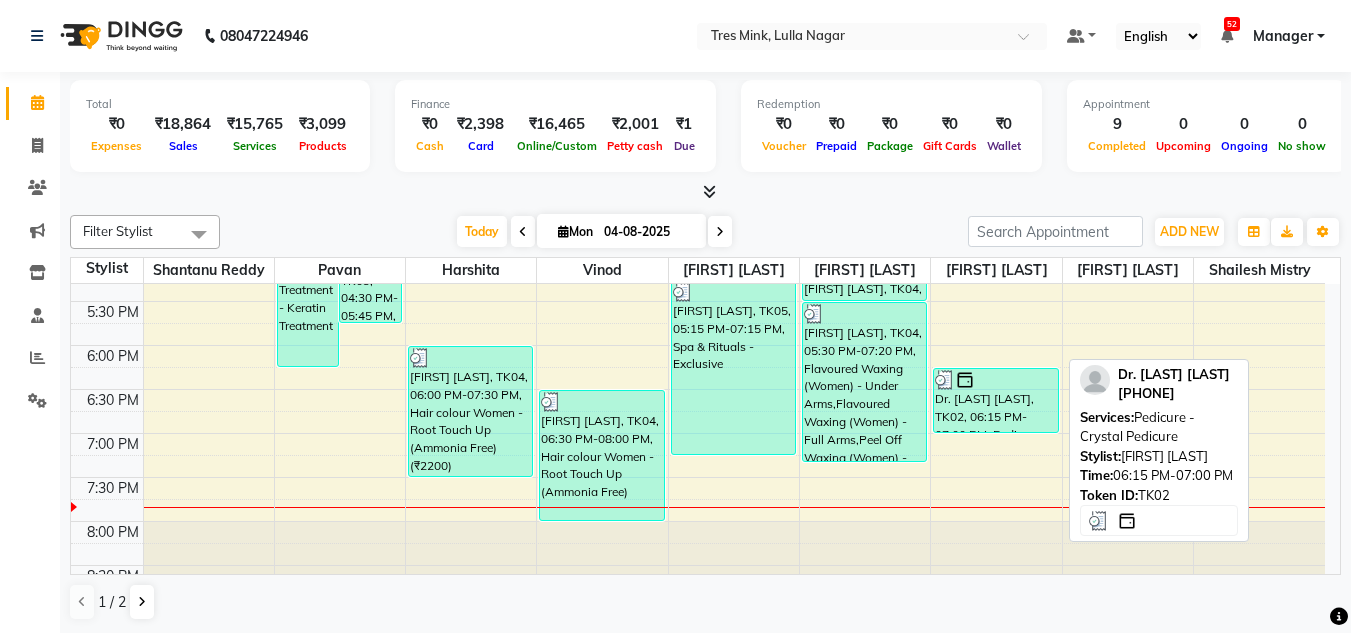 scroll, scrollTop: 853, scrollLeft: 0, axis: vertical 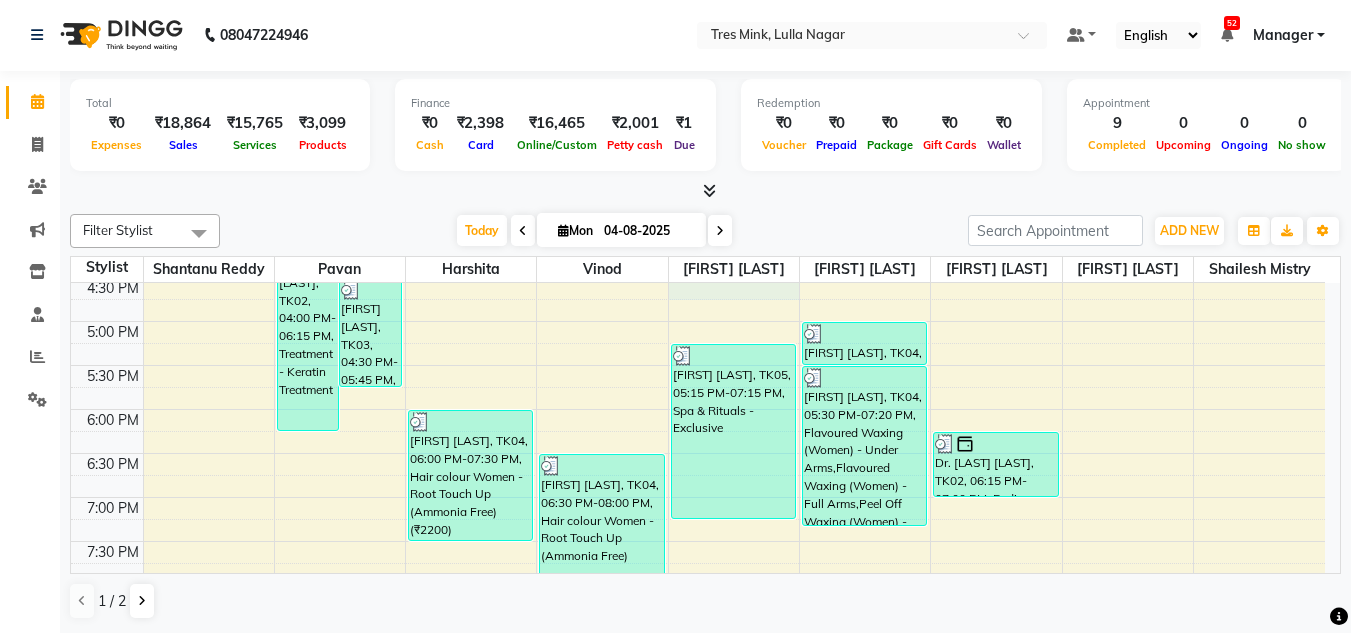click on "8:00 AM 8:30 AM 9:00 AM 9:30 AM 10:00 AM 10:30 AM 11:00 AM 11:30 AM 12:00 PM 12:30 PM 1:00 PM 1:30 PM 2:00 PM 2:30 PM 3:00 PM 3:30 PM 4:00 PM 4:30 PM 5:00 PM 5:30 PM 6:00 PM 6:30 PM 7:00 PM 7:30 PM 8:00 PM 8:30 PM [FIRST], TK01, 12:30 PM-01:30 PM, Haircuts Women - Salon Director Dr. [LAST] [LAST], TK02, 04:00 PM-06:15 PM, Treatment - Keratin Treatment [FIRST] [LAST], TK03, 04:30 PM-05:45 PM, Haircut Men - Senior Sylist [FIRST] [LAST], TK04, 06:00 PM-07:30 PM, Hair colour Women - Root Touch Up (Ammonia Free) [FIRST] [LAST], TK04, 06:30 PM-08:00 PM, Hair colour Women - Root Touch Up (Ammonia Free) [FIRST] [LAST], TK05, 05:15 PM-07:15 PM, Spa & Rituals - Exclusive [FIRST] [LAST], TK04, 05:00 PM-05:30 PM, Flavoured Waxing (Women) - Full Arms [FIRST] [LAST], TK04, 05:30 PM-07:20 PM, Flavoured Waxing (Women) - Under Arms,Flavoured Waxing (Women) - Full Arms,Peel Off Waxing (Women) - Neck,Threading Women - Upper Lip,Threading Women - Lower Lip" at bounding box center [698, 101] 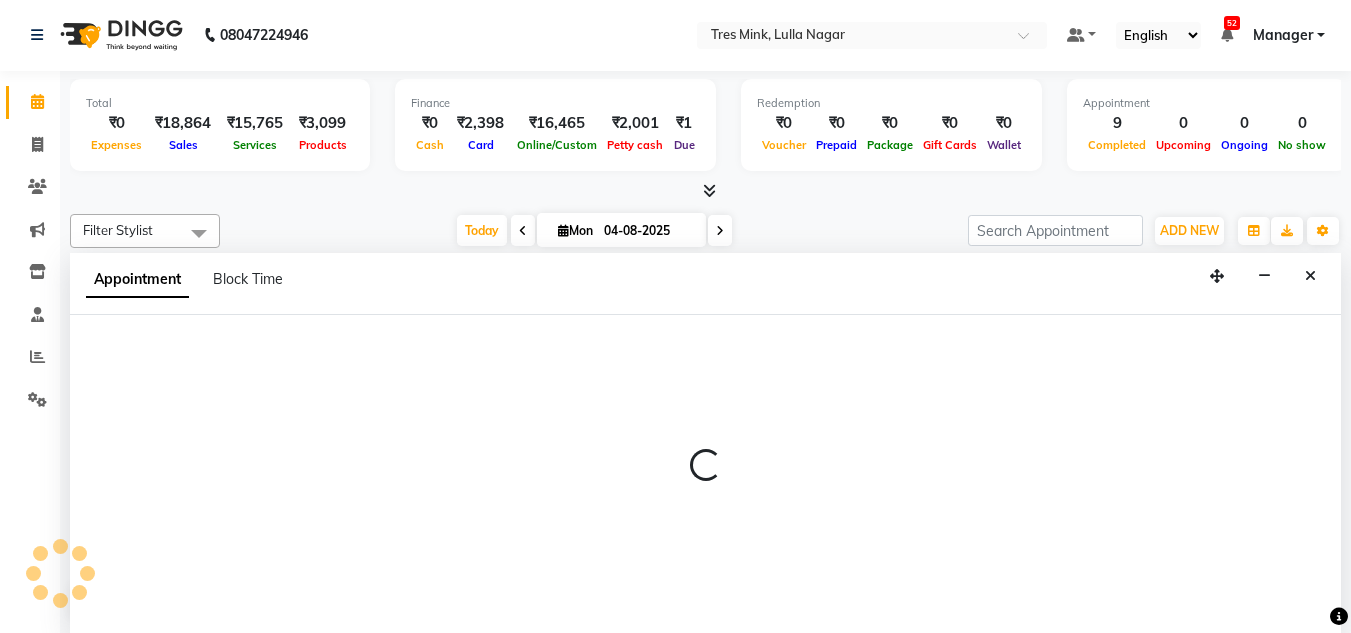 select on "87582" 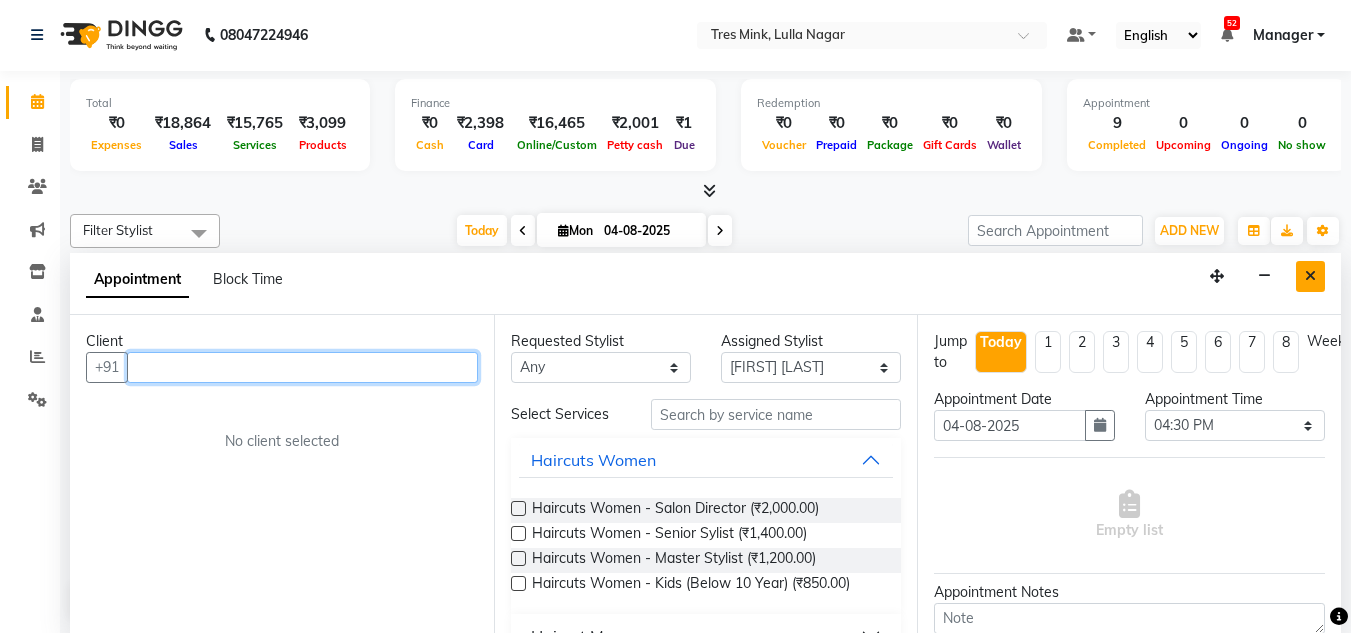type 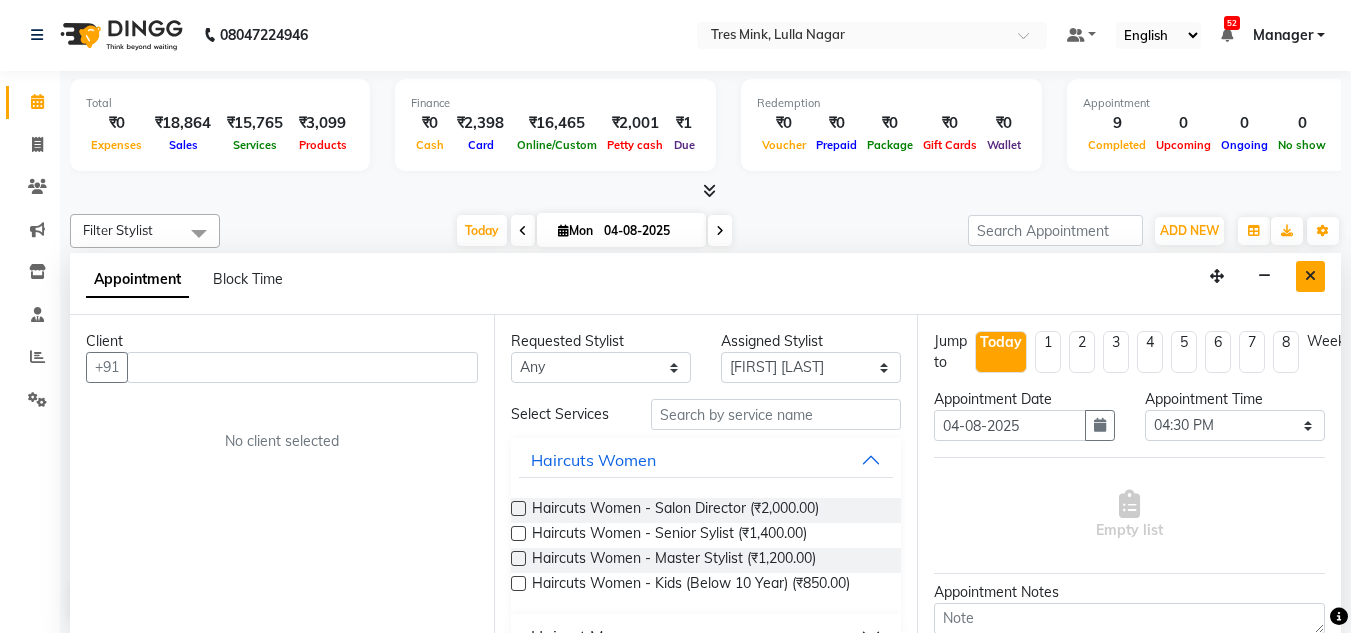 click at bounding box center [1310, 276] 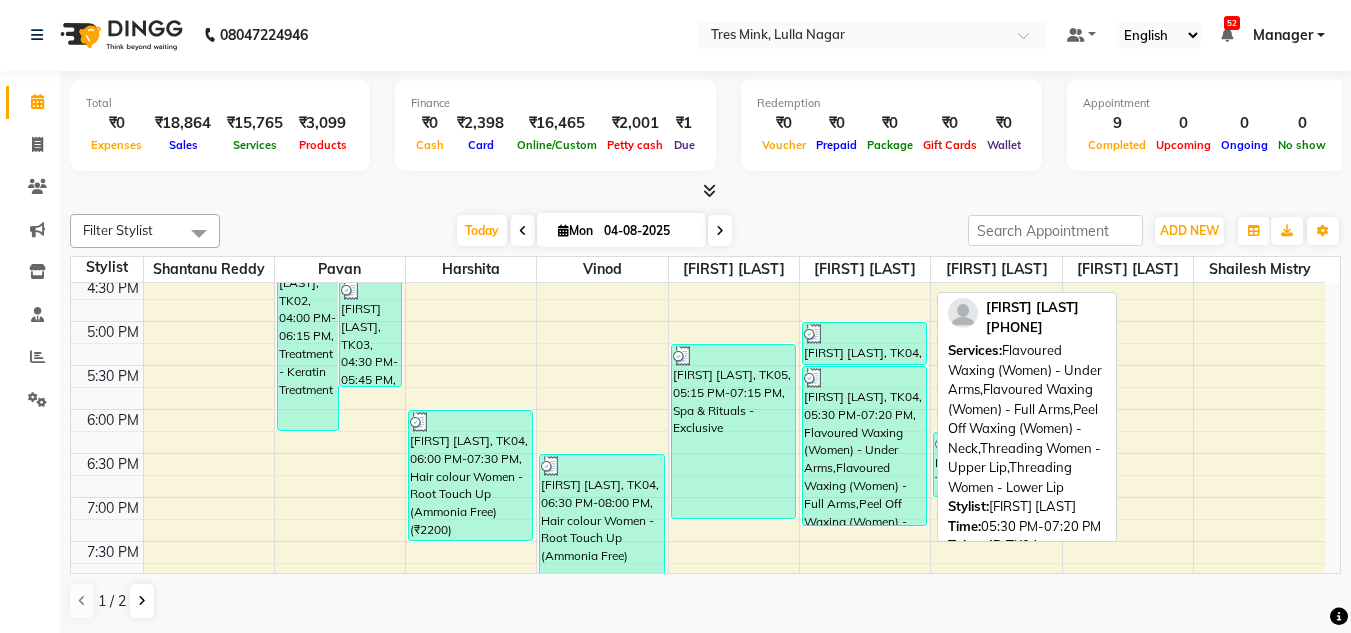 scroll, scrollTop: 0, scrollLeft: 0, axis: both 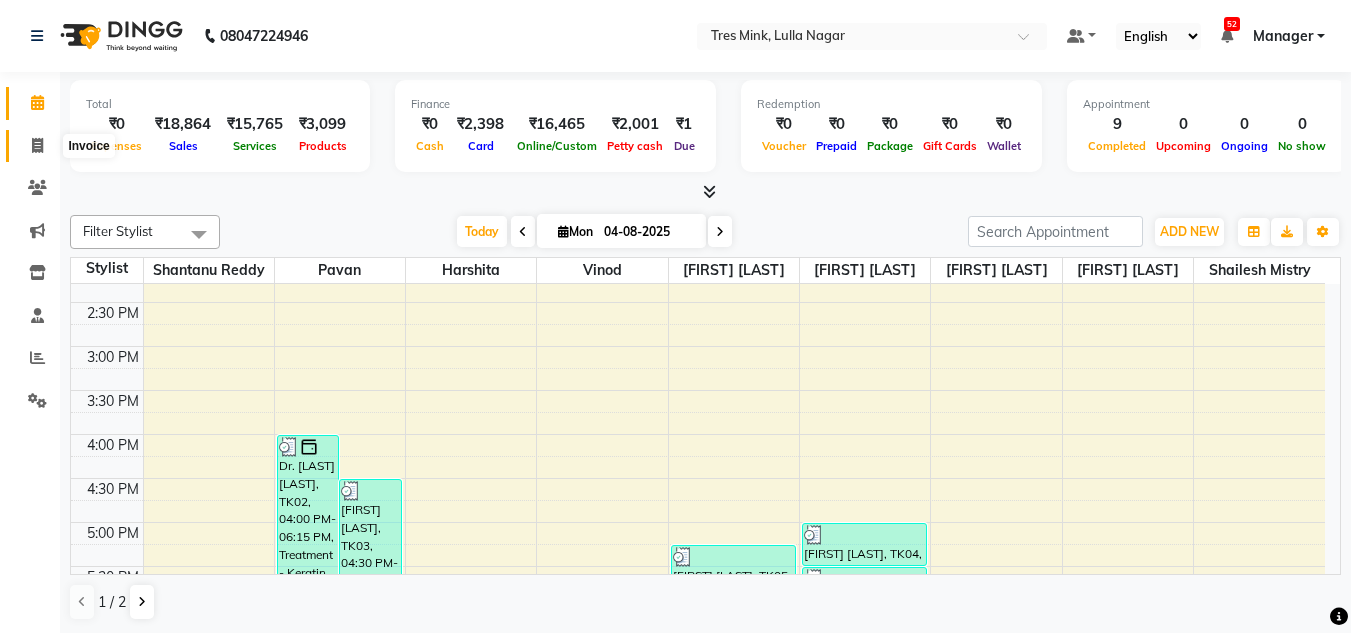 click 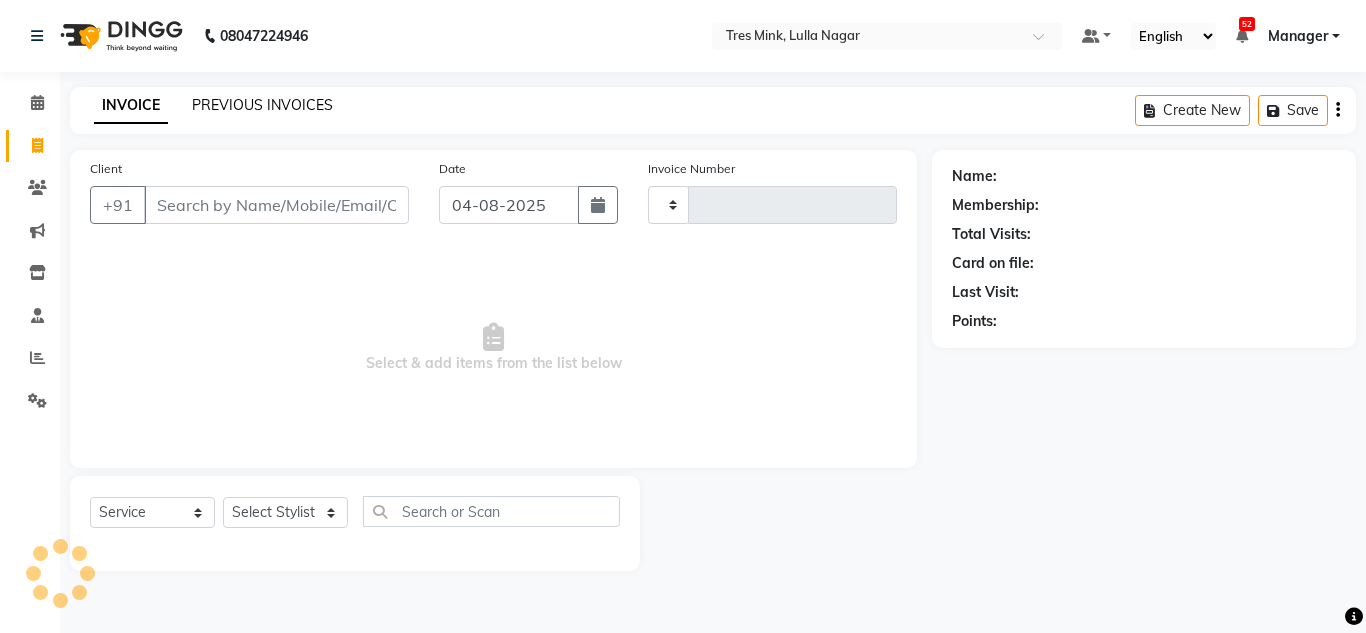 click on "PREVIOUS INVOICES" 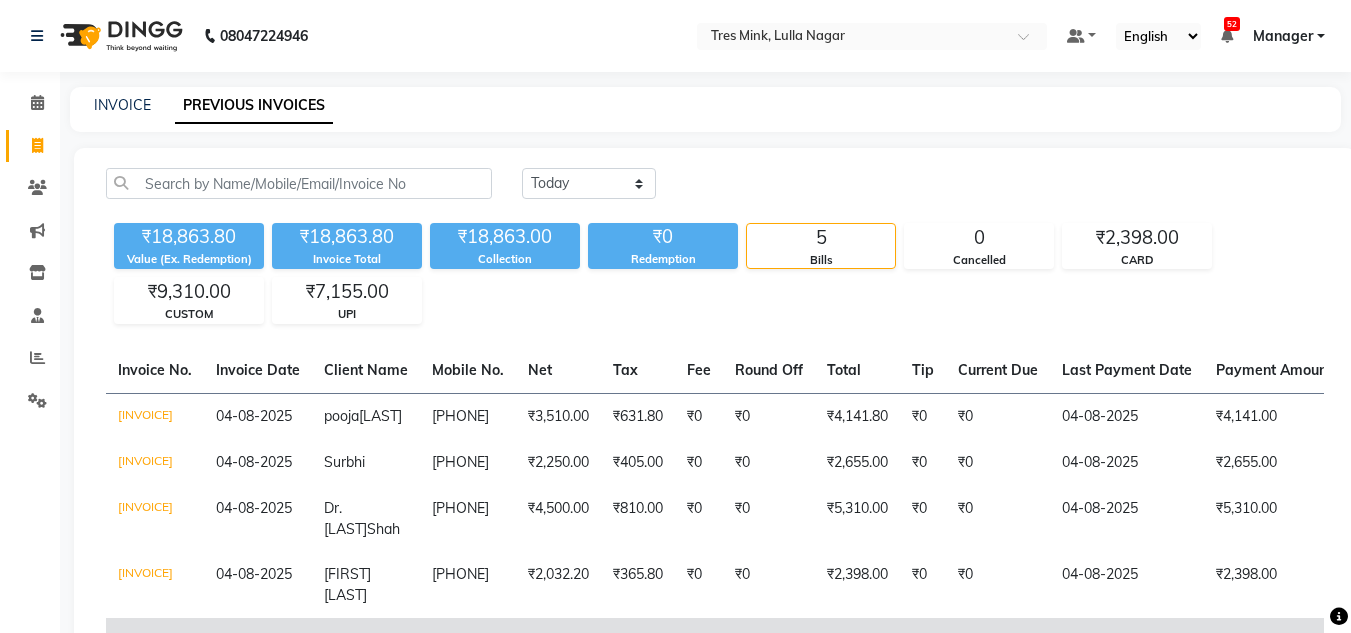 scroll, scrollTop: 175, scrollLeft: 0, axis: vertical 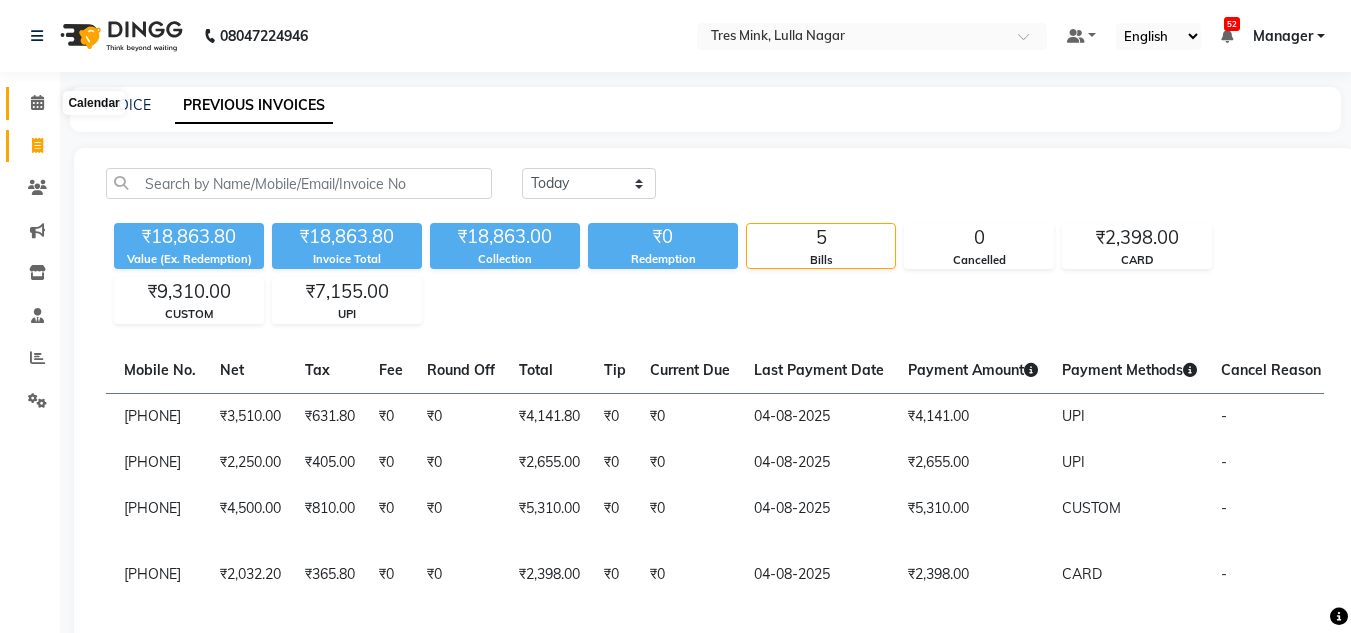 click 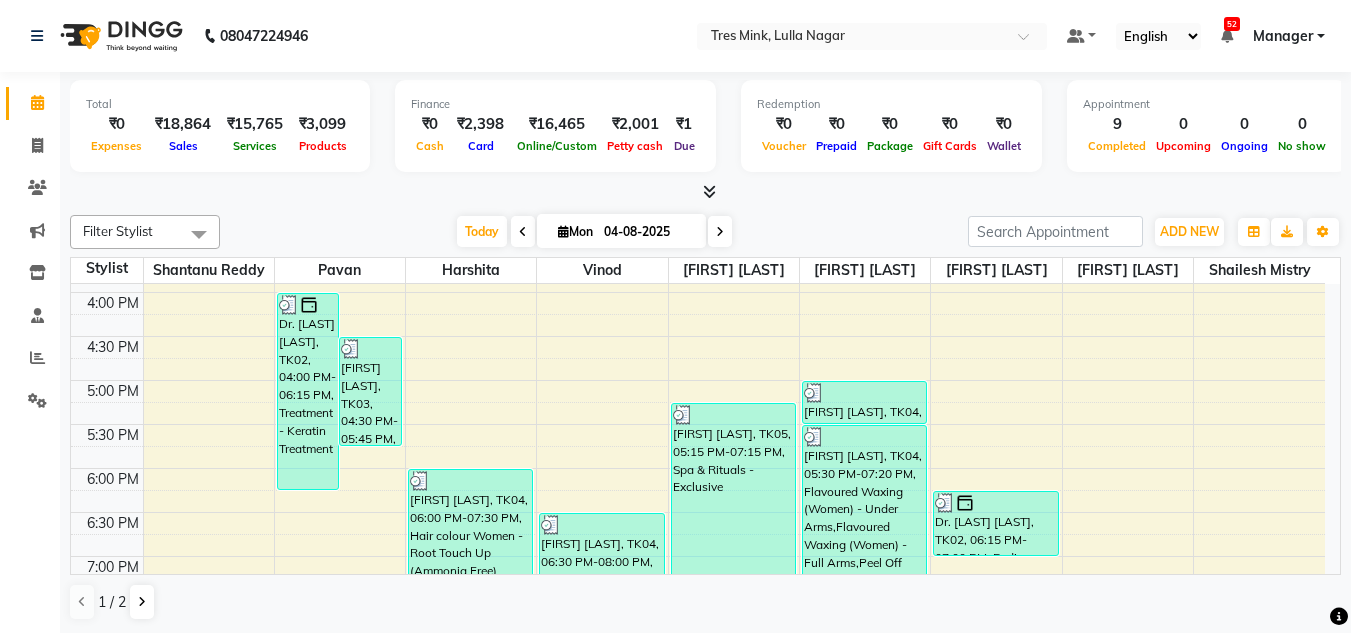 scroll, scrollTop: 853, scrollLeft: 0, axis: vertical 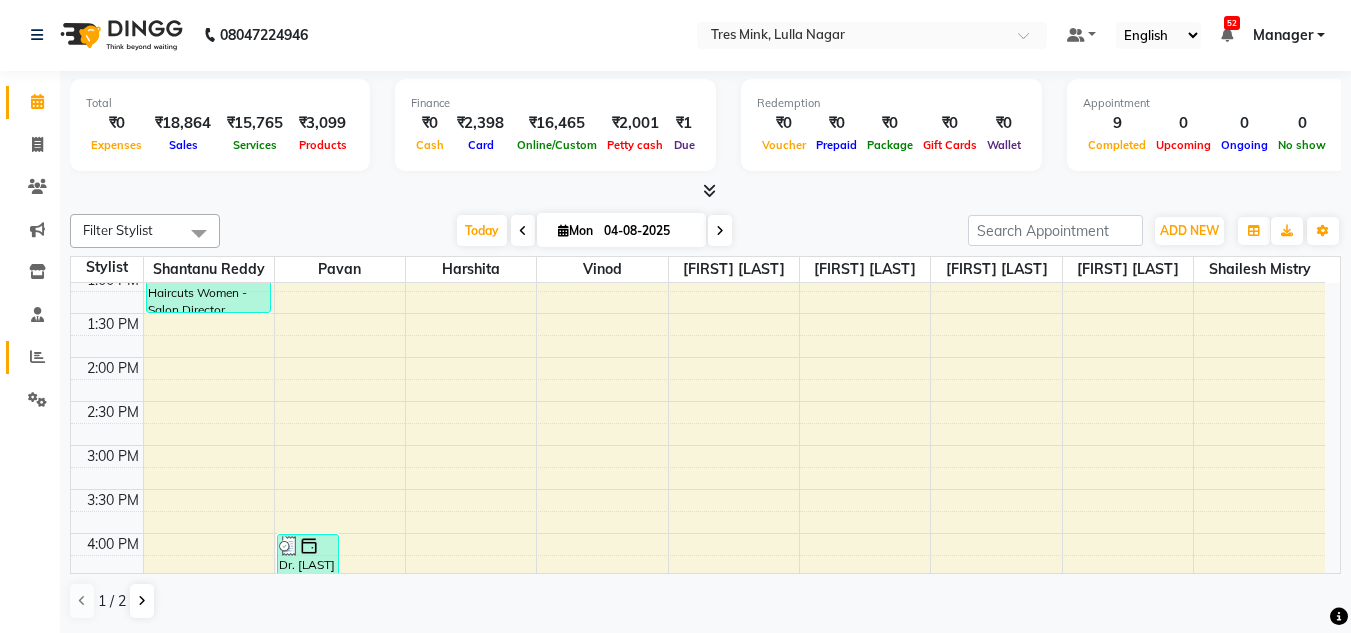 drag, startPoint x: 32, startPoint y: 342, endPoint x: 40, endPoint y: 364, distance: 23.409399 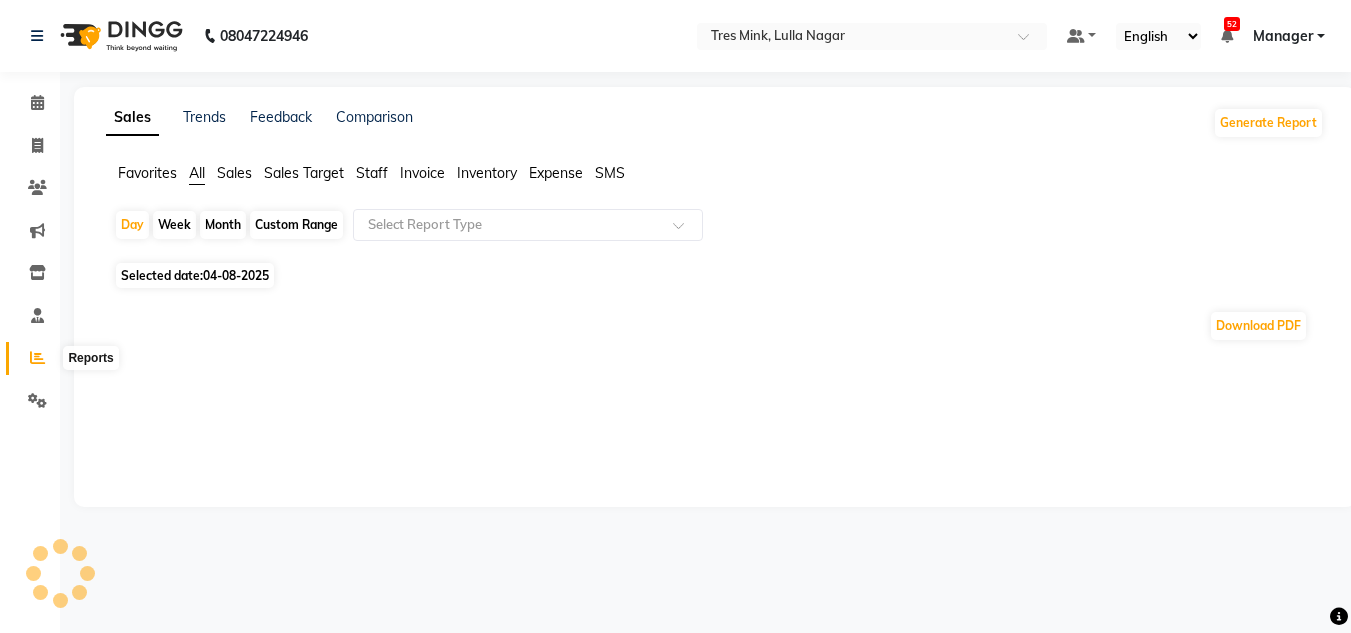 scroll, scrollTop: 0, scrollLeft: 0, axis: both 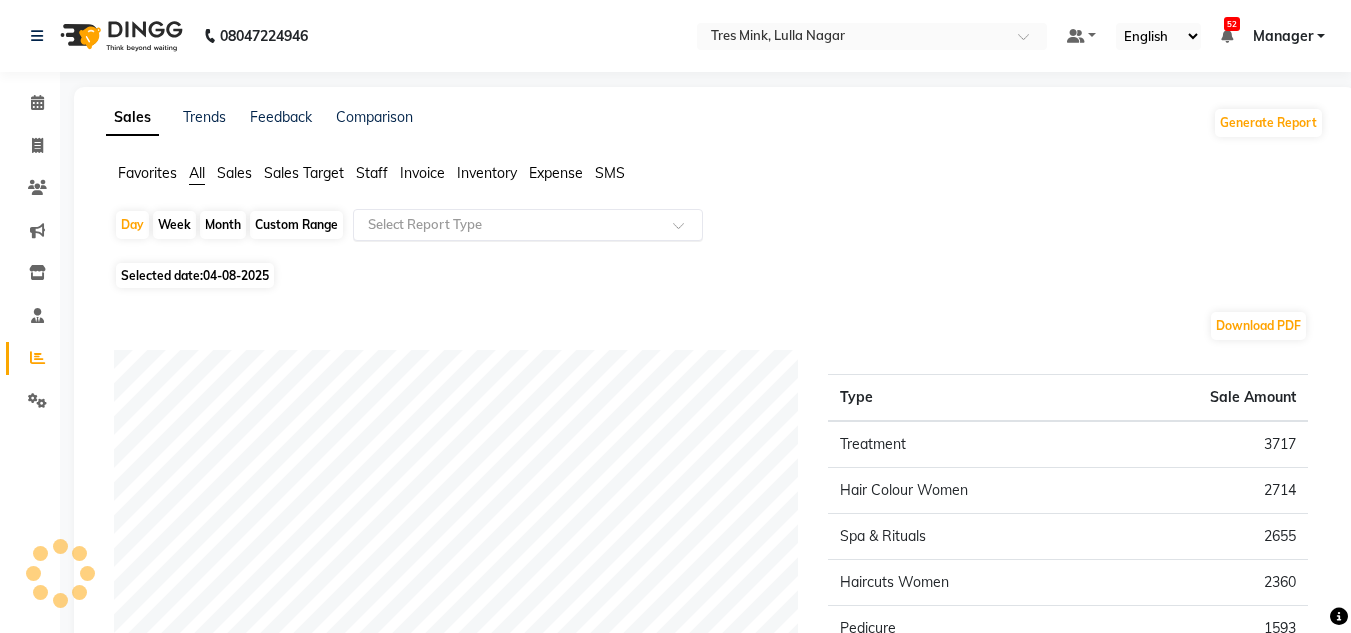 click on "Select Report Type" 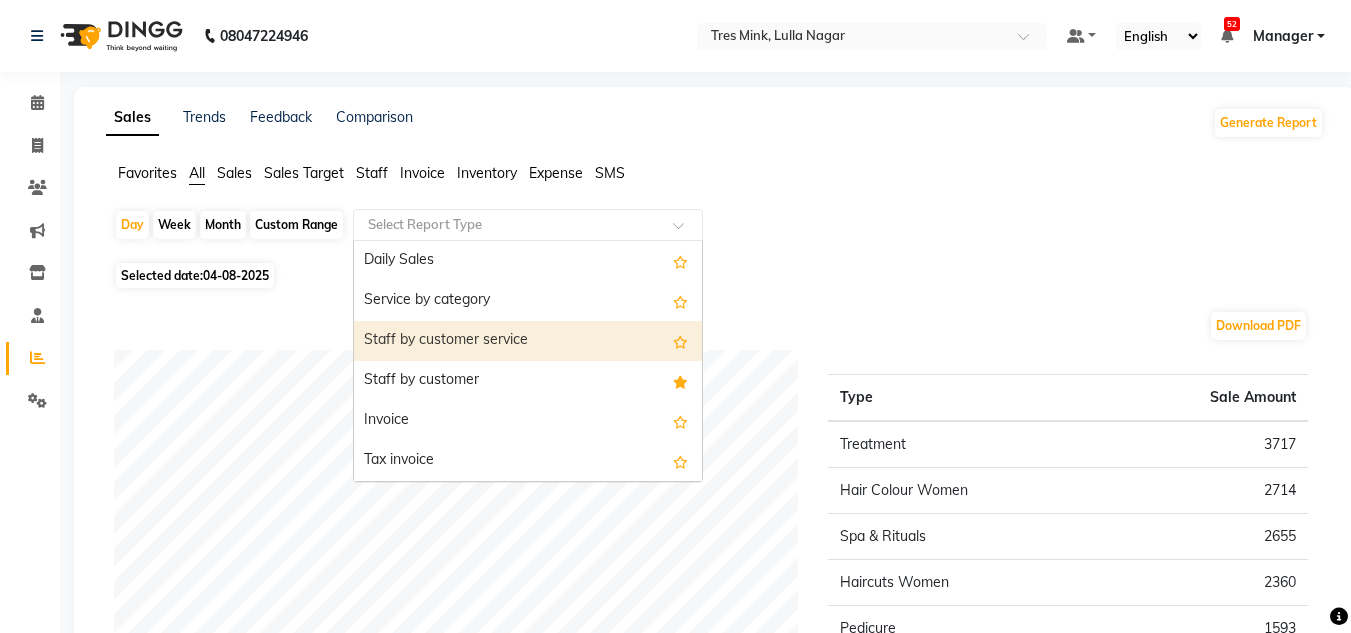 click on "Staff by customer service" at bounding box center (528, 341) 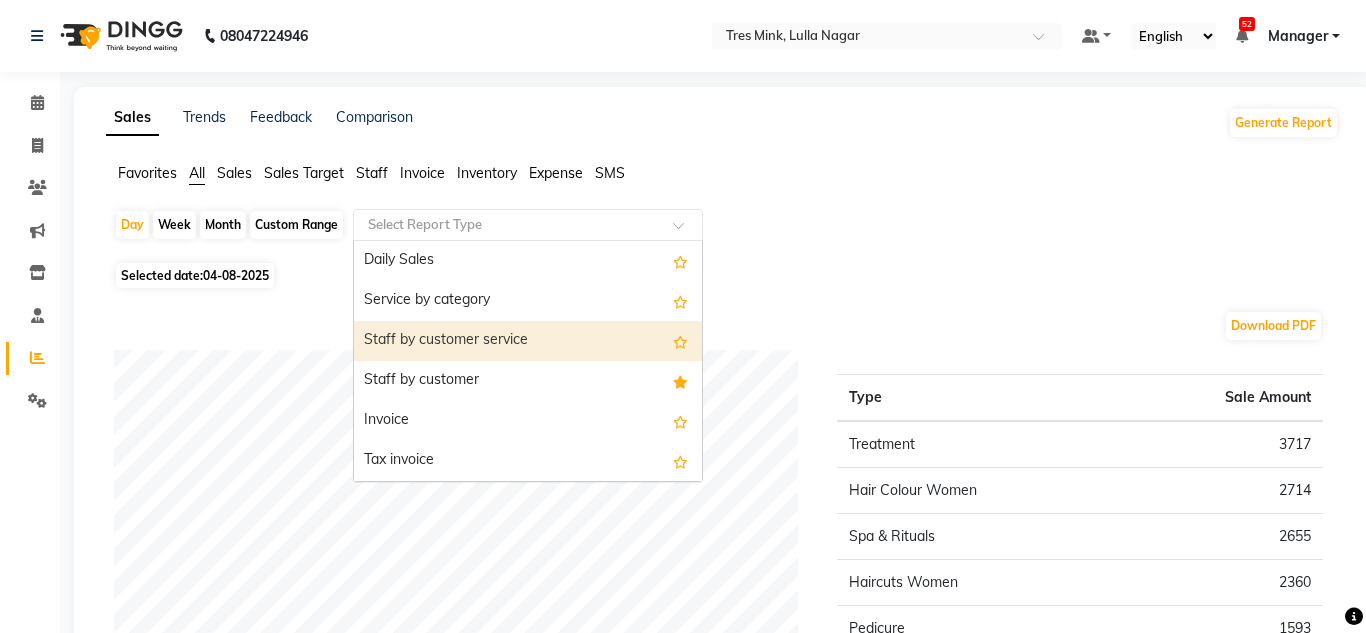 select on "filtered_report" 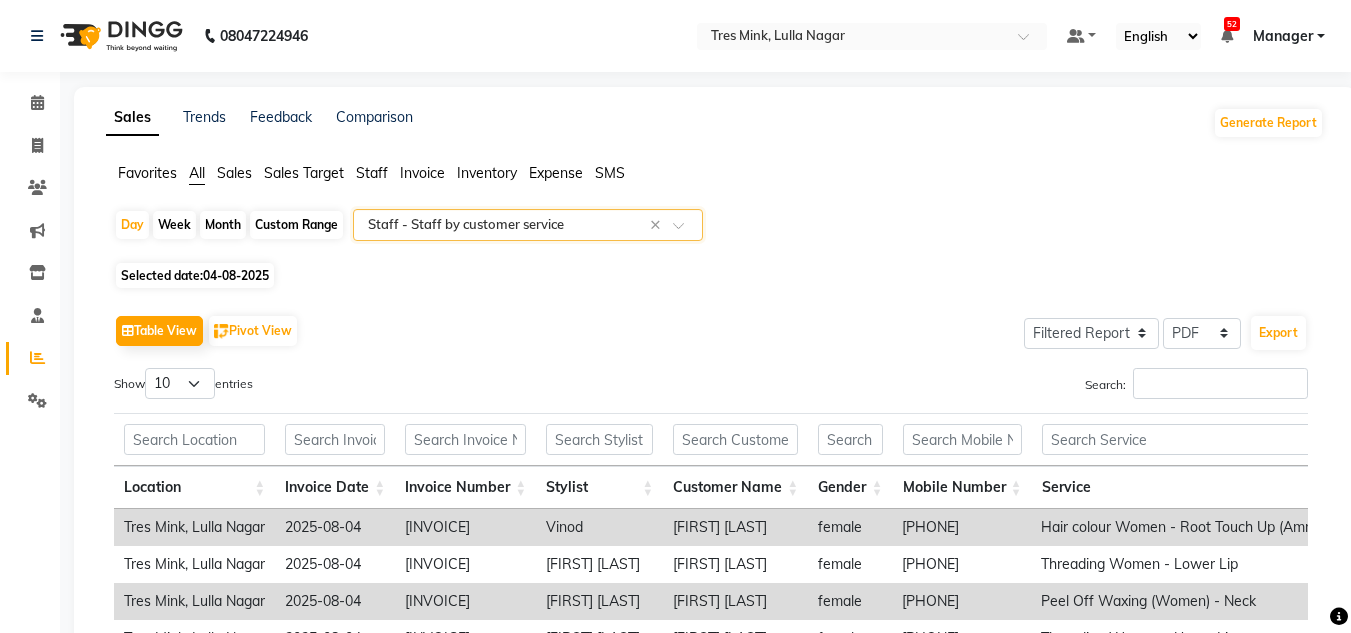 click at bounding box center [1208, 439] 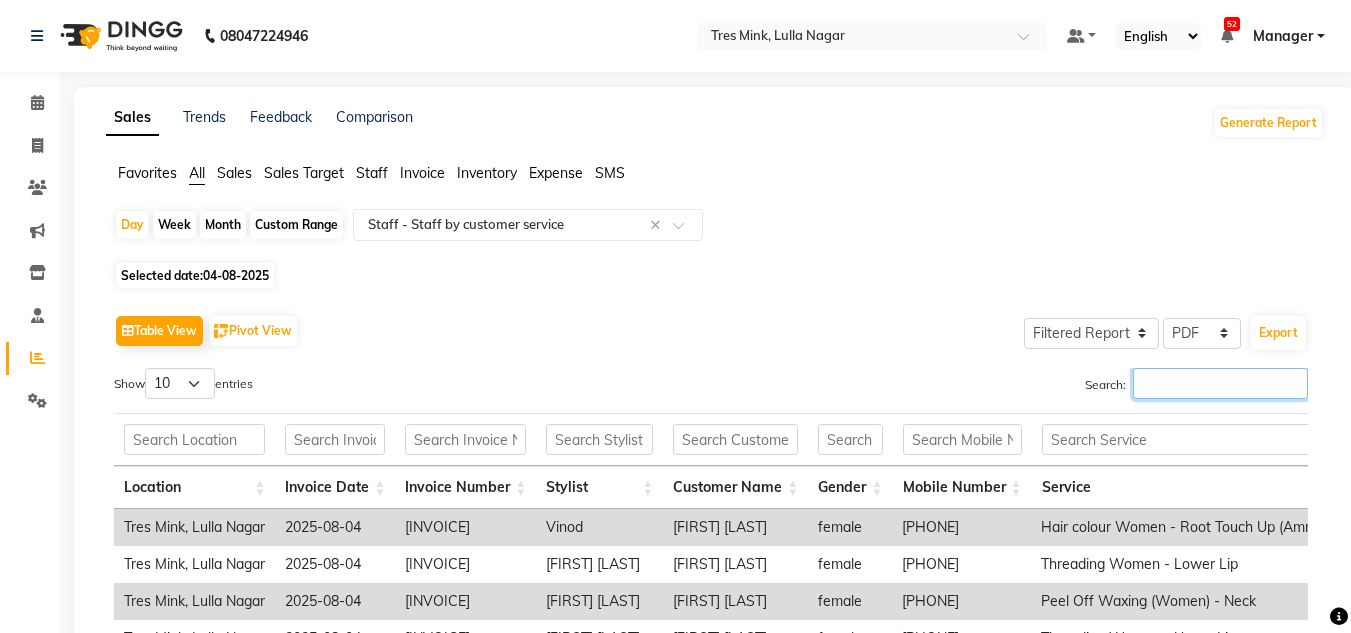click on "Search:" at bounding box center [1220, 383] 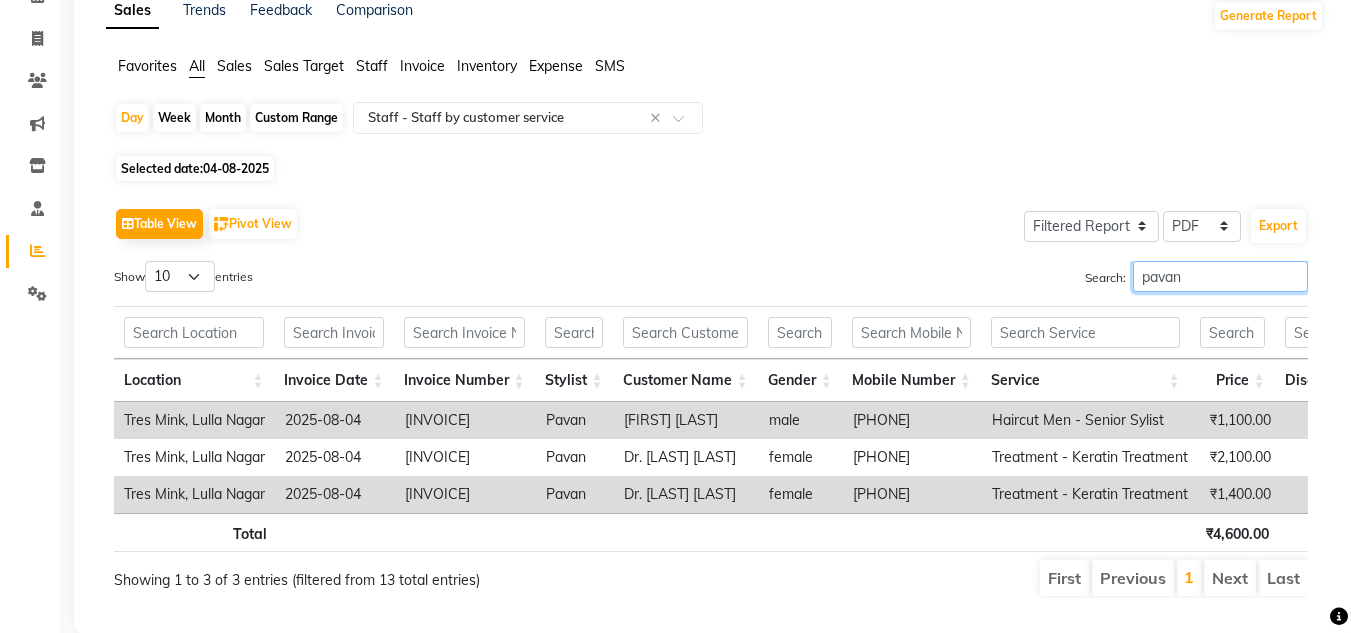 scroll, scrollTop: 0, scrollLeft: 0, axis: both 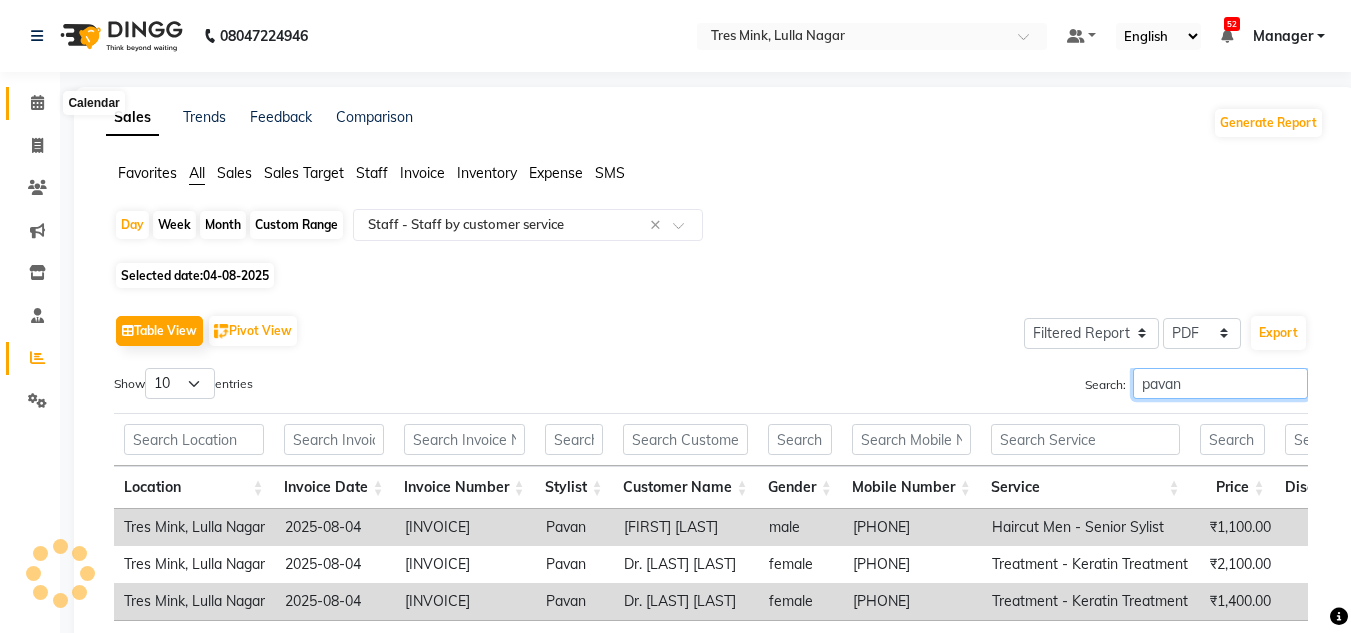 type on "pavan" 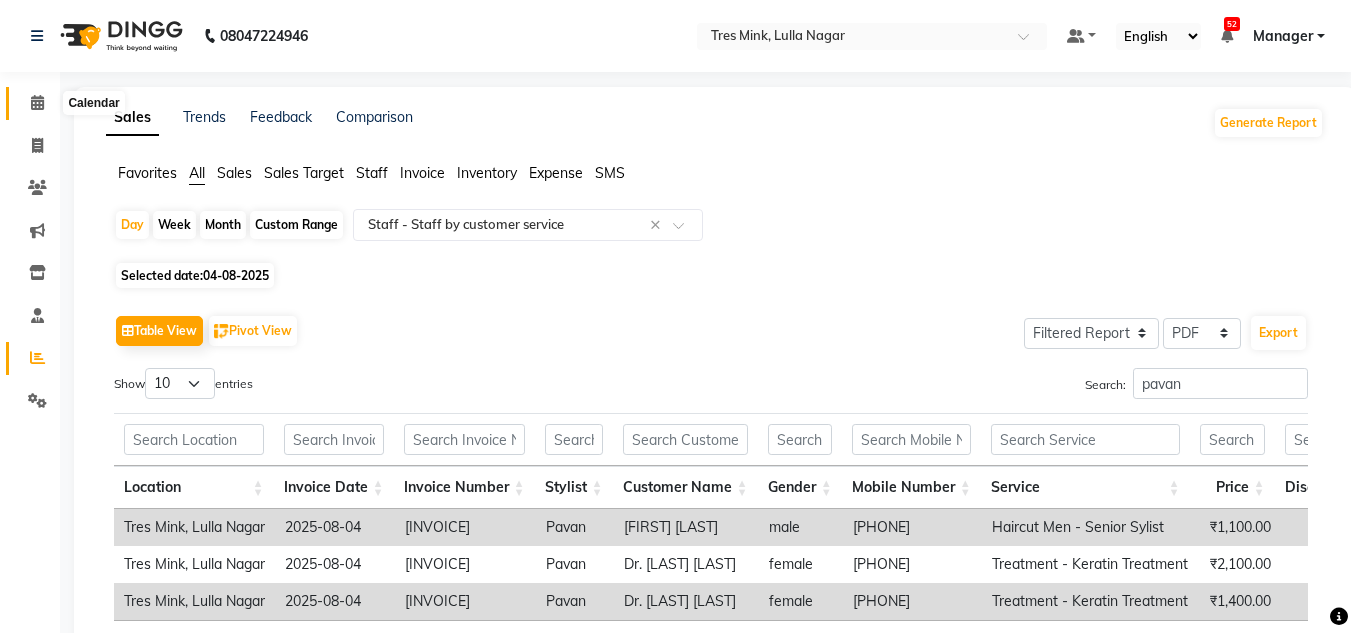 click 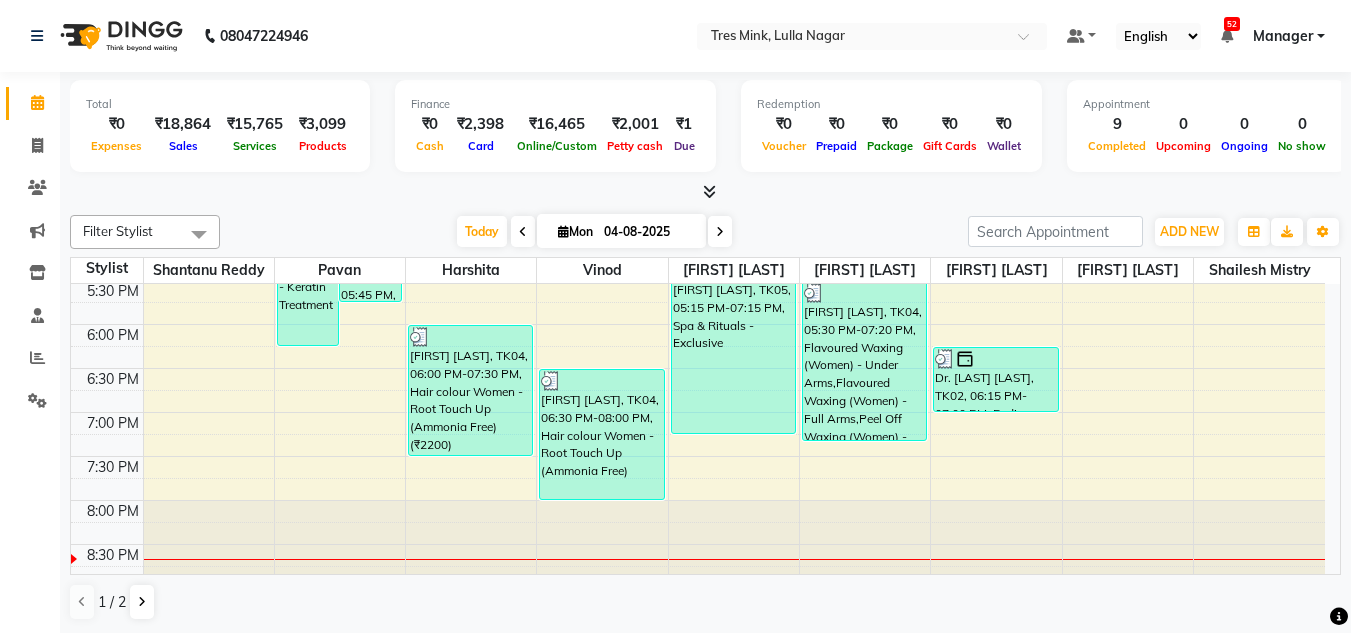 scroll, scrollTop: 853, scrollLeft: 0, axis: vertical 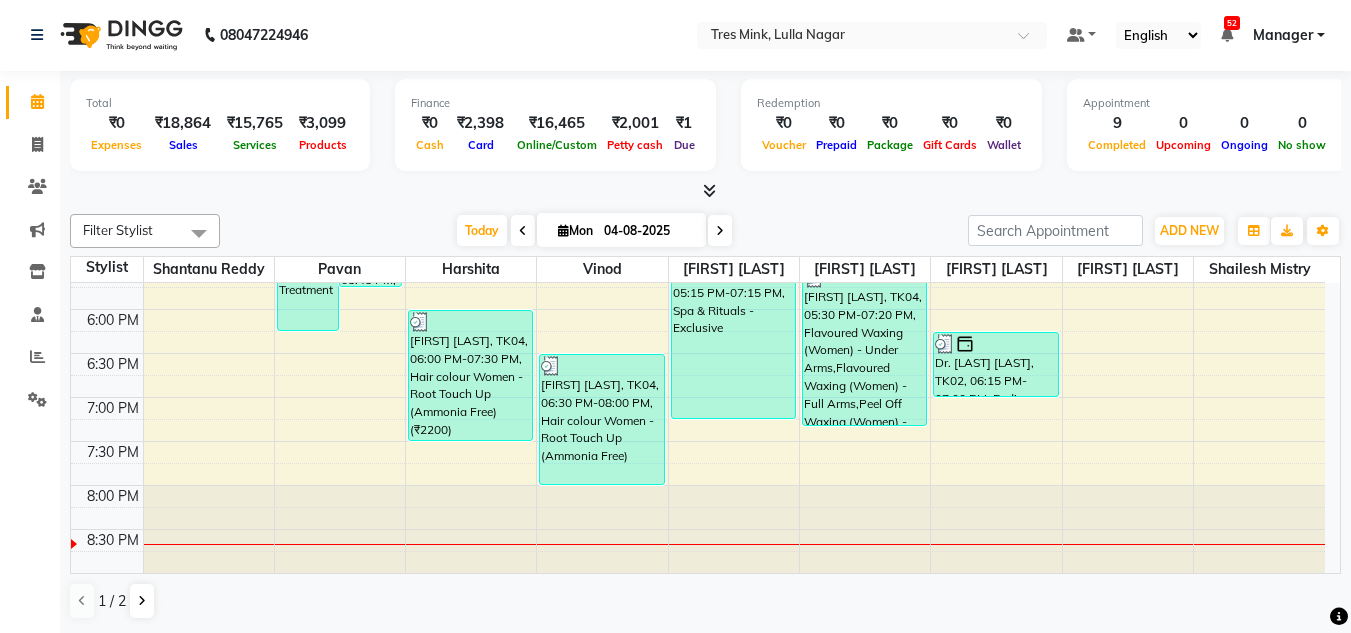 click at bounding box center (720, 230) 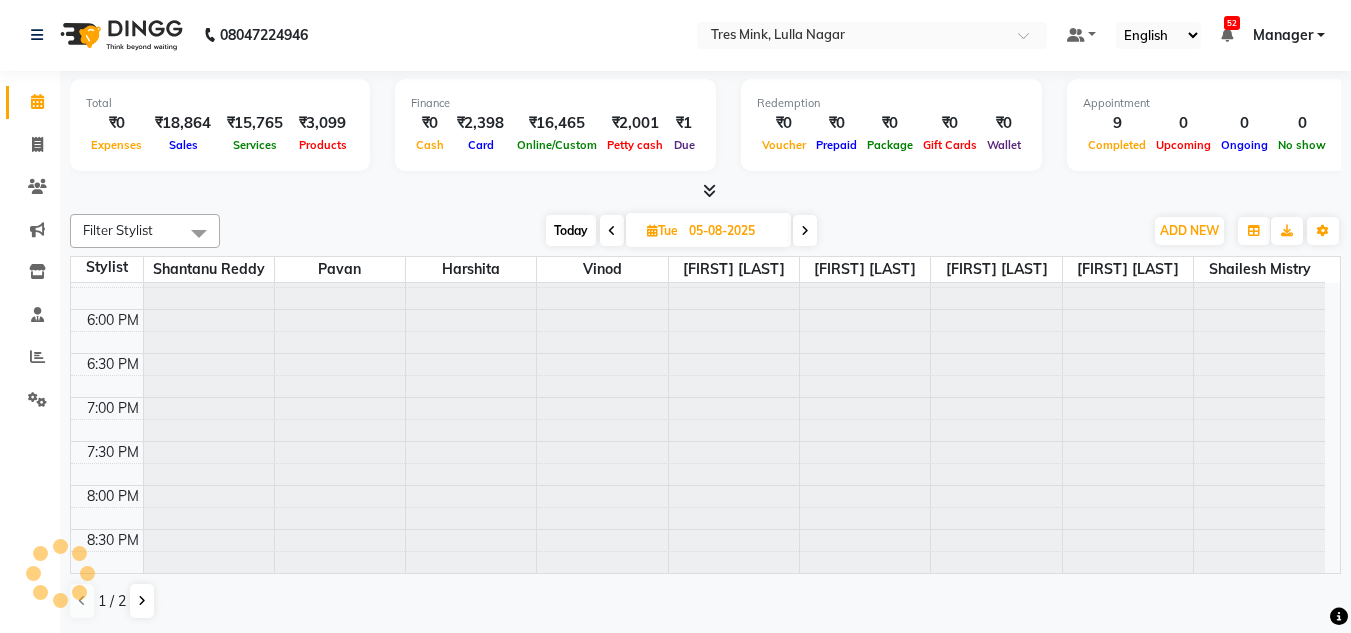 scroll, scrollTop: 0, scrollLeft: 0, axis: both 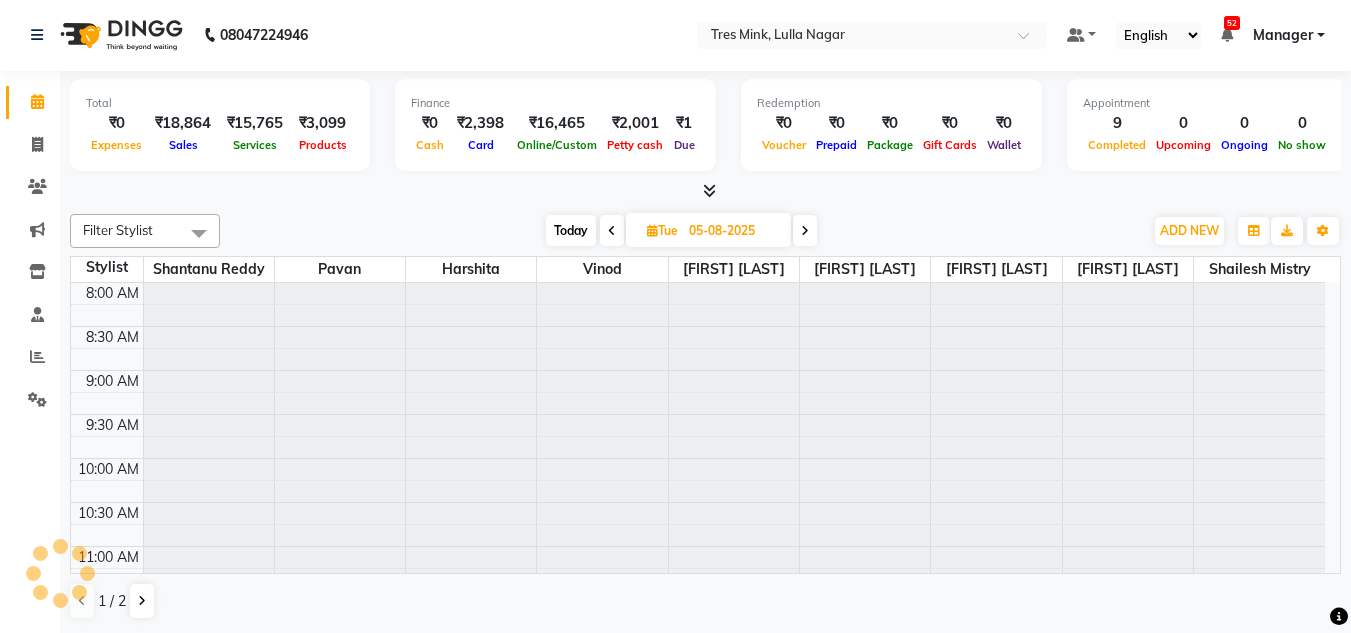 click on "05-08-2025" at bounding box center [733, 231] 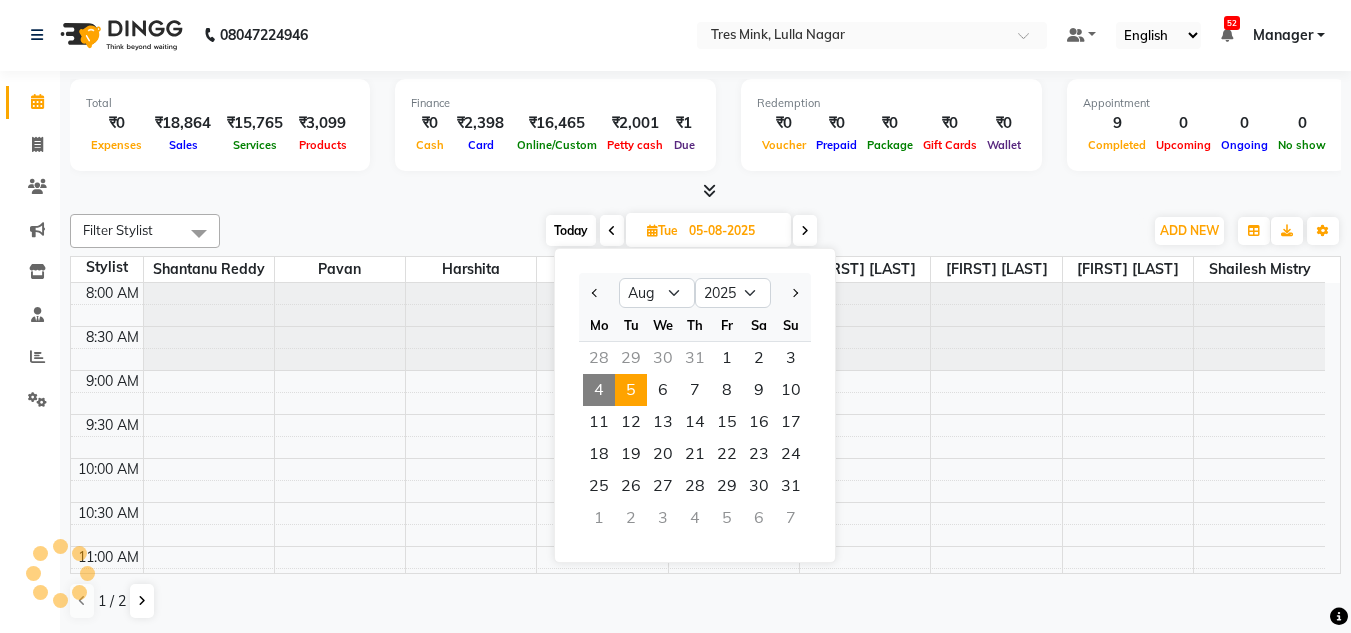 scroll, scrollTop: 853, scrollLeft: 0, axis: vertical 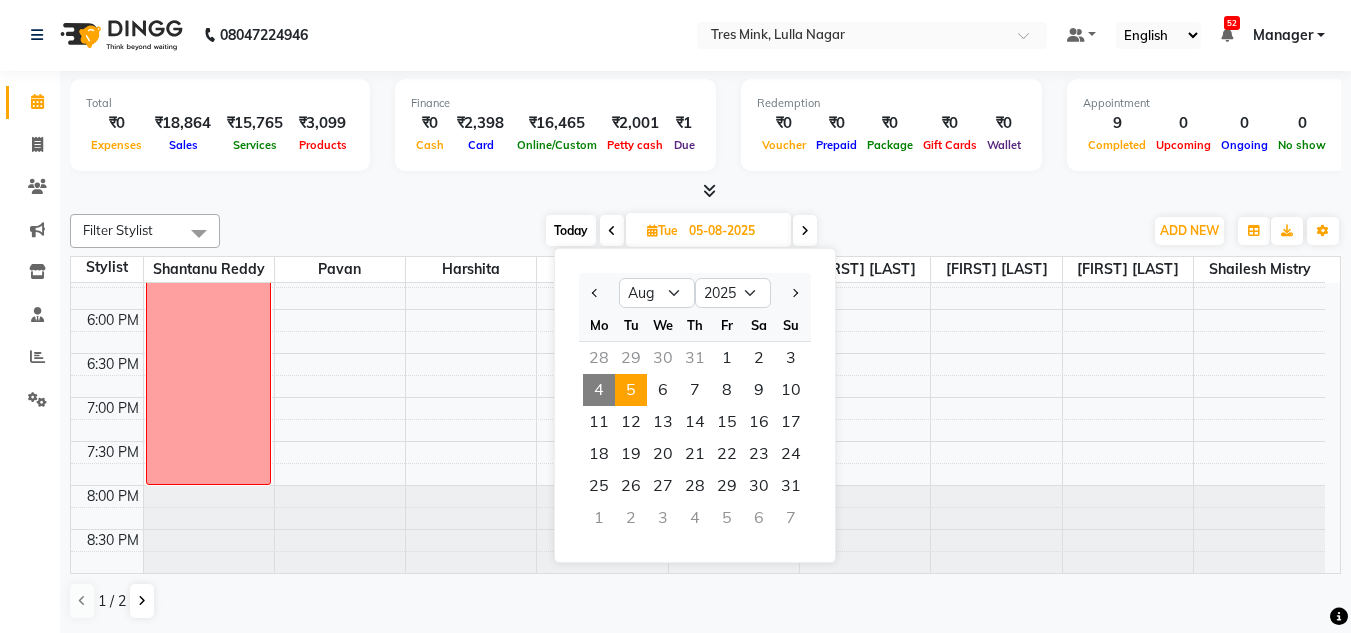 click at bounding box center [805, 231] 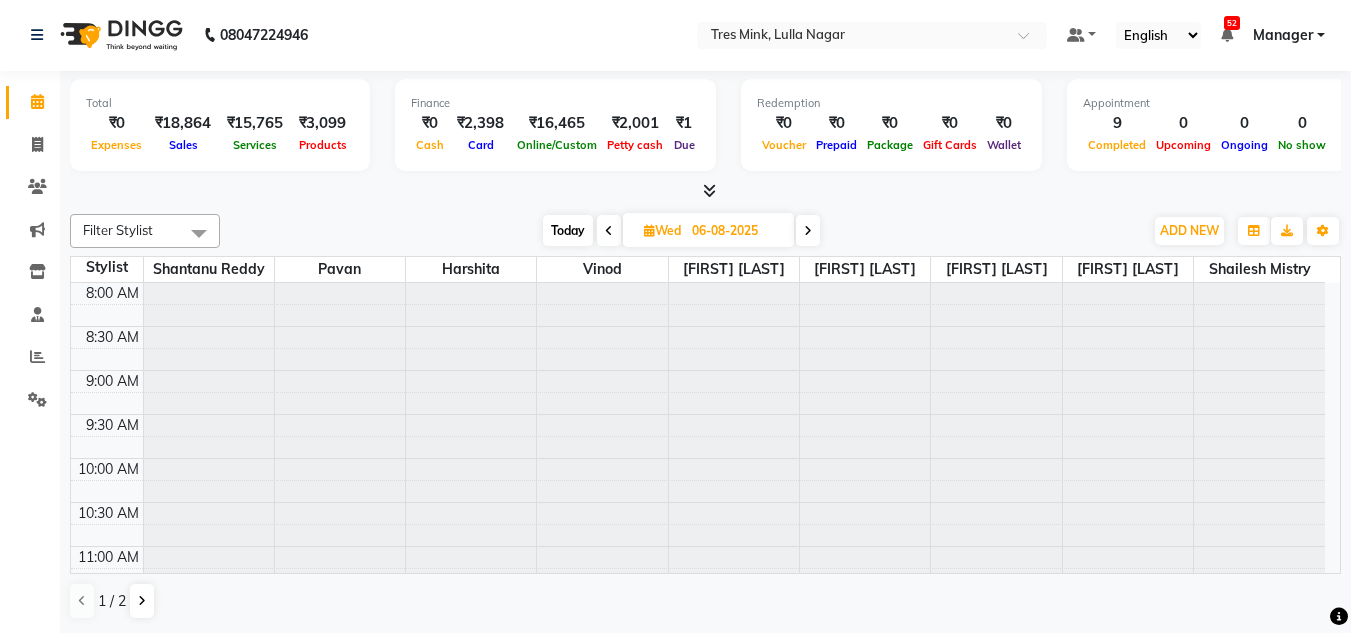 click at bounding box center [808, 230] 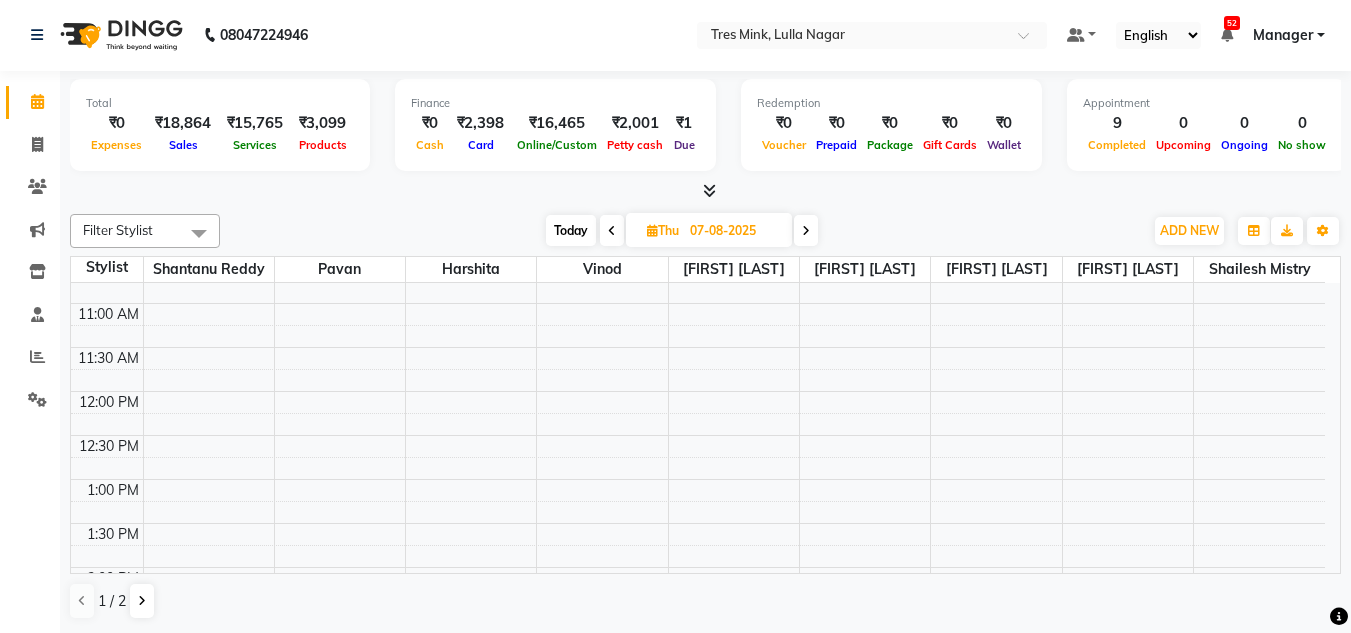 scroll, scrollTop: 0, scrollLeft: 0, axis: both 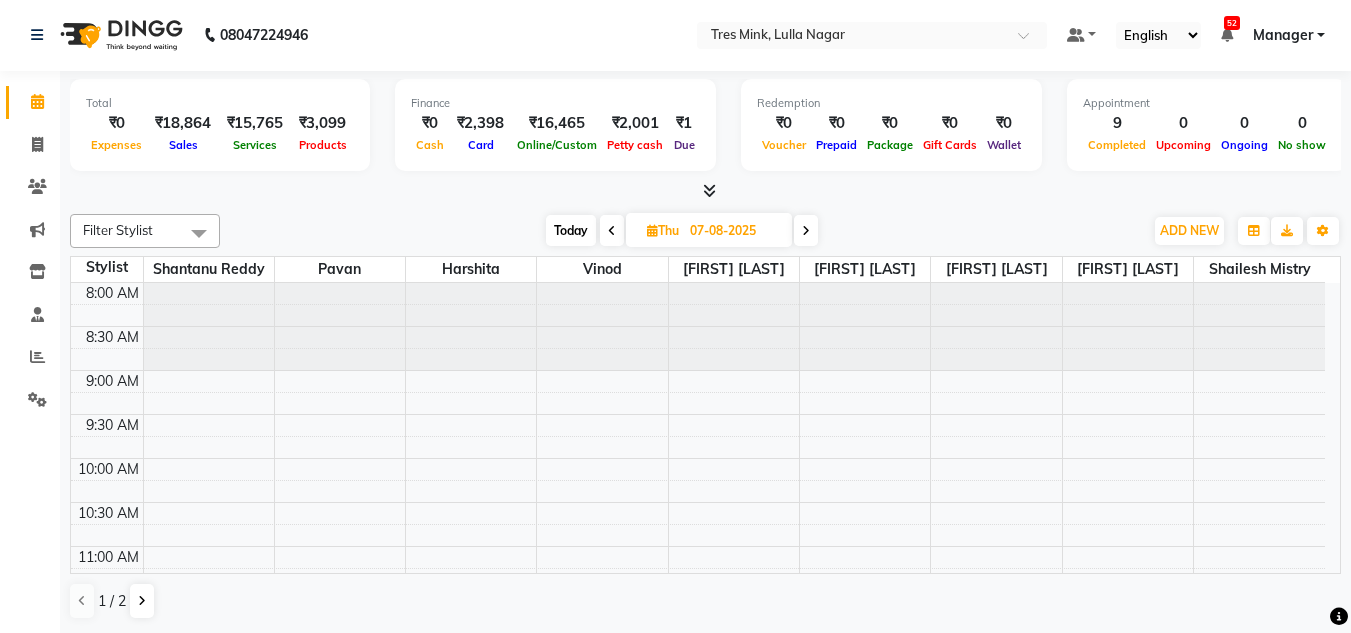 click on "Today" at bounding box center (571, 230) 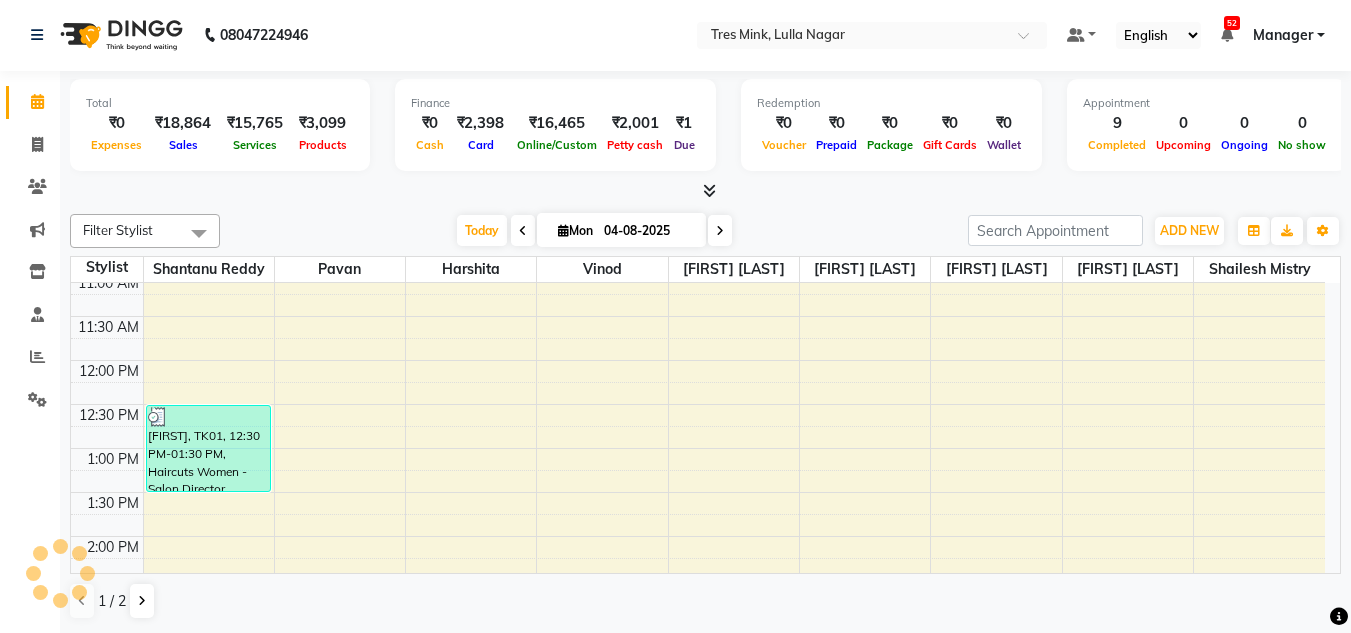 scroll, scrollTop: 253, scrollLeft: 0, axis: vertical 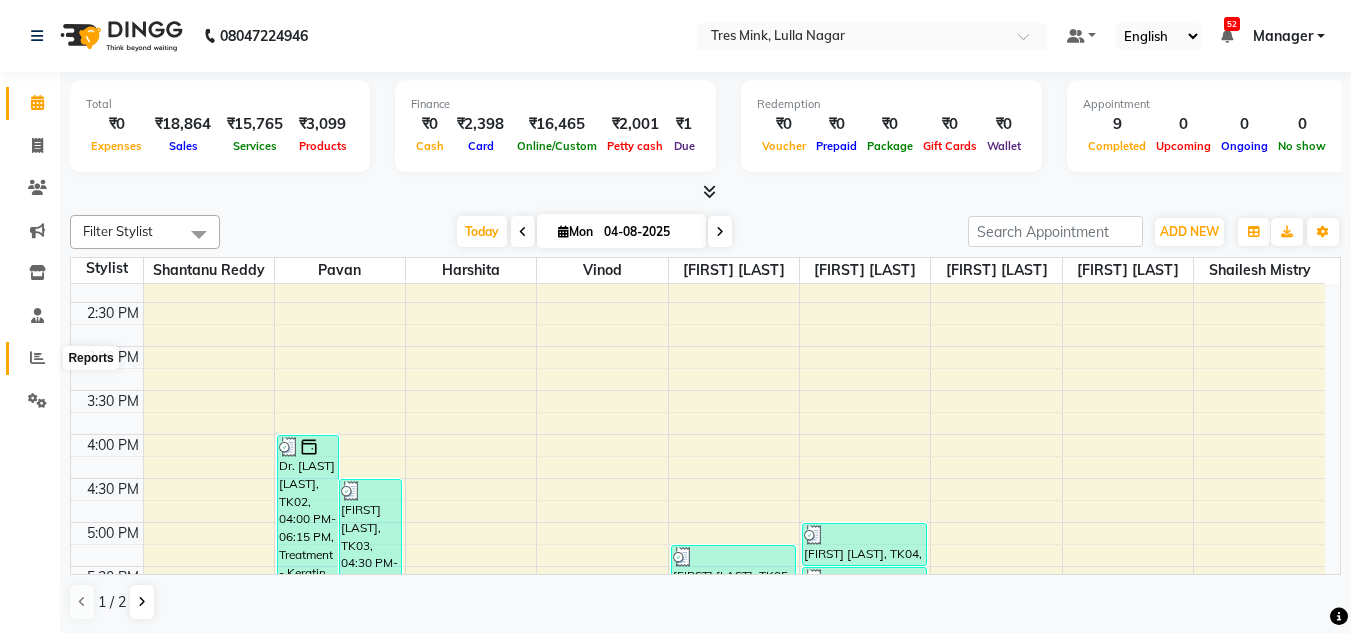 click 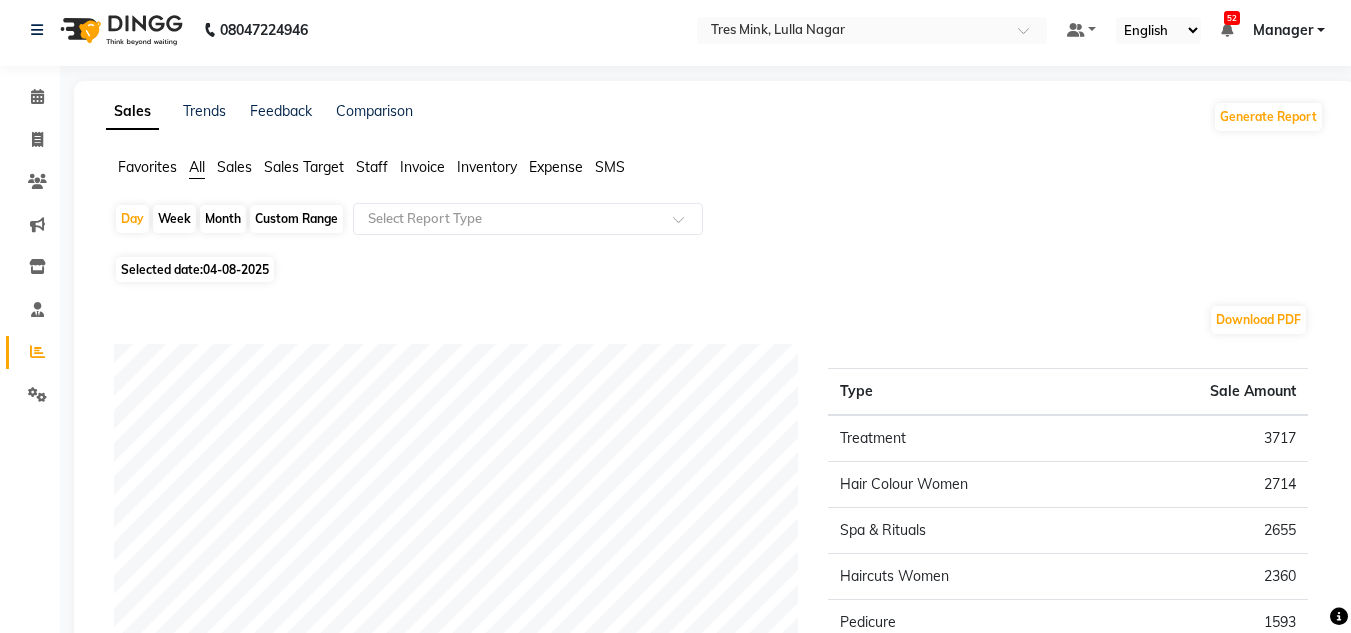 scroll, scrollTop: 100, scrollLeft: 0, axis: vertical 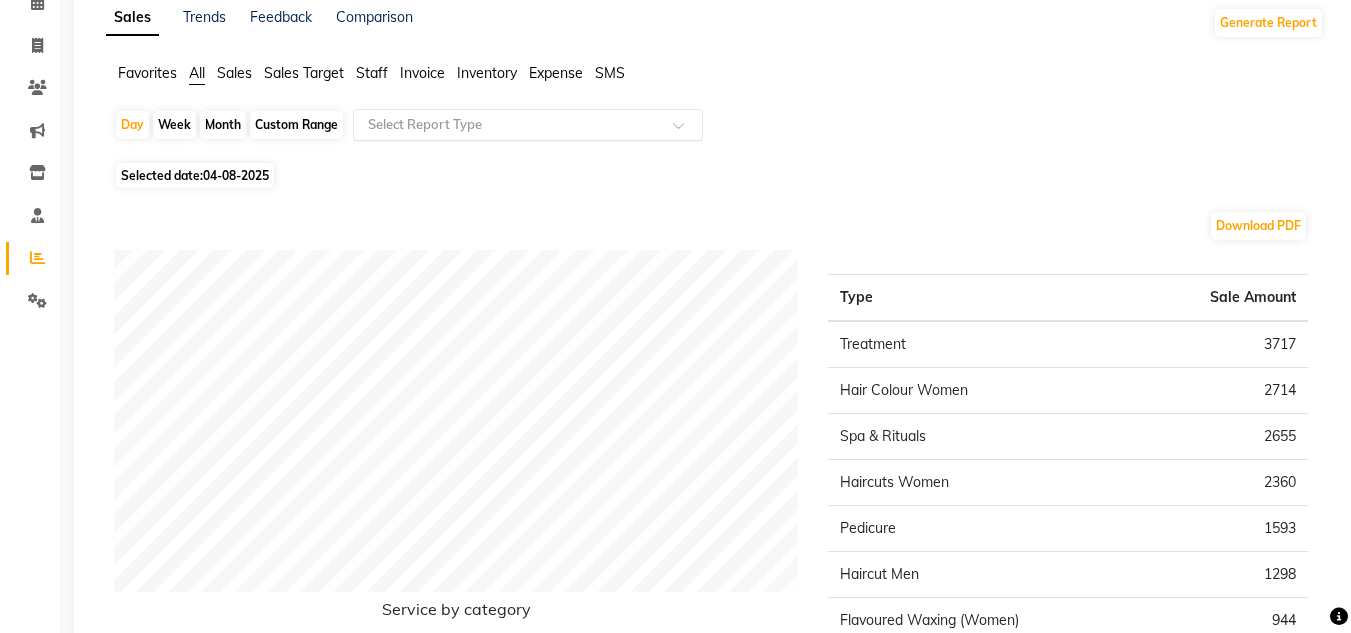 drag, startPoint x: 391, startPoint y: 112, endPoint x: 399, endPoint y: 128, distance: 17.888544 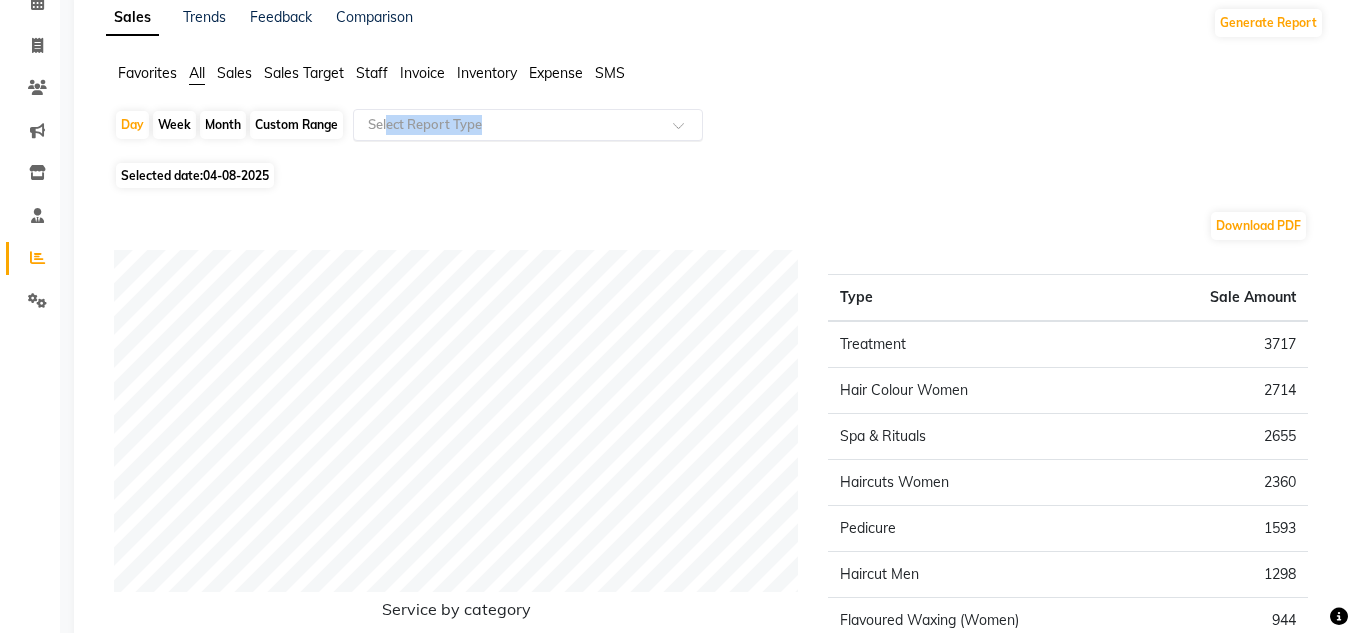 click 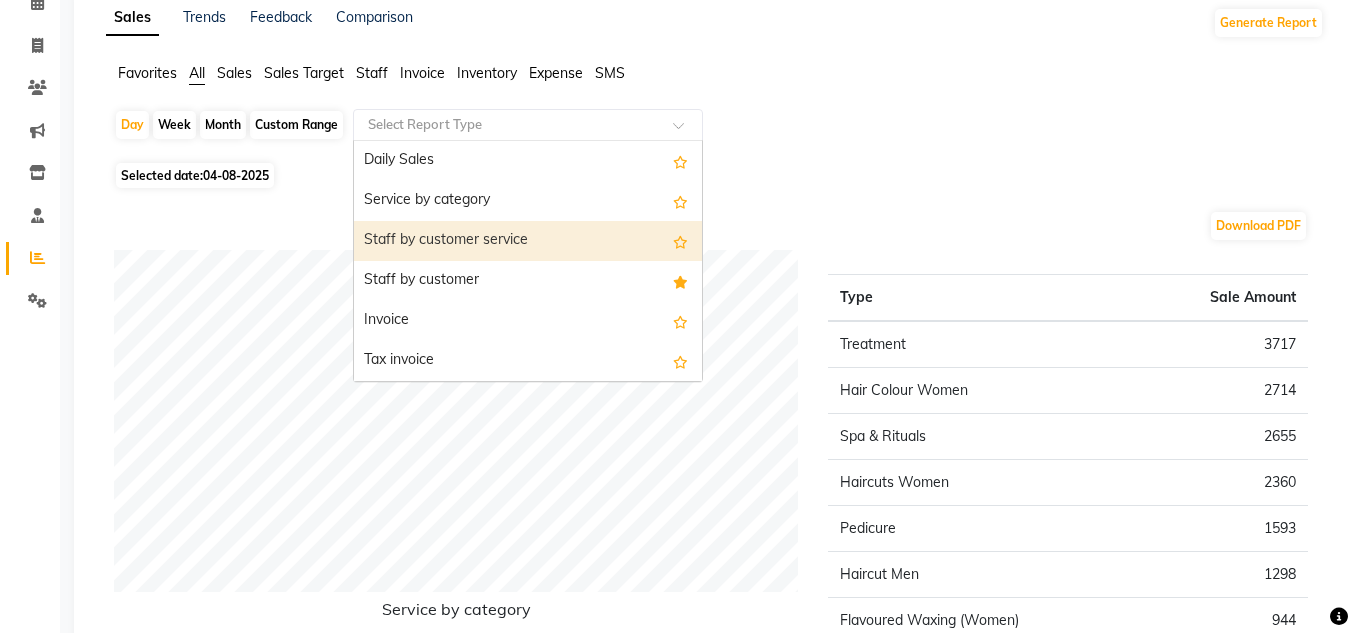 click on "Staff by customer service" at bounding box center (528, 241) 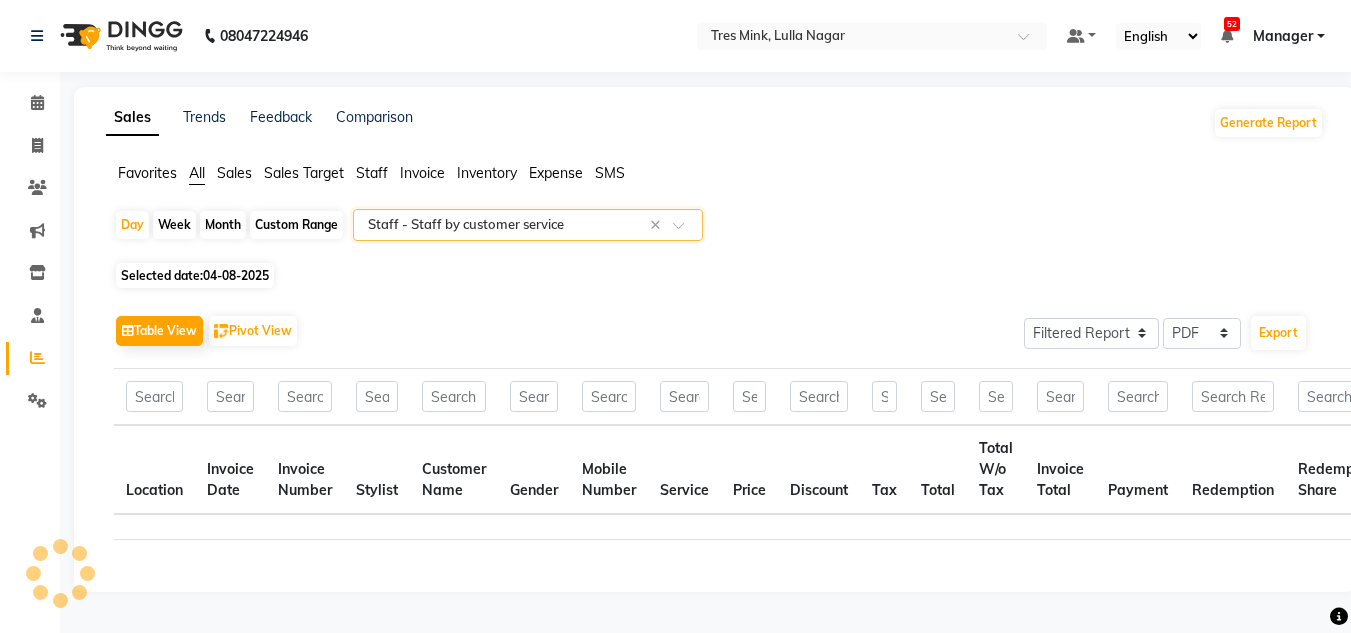 scroll, scrollTop: 0, scrollLeft: 0, axis: both 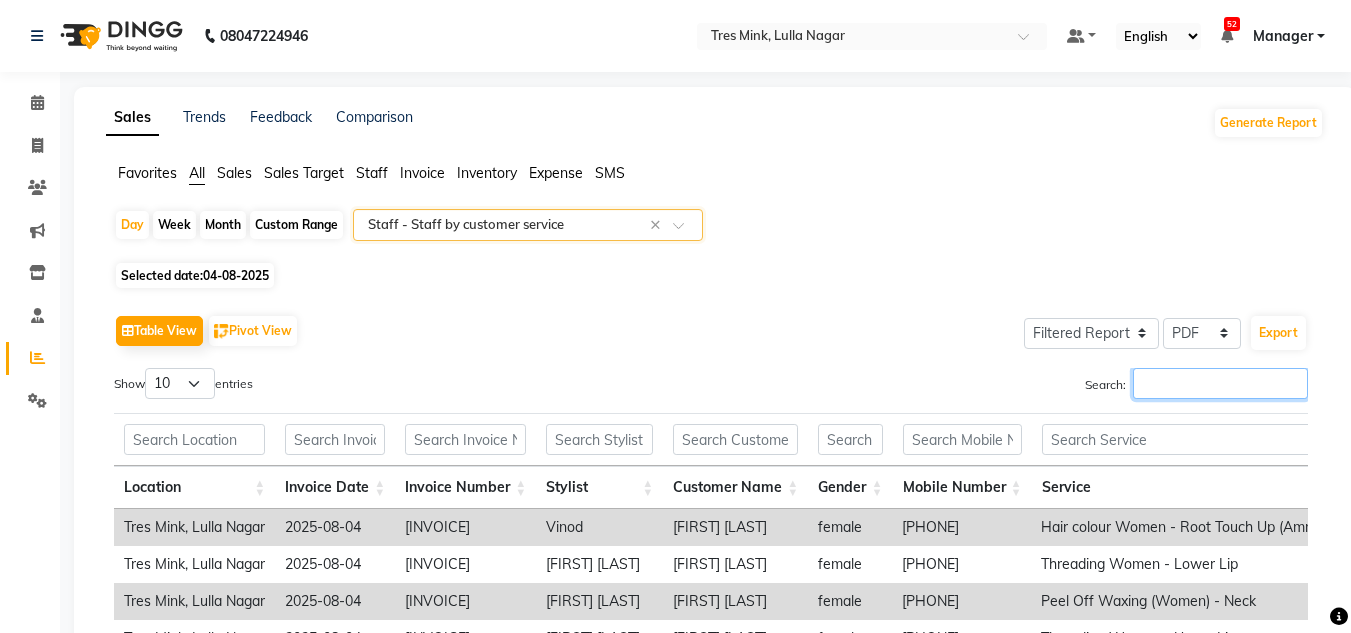 click on "Search:" at bounding box center [1220, 383] 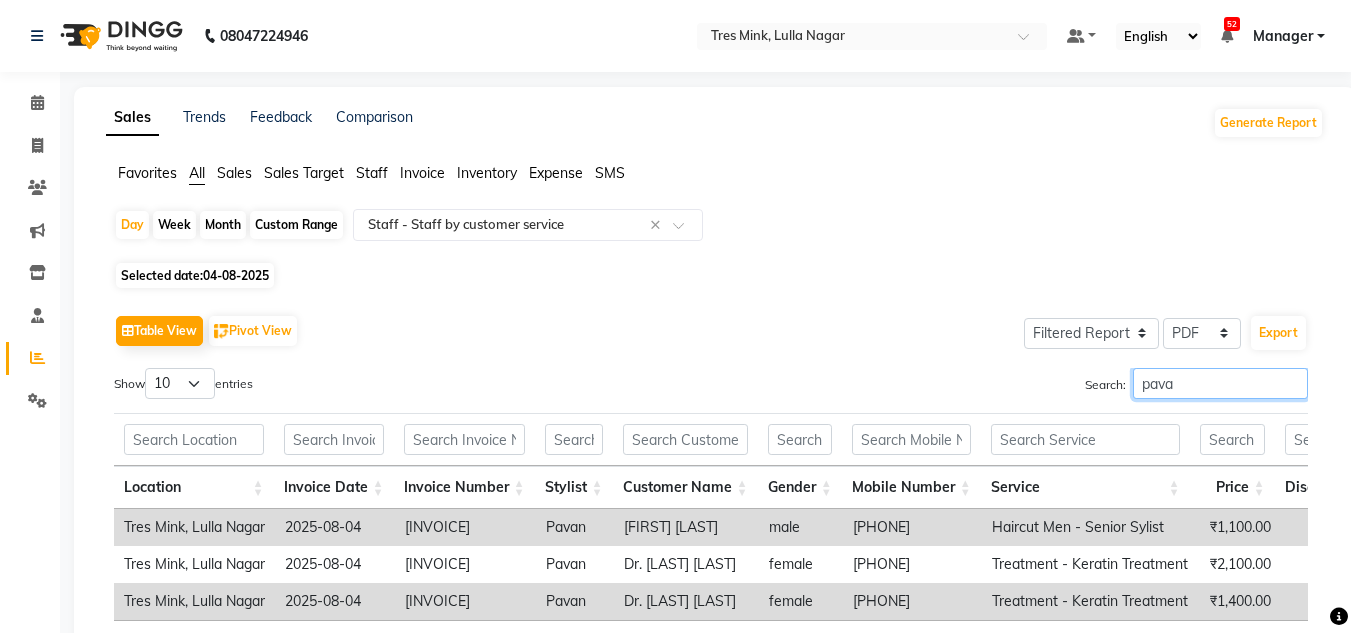 type on "pavan" 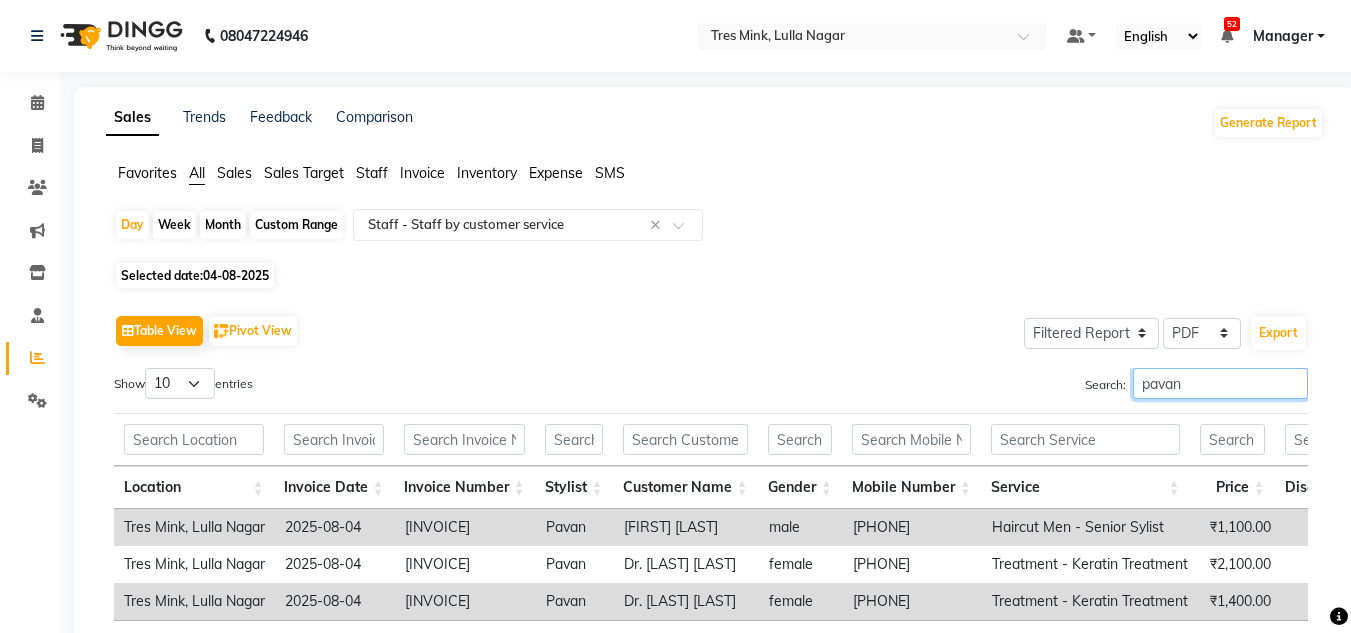 scroll, scrollTop: 0, scrollLeft: 15, axis: horizontal 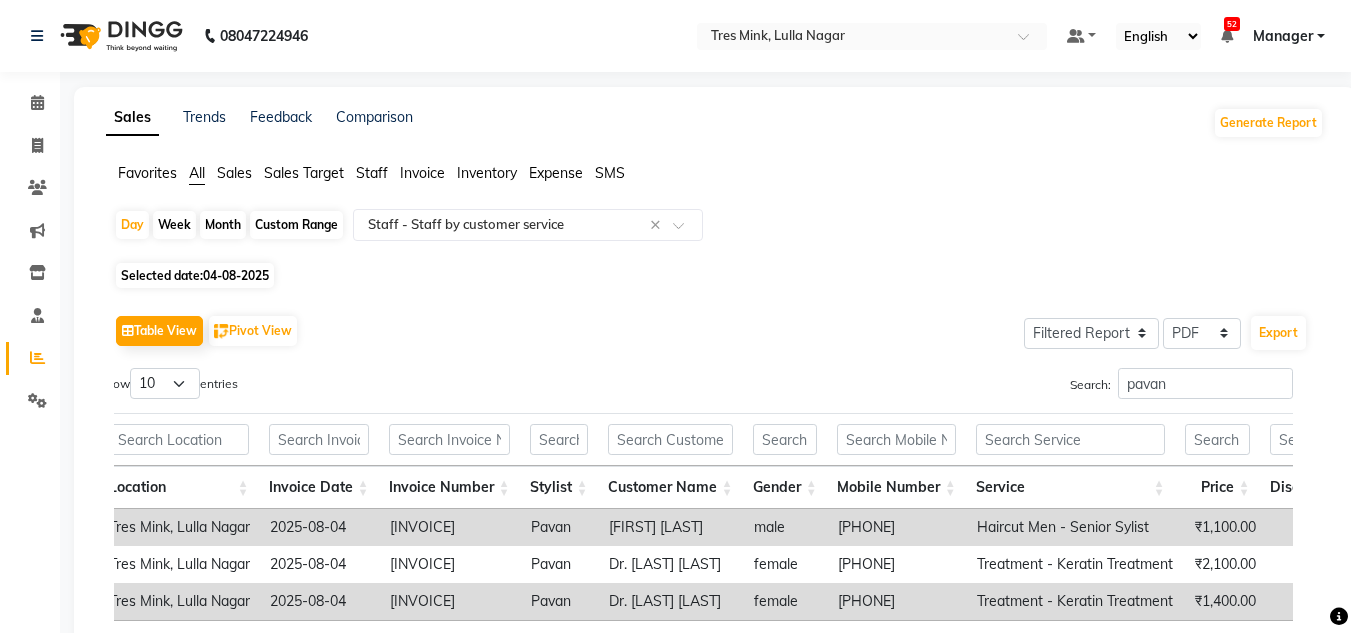 click on "Week" 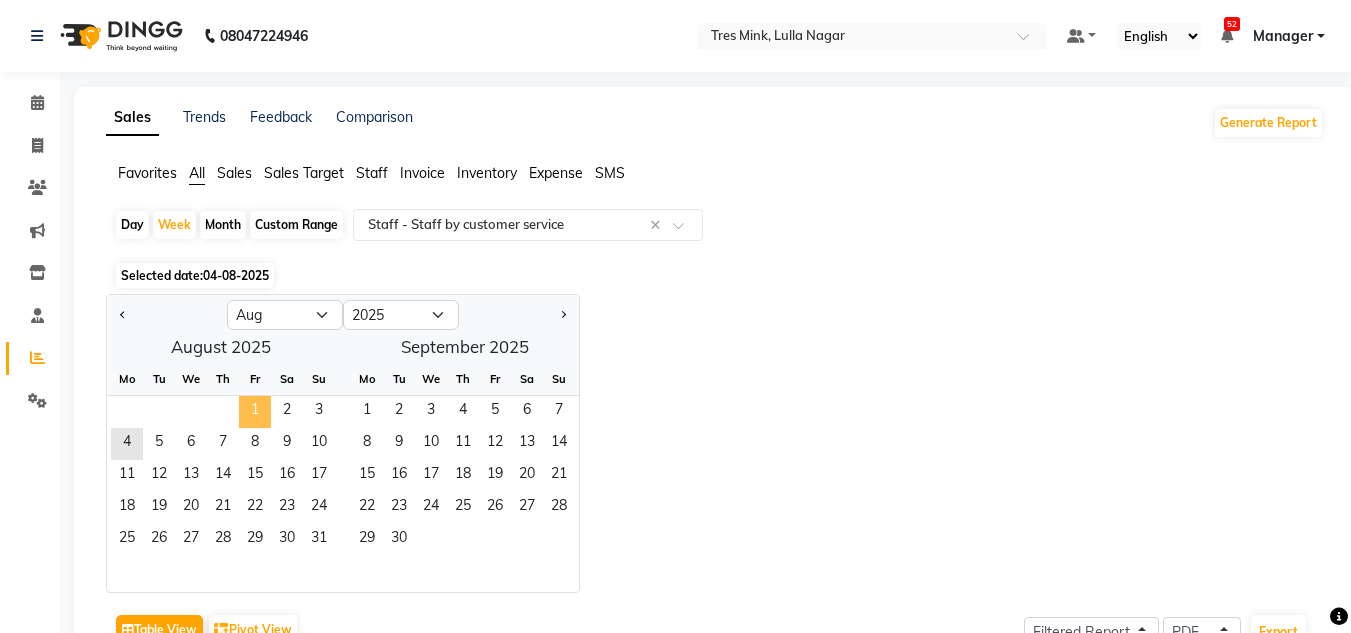 click on "1" 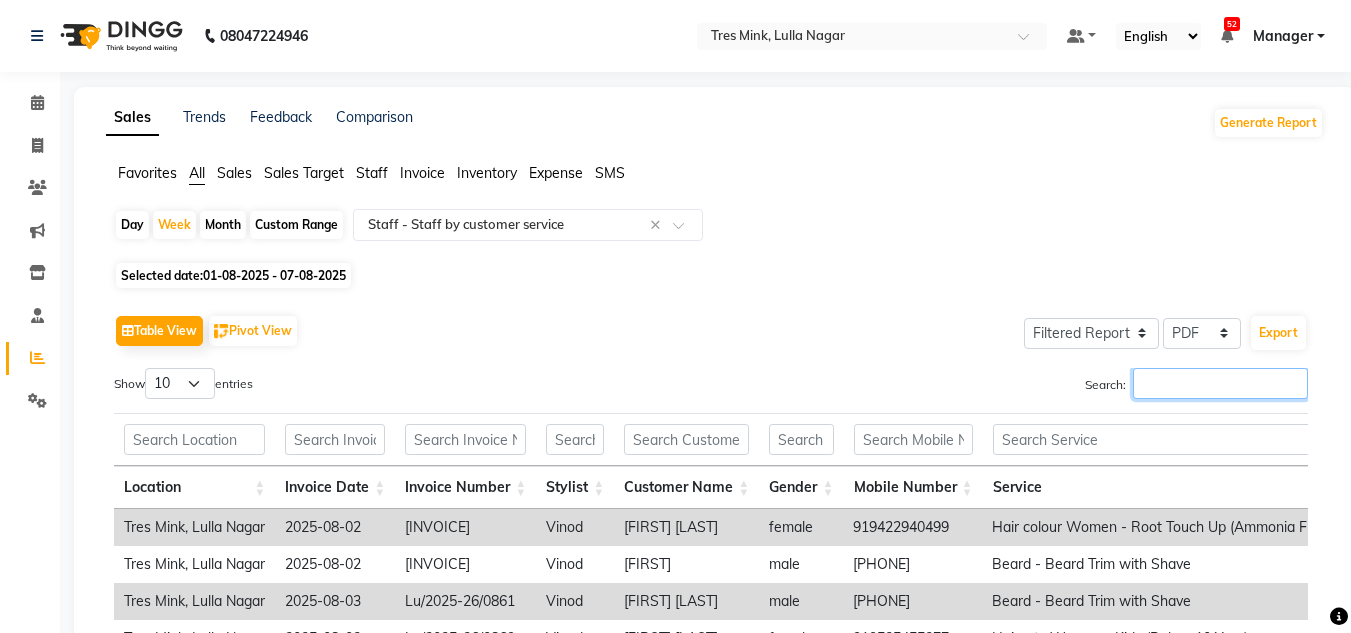 click on "Search:" at bounding box center [1220, 383] 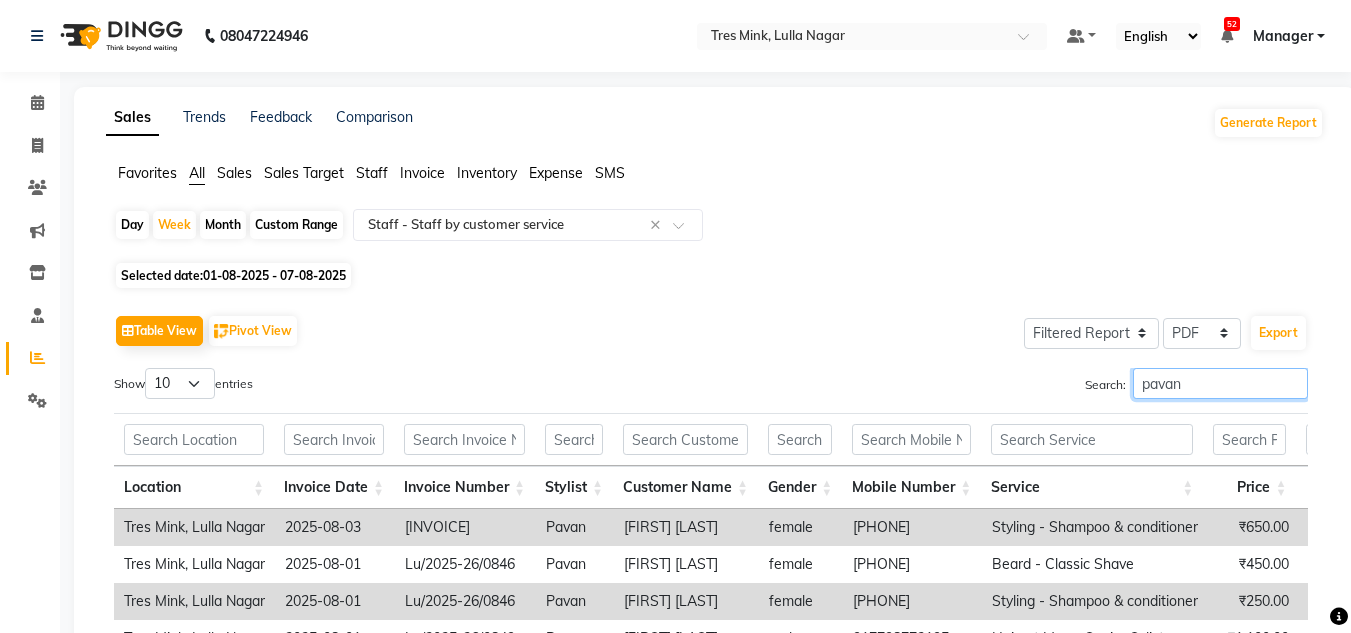 scroll, scrollTop: 0, scrollLeft: 15, axis: horizontal 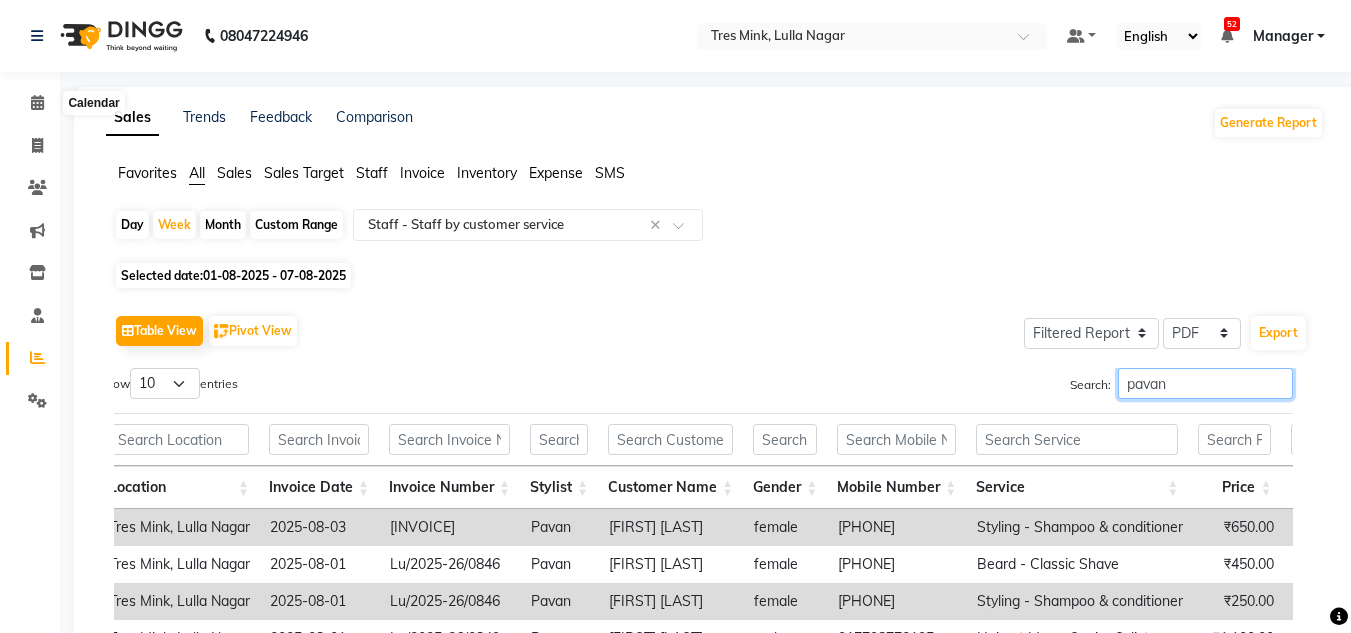 type on "pavan" 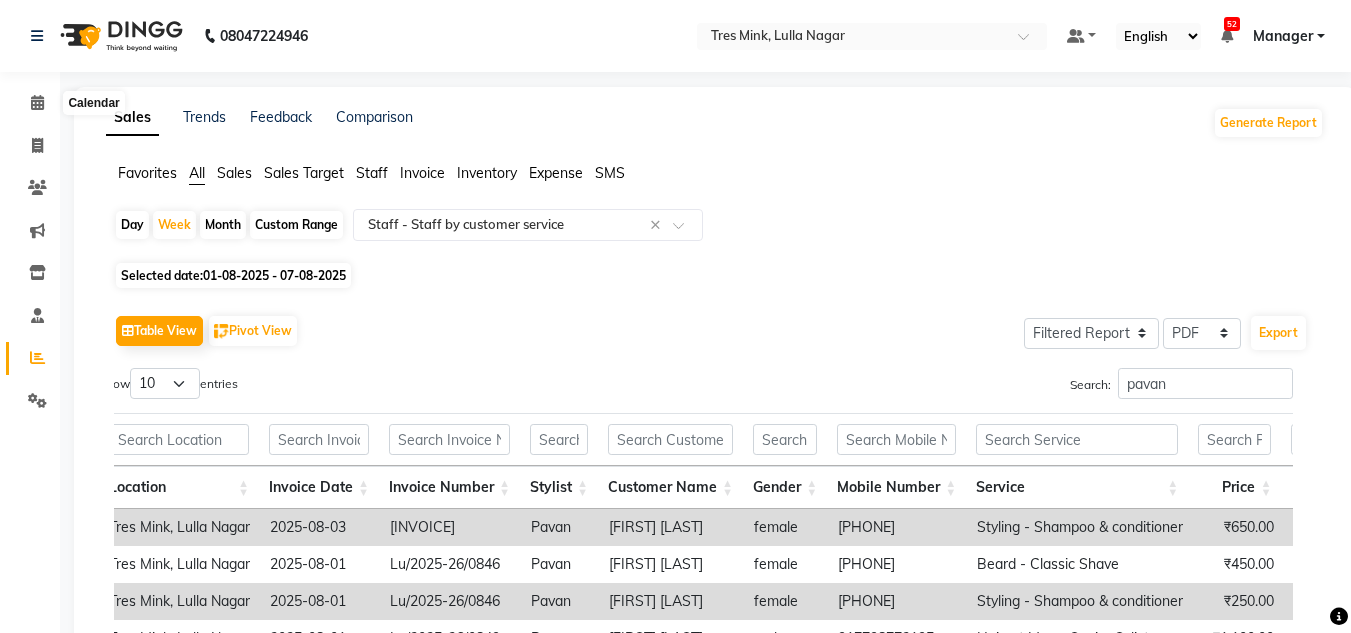 click on "Calendar" at bounding box center [94, 103] 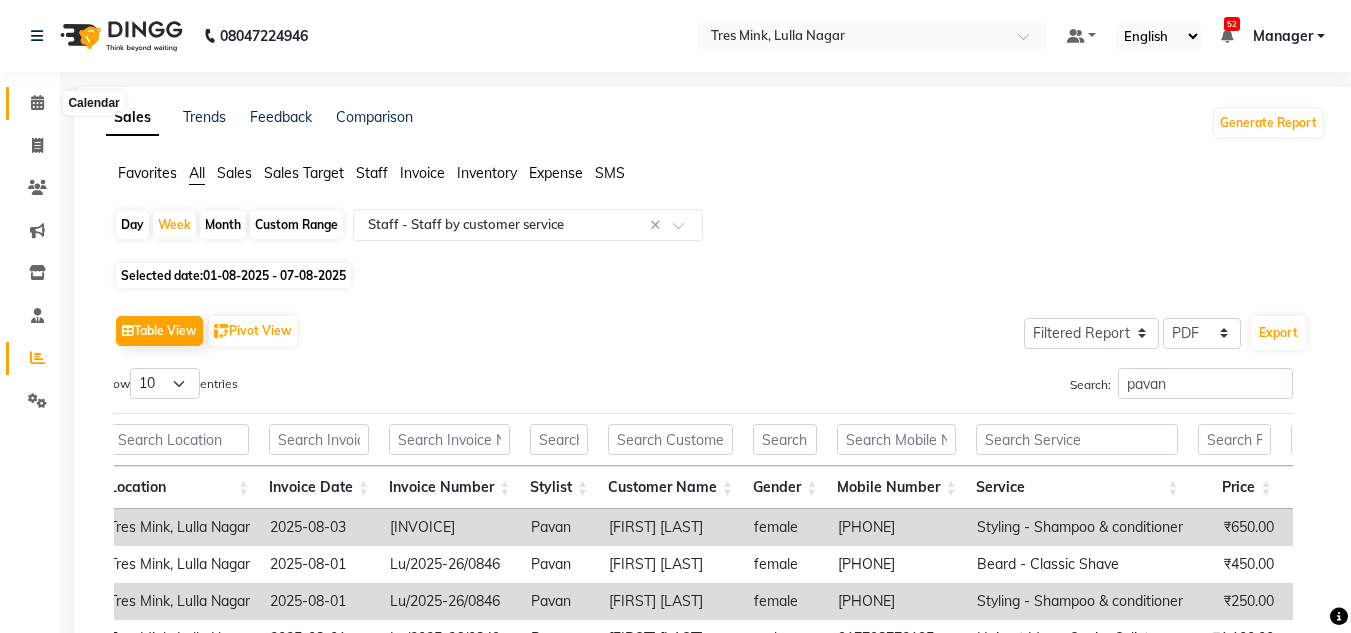 click 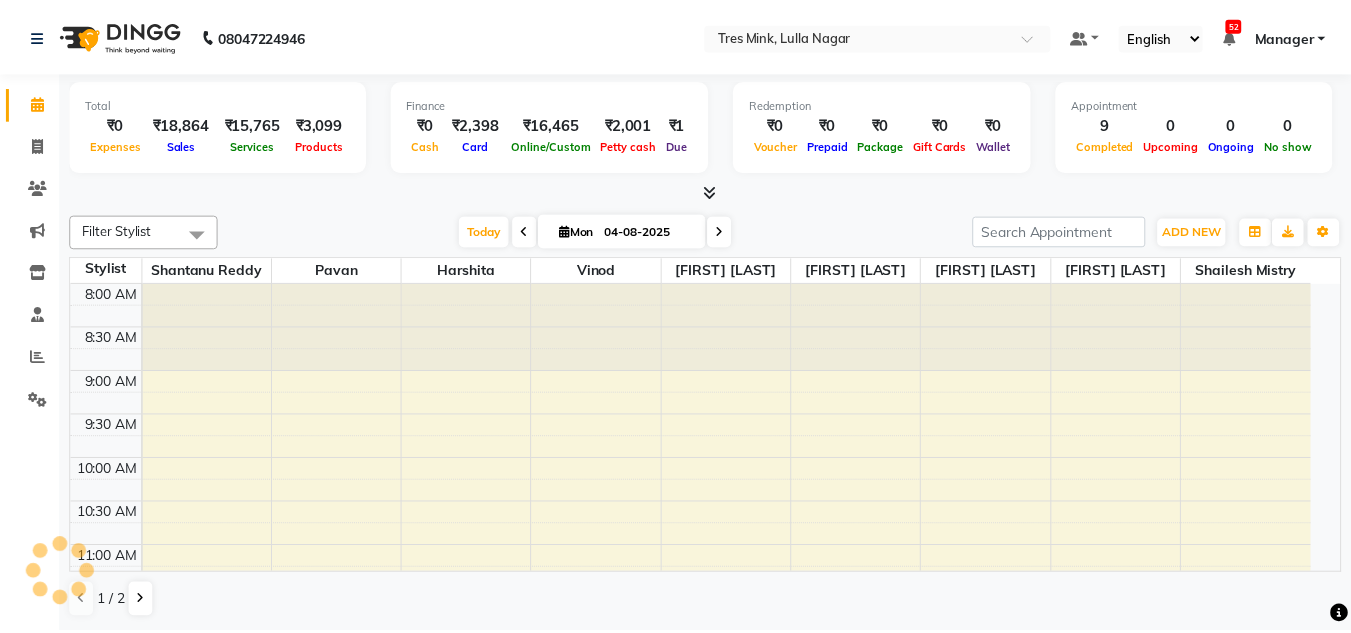 scroll, scrollTop: 0, scrollLeft: 0, axis: both 